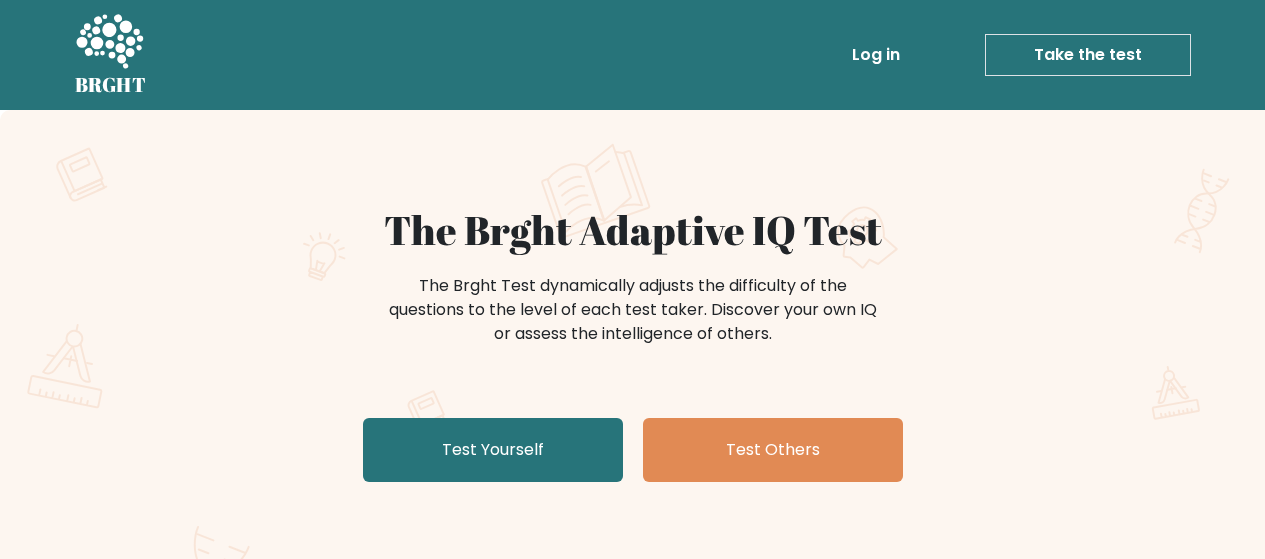scroll, scrollTop: 0, scrollLeft: 0, axis: both 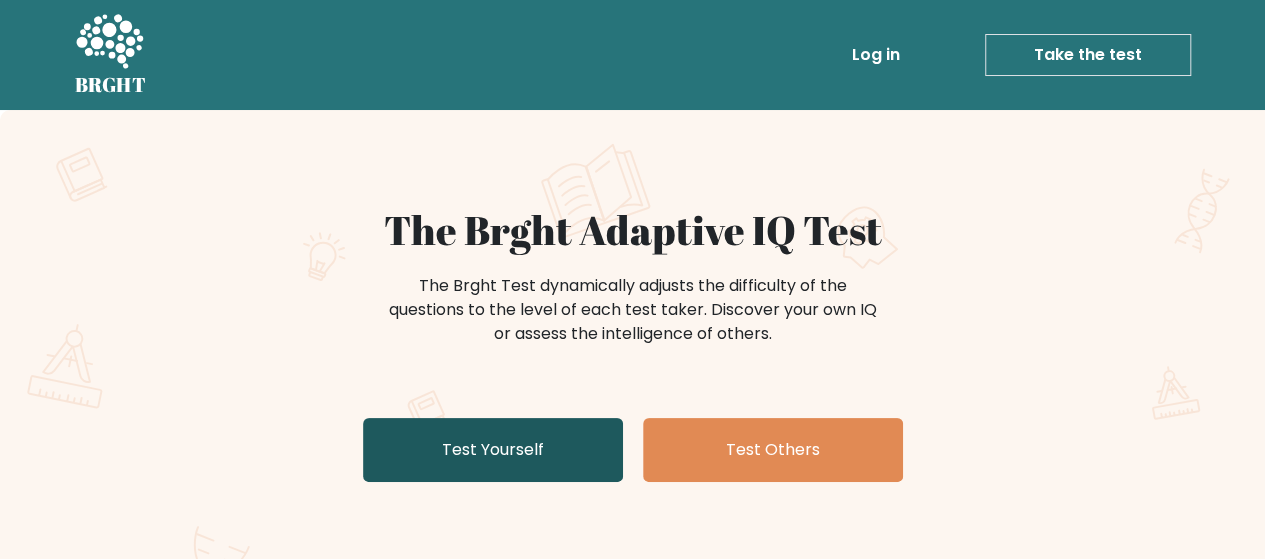 click on "Test Yourself" at bounding box center (493, 450) 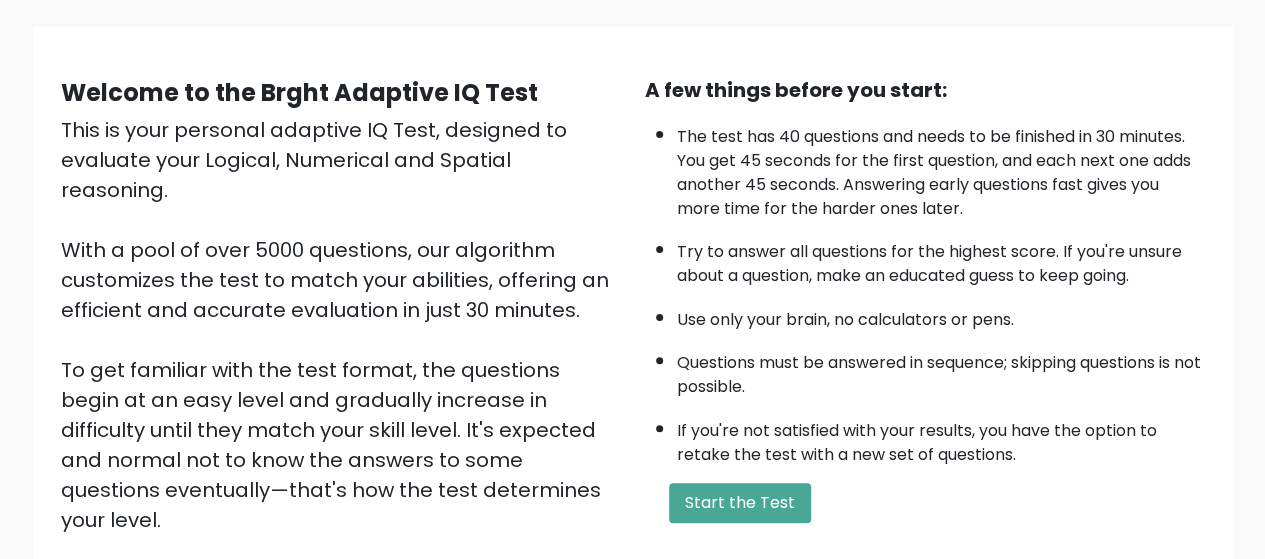 scroll, scrollTop: 356, scrollLeft: 0, axis: vertical 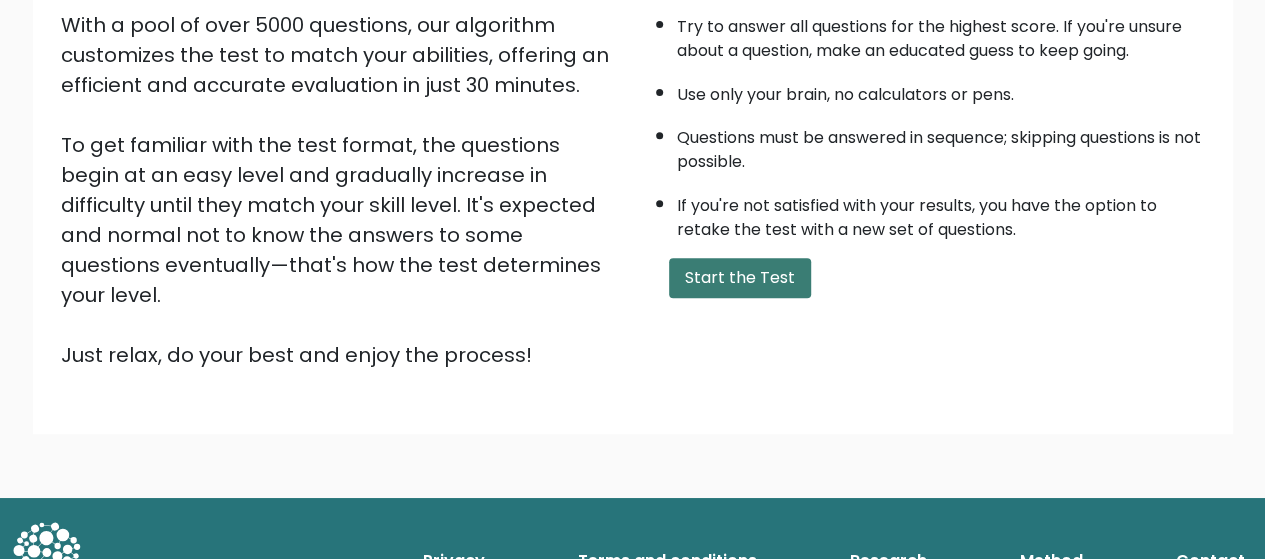 click on "Start the Test" at bounding box center [740, 278] 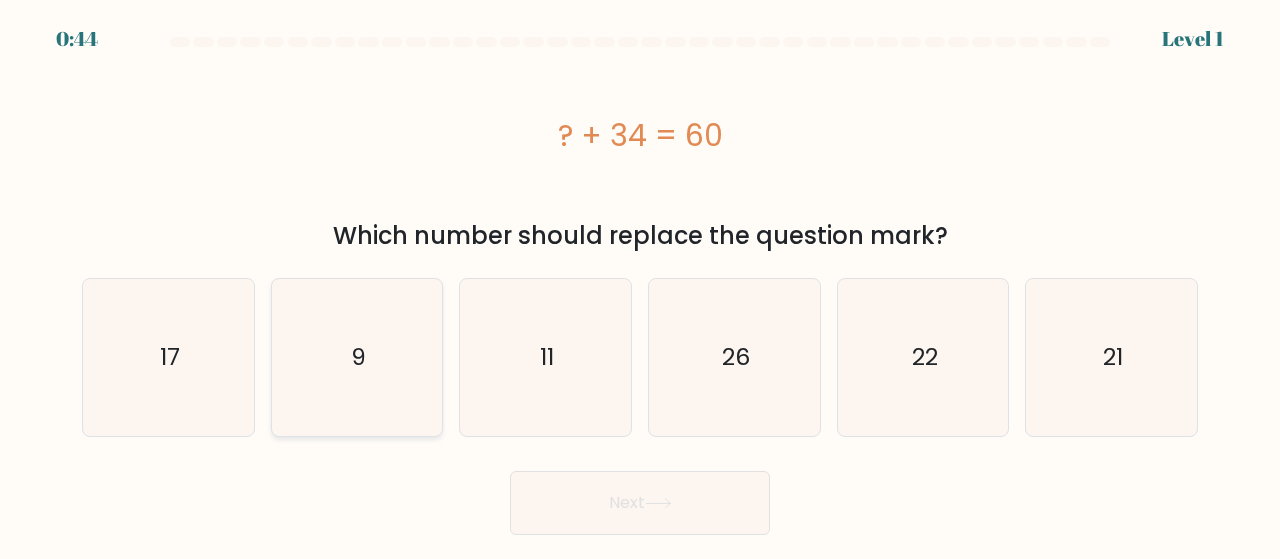 scroll, scrollTop: 0, scrollLeft: 0, axis: both 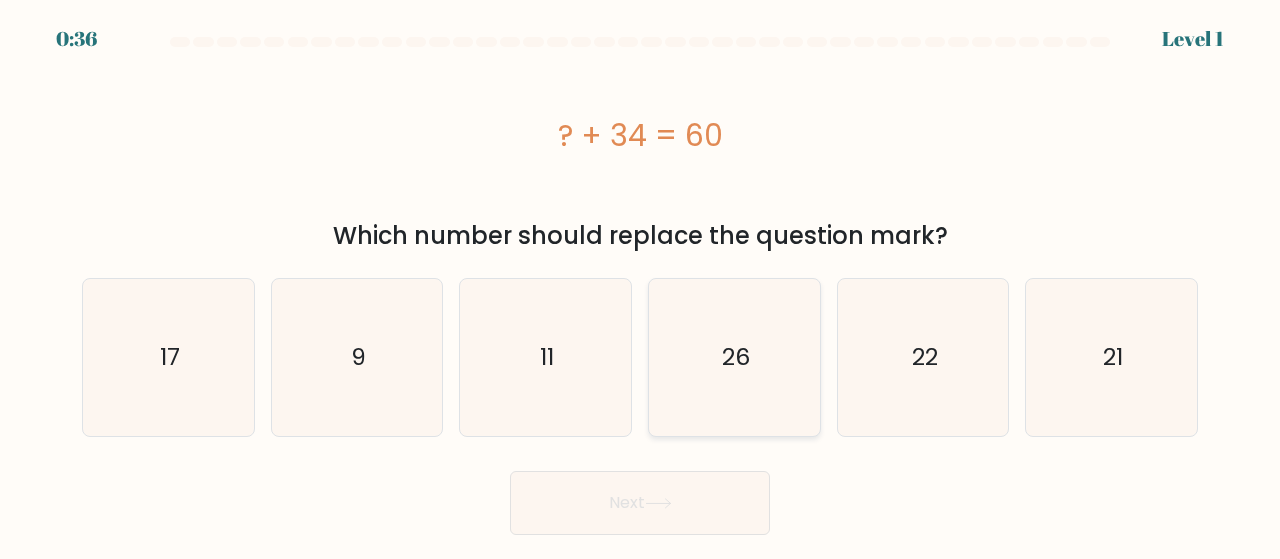 click on "26" 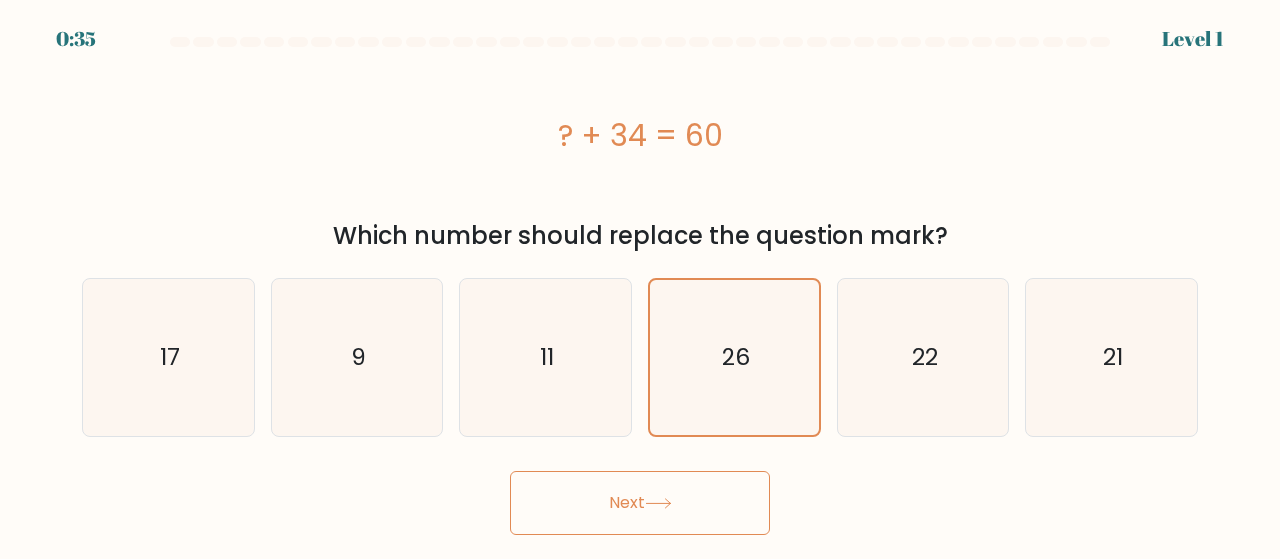 click on "Next" at bounding box center (640, 503) 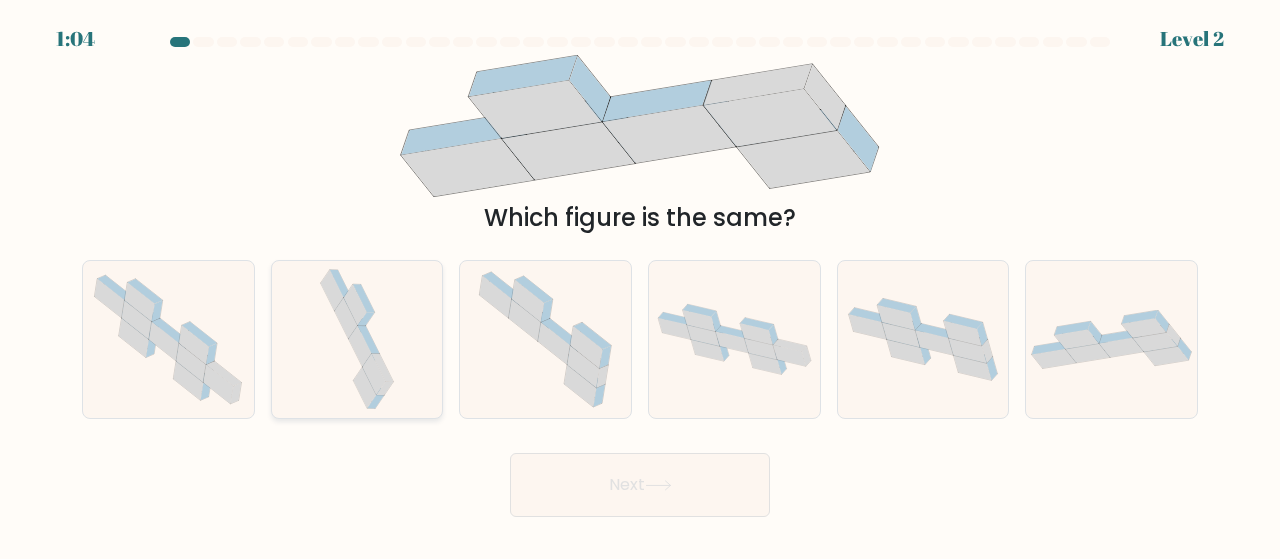 click 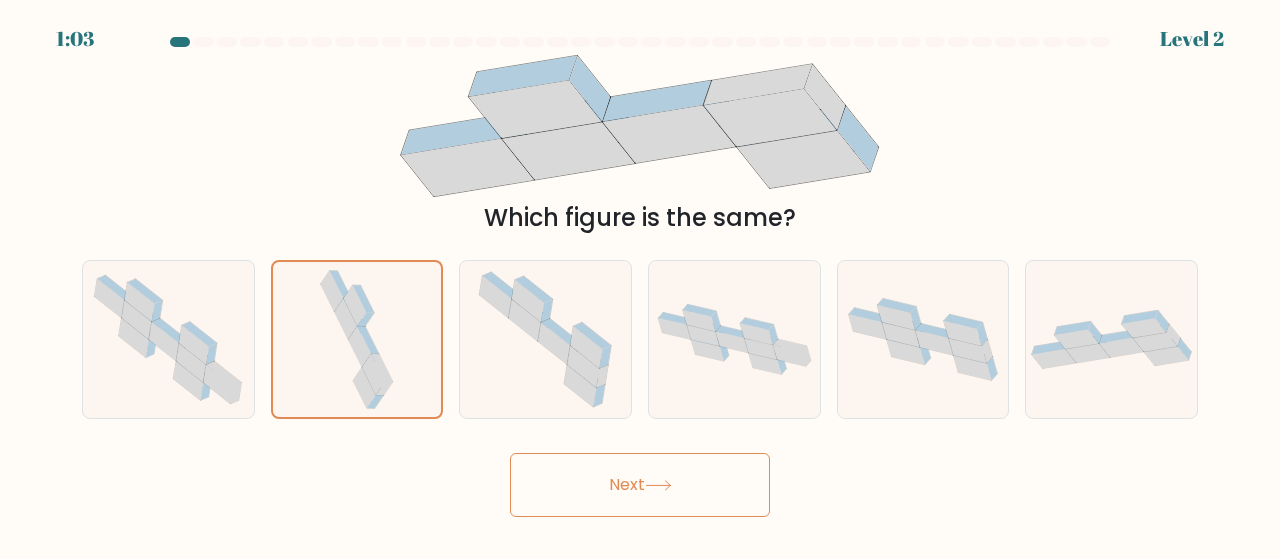 click on "Next" at bounding box center (640, 485) 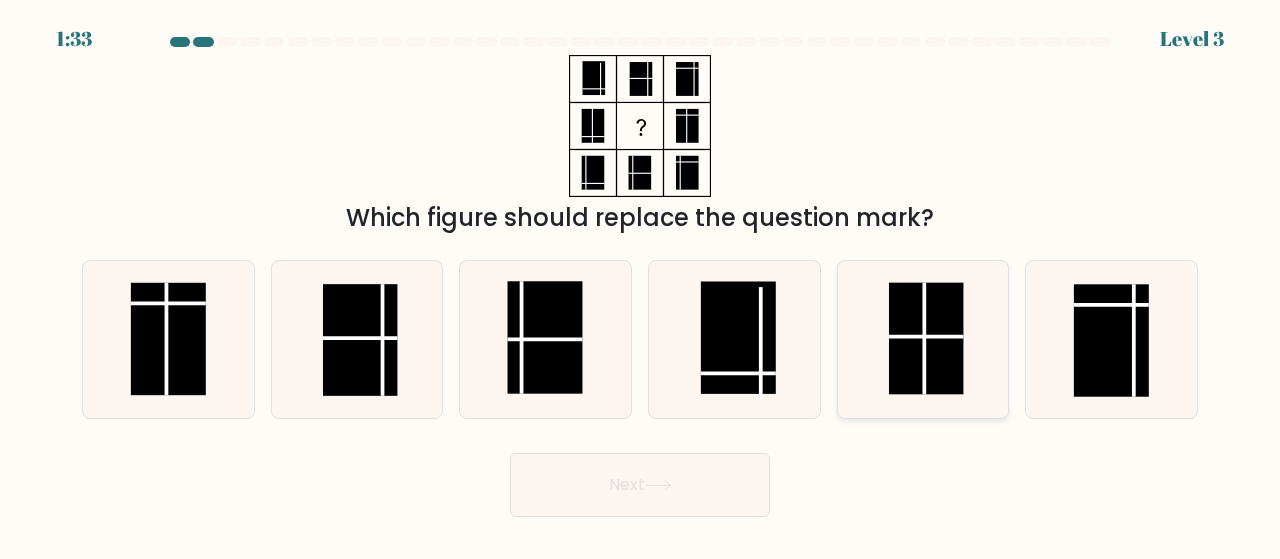 click 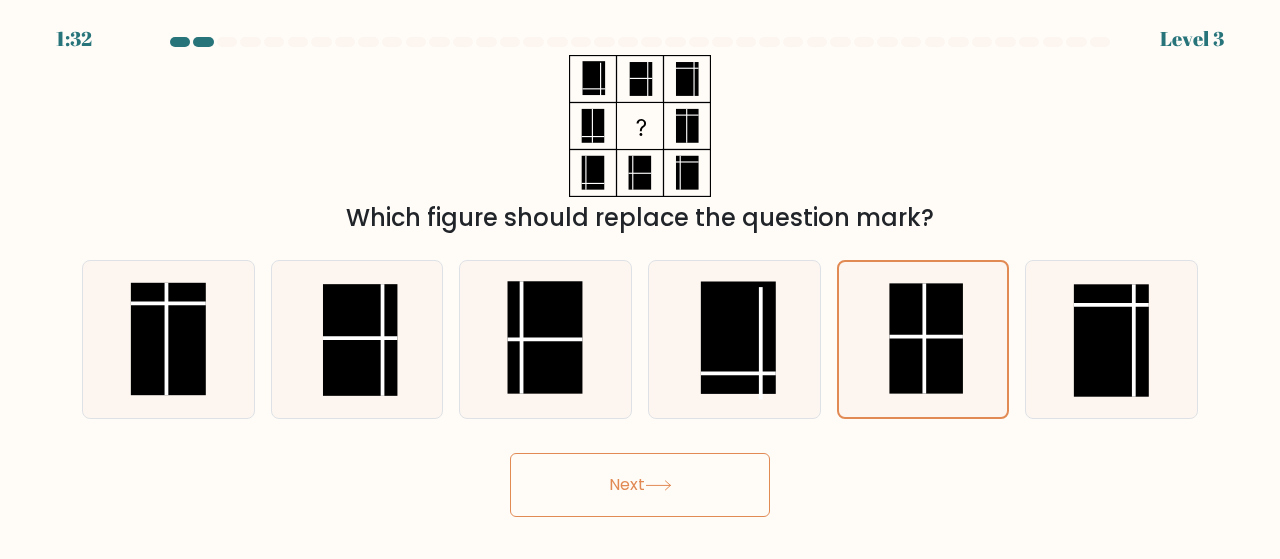 click on "Next" at bounding box center (640, 485) 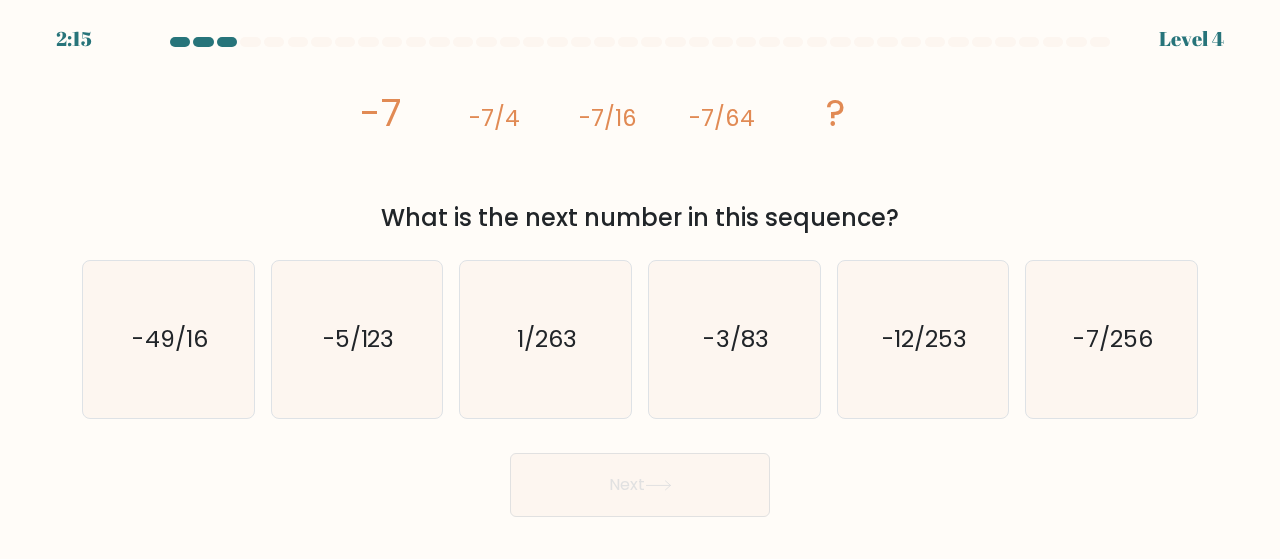 drag, startPoint x: 344, startPoint y: 121, endPoint x: 993, endPoint y: 185, distance: 652.148 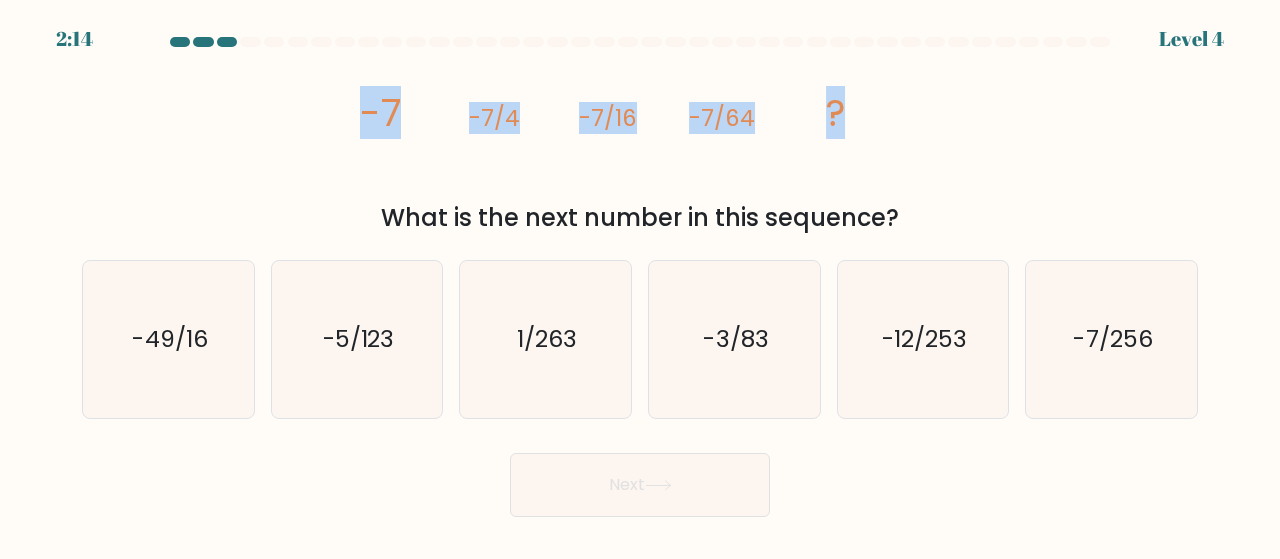 click on "image/svg+xml
-7
-7/4
-7/16
-7/64
?
What is the next number in this sequence?" at bounding box center (640, 145) 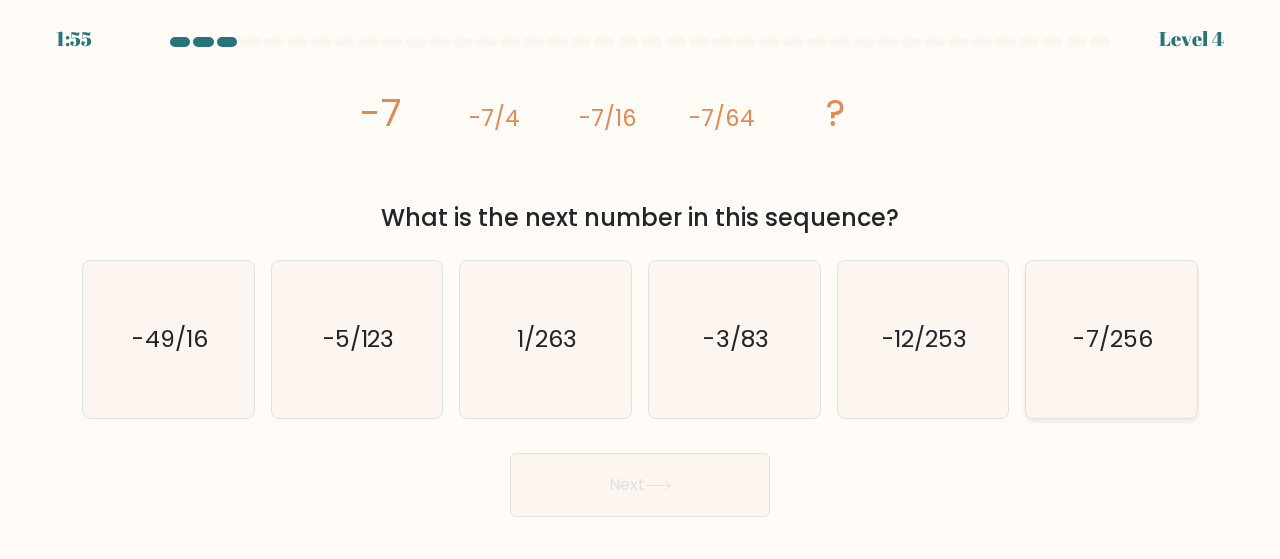 click on "-7/256" 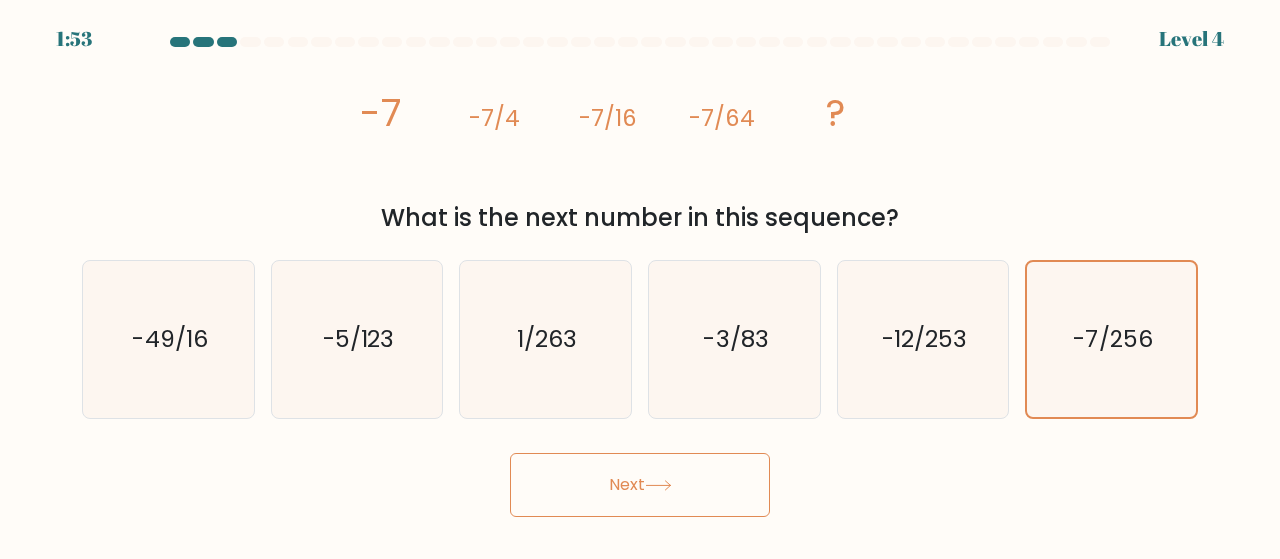 click on "Next" at bounding box center (640, 485) 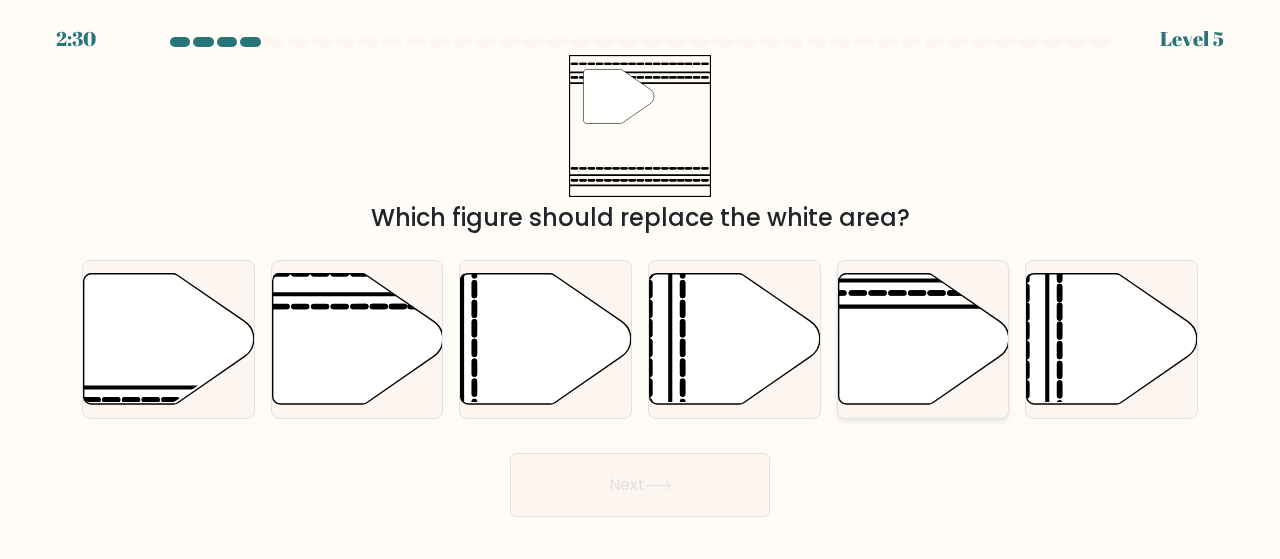 click 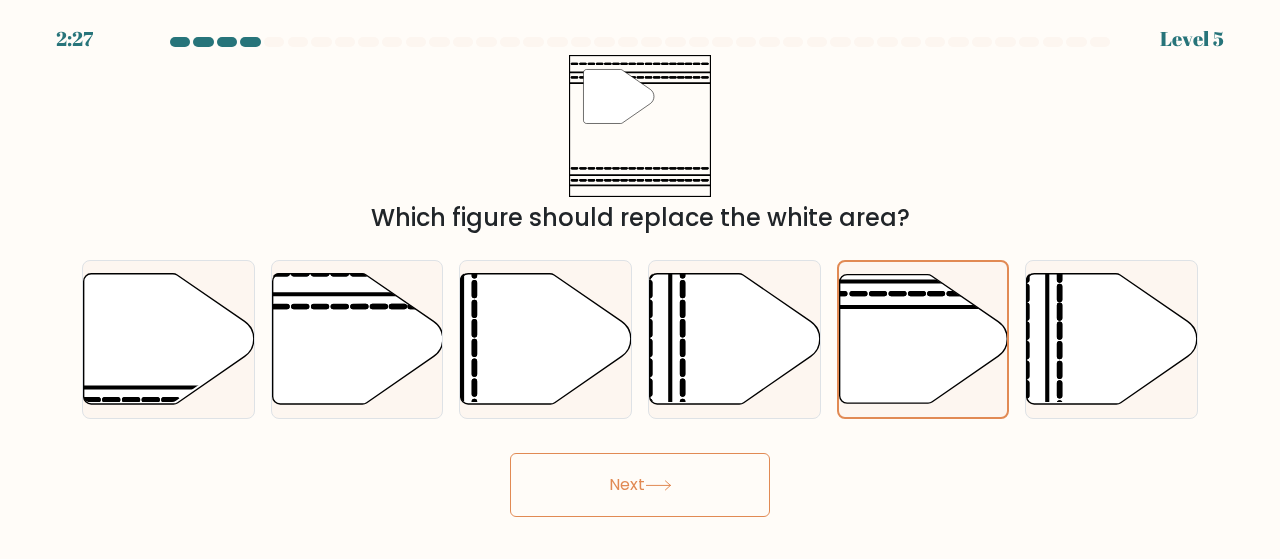 click on "Next" at bounding box center [640, 485] 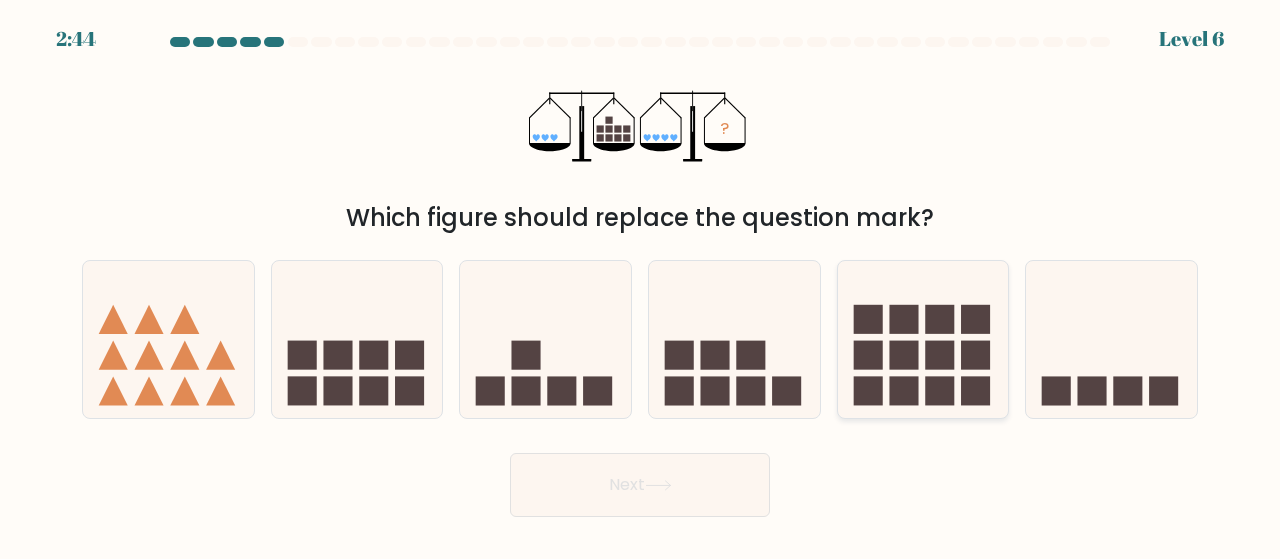 click 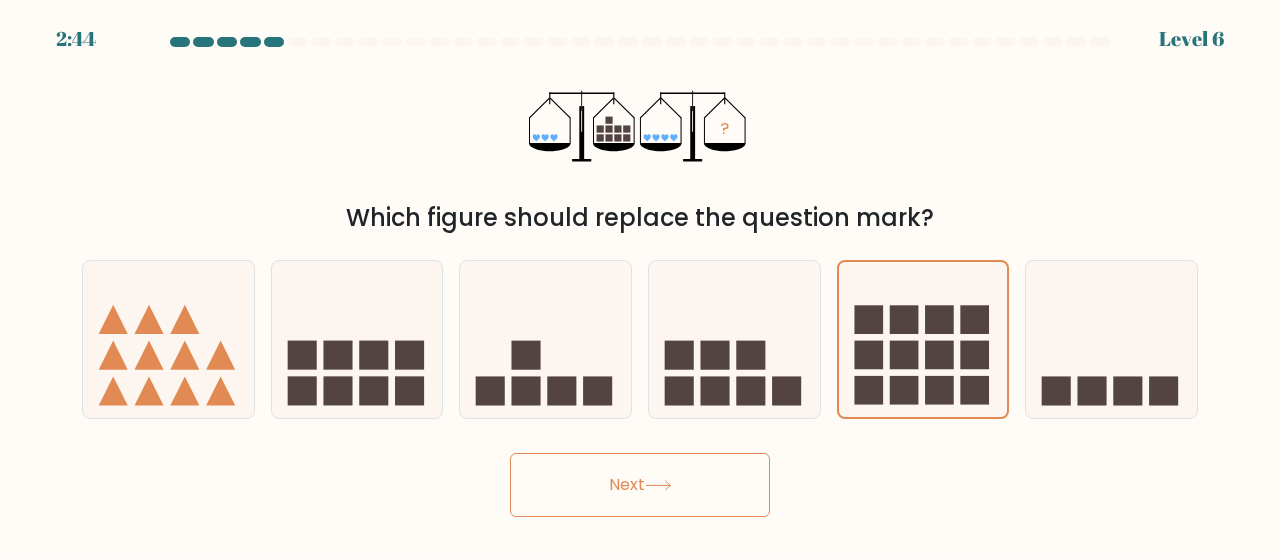 click on "Next" at bounding box center (640, 485) 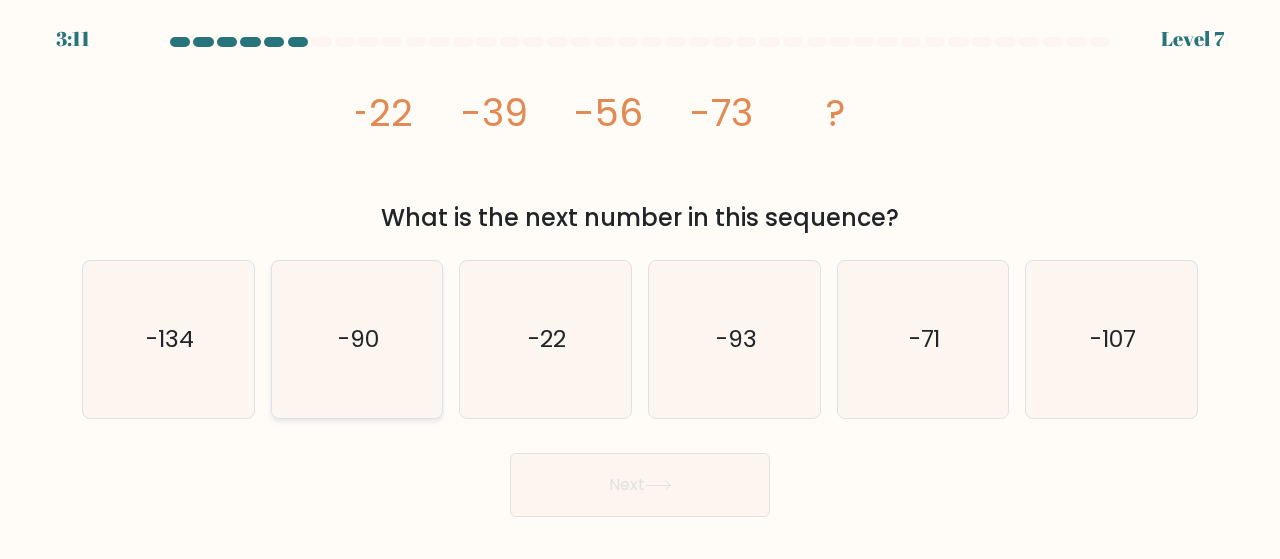 drag, startPoint x: 384, startPoint y: 350, endPoint x: 414, endPoint y: 357, distance: 30.805843 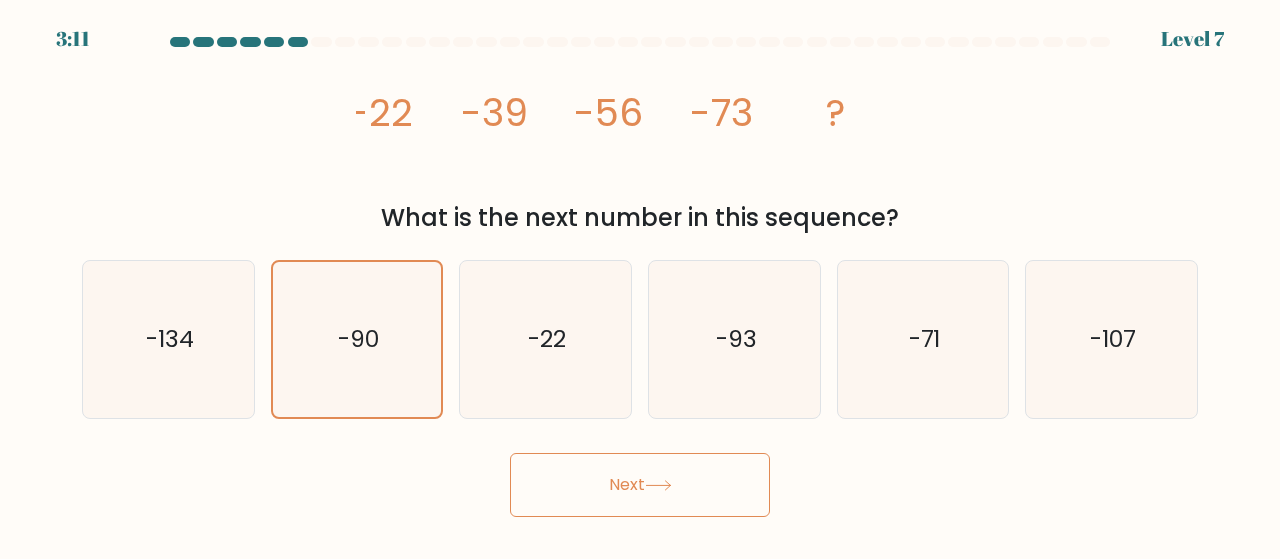 click on "Next" at bounding box center [640, 485] 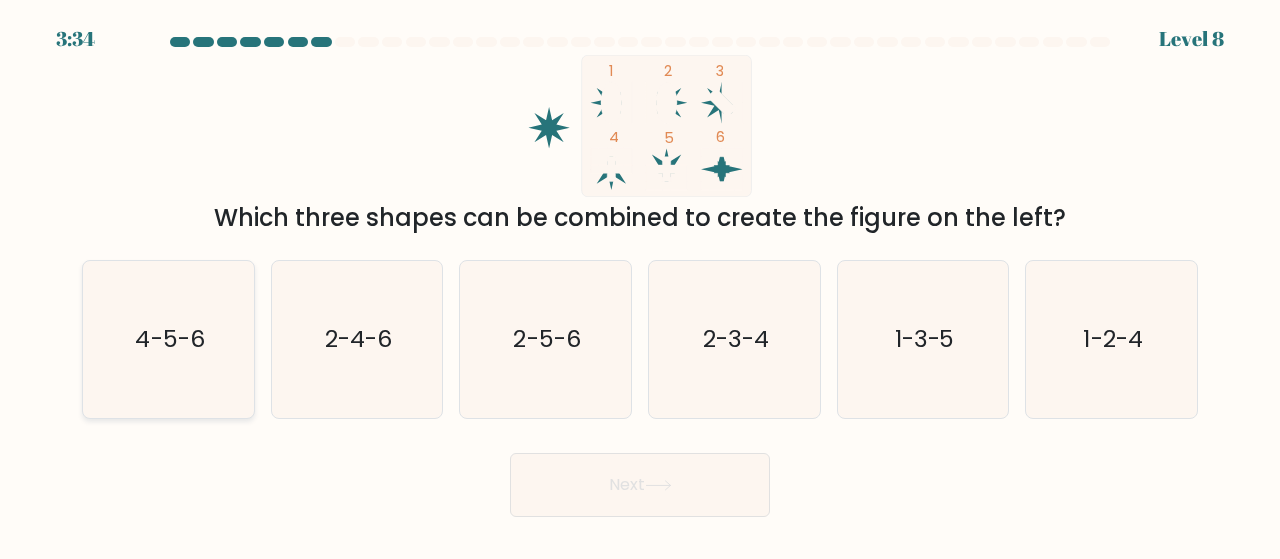 click on "4-5-6" 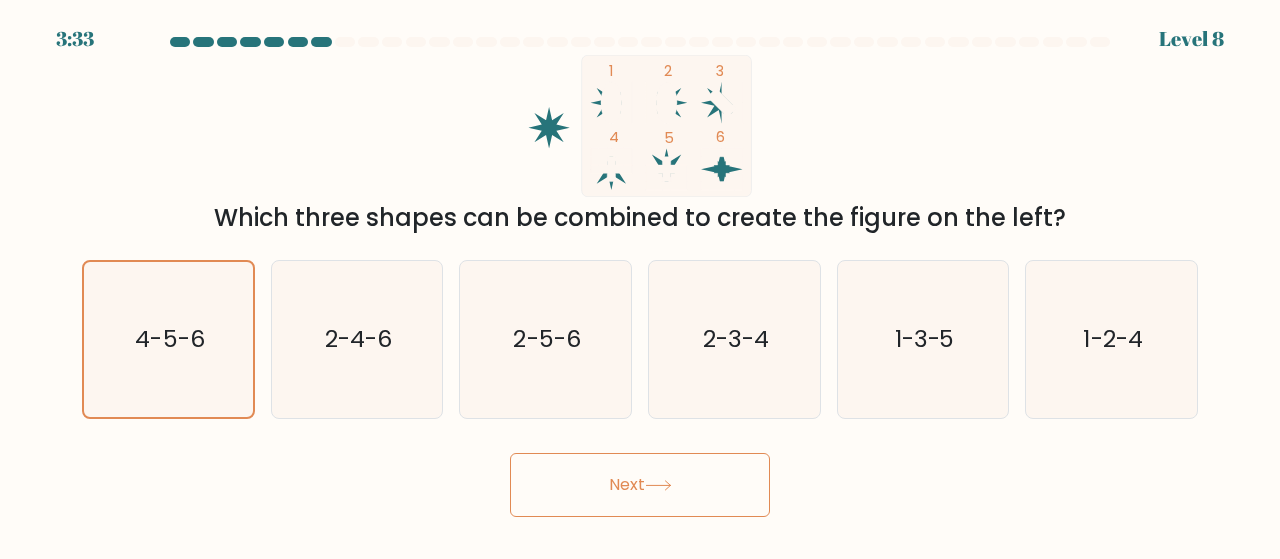 click 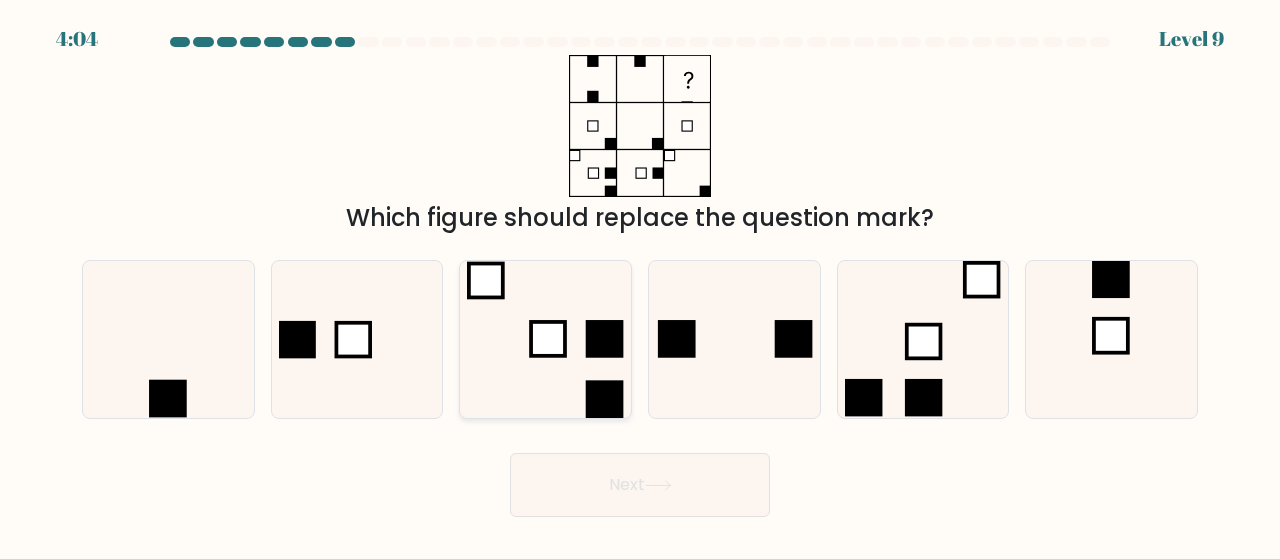 drag, startPoint x: 202, startPoint y: 379, endPoint x: 522, endPoint y: 375, distance: 320.025 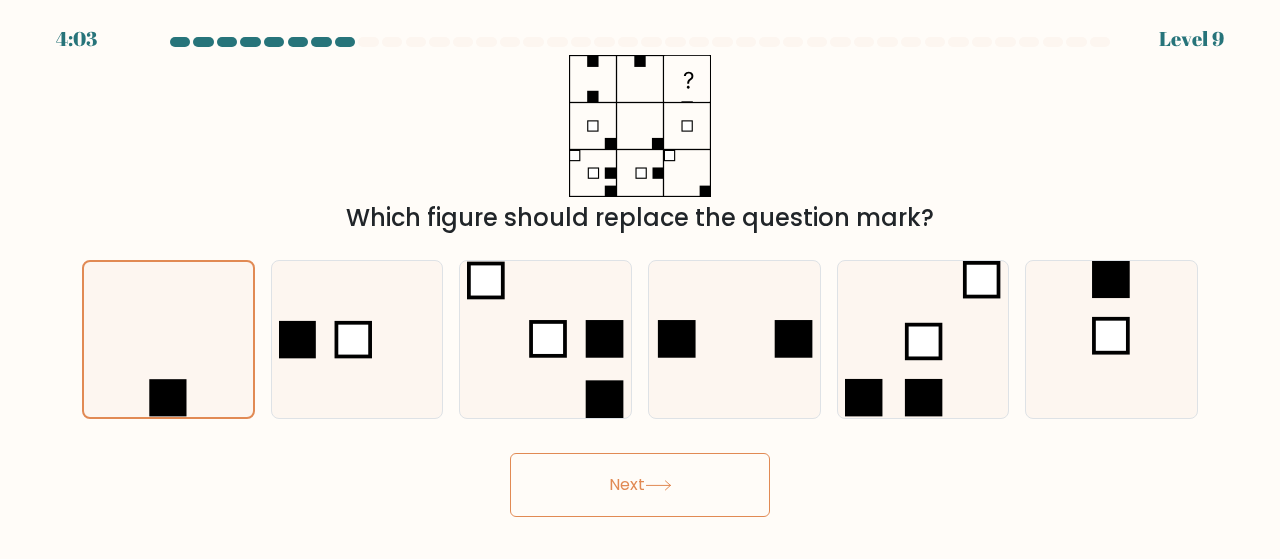 drag, startPoint x: 666, startPoint y: 499, endPoint x: 708, endPoint y: 489, distance: 43.174065 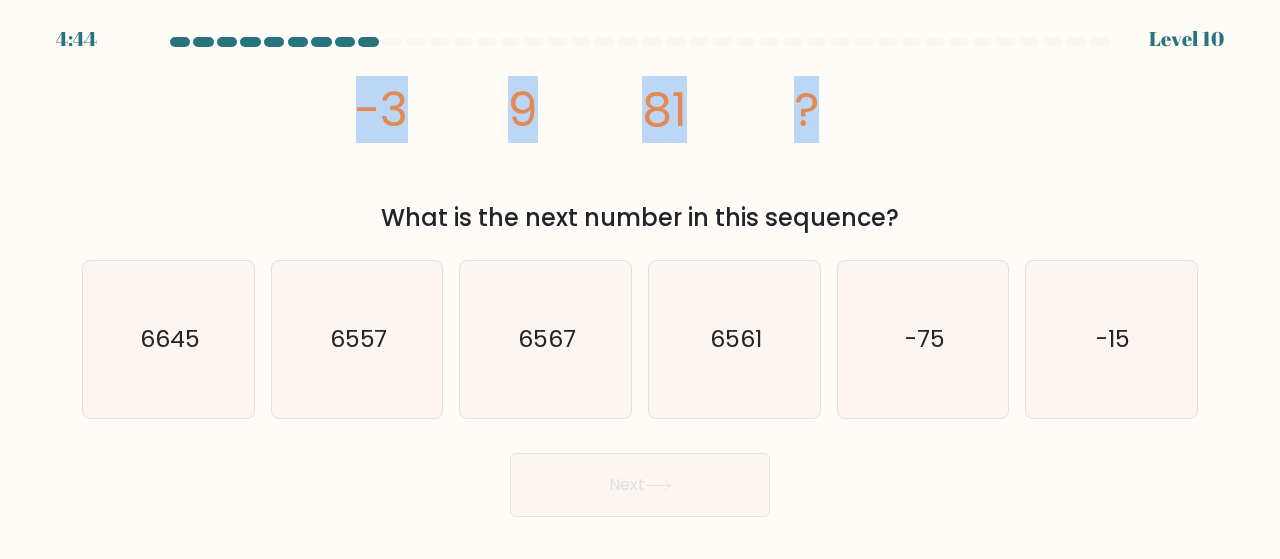 drag, startPoint x: 283, startPoint y: 113, endPoint x: 958, endPoint y: 107, distance: 675.0267 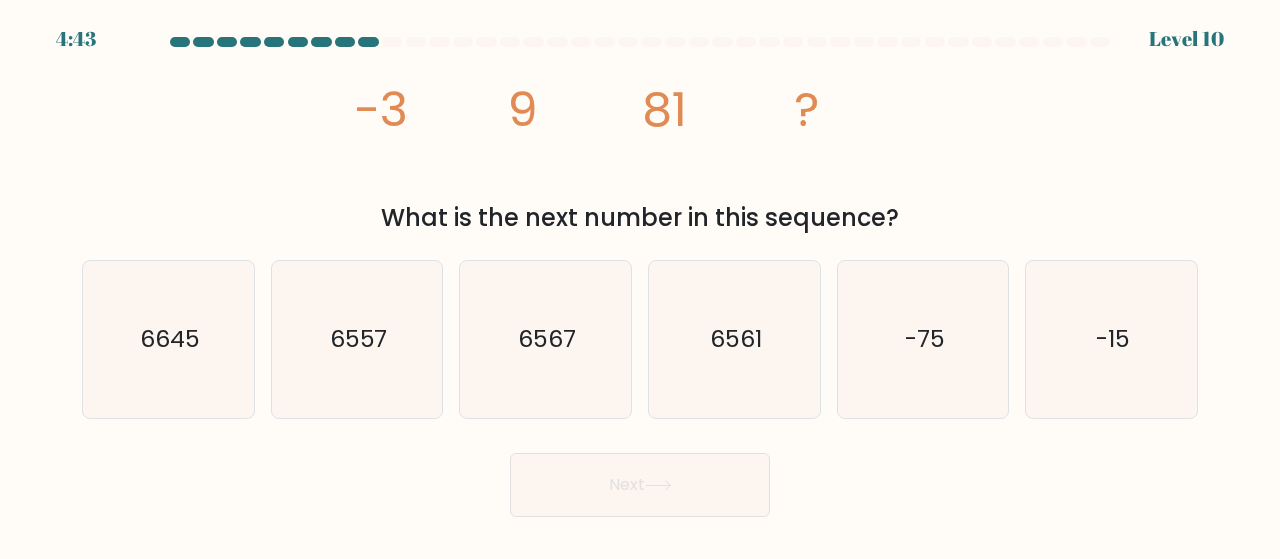click on "image/svg+xml
-3
9
81
?
What is the next number in this sequence?" at bounding box center [640, 145] 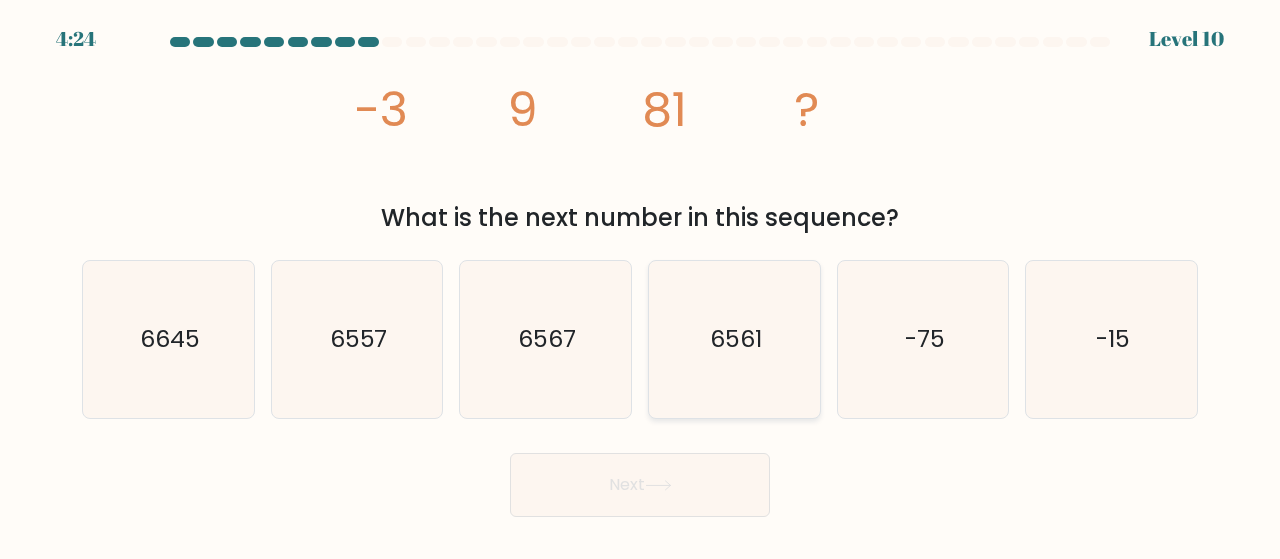 click on "6561" 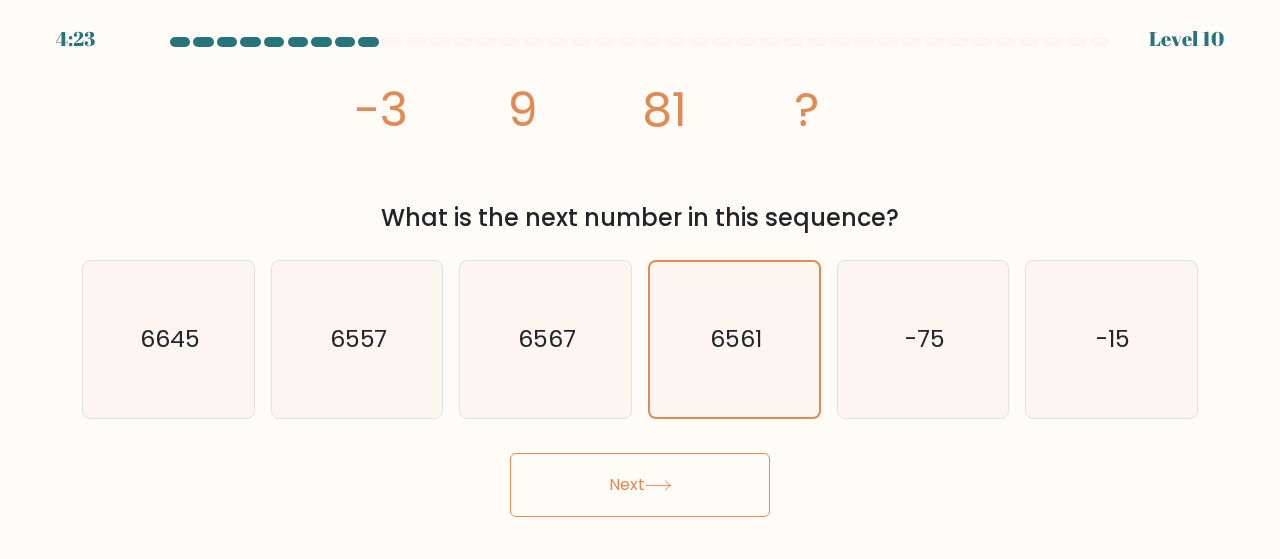 click on "Next" at bounding box center (640, 485) 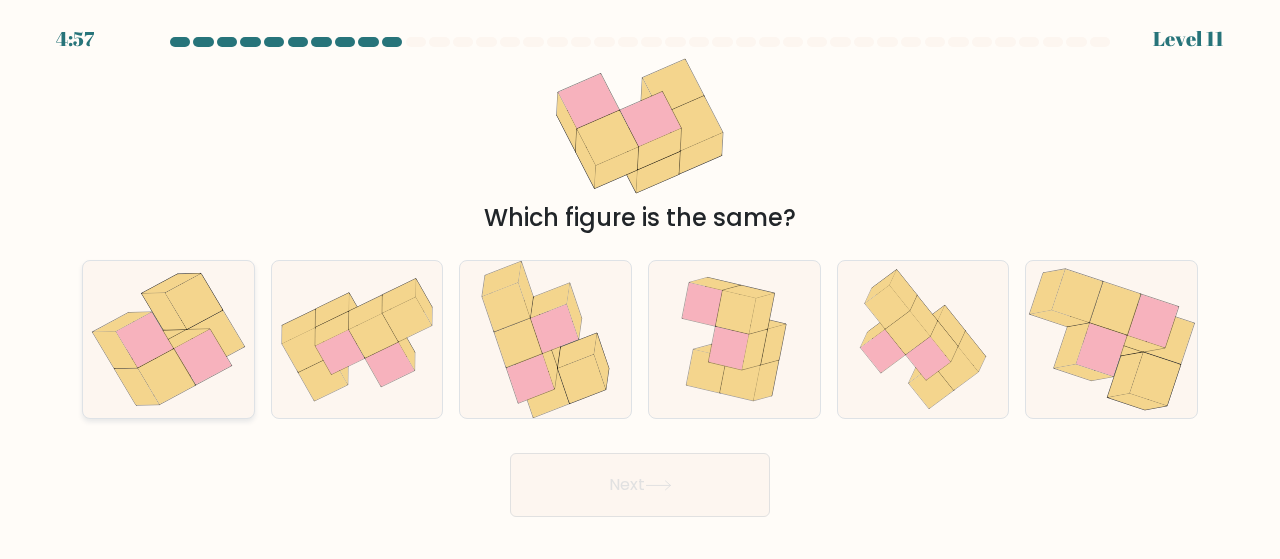 click 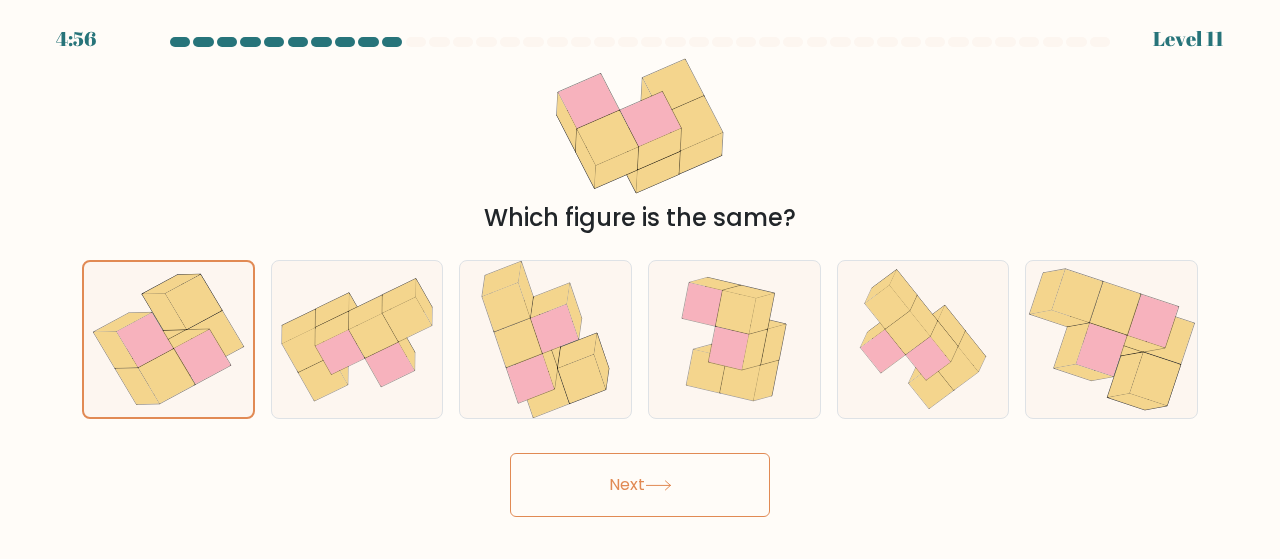 click on "Next" at bounding box center [640, 485] 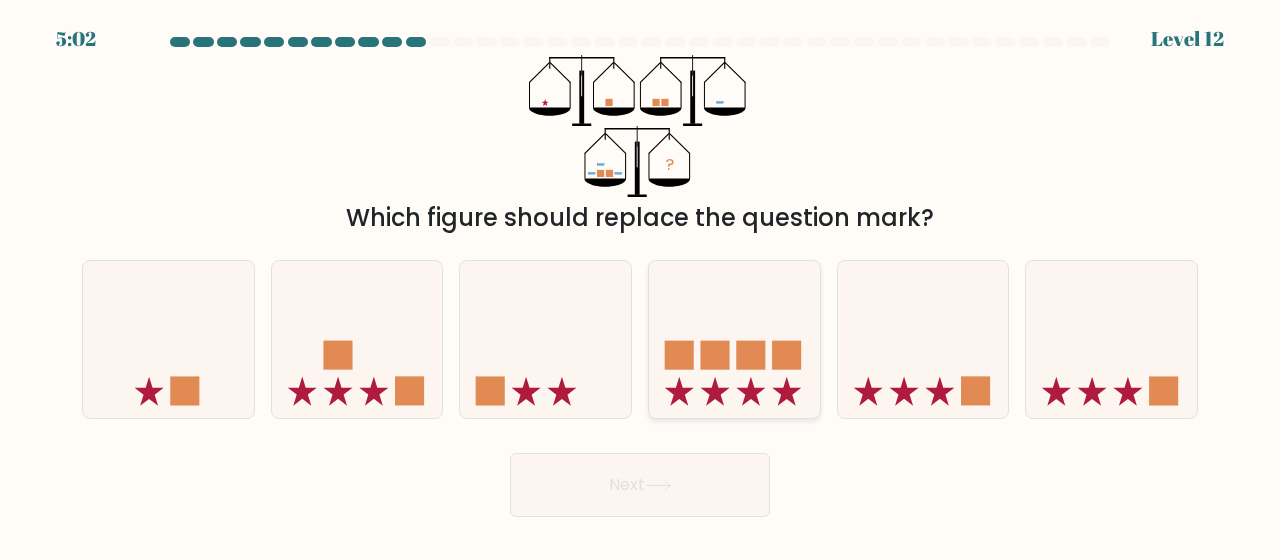 click 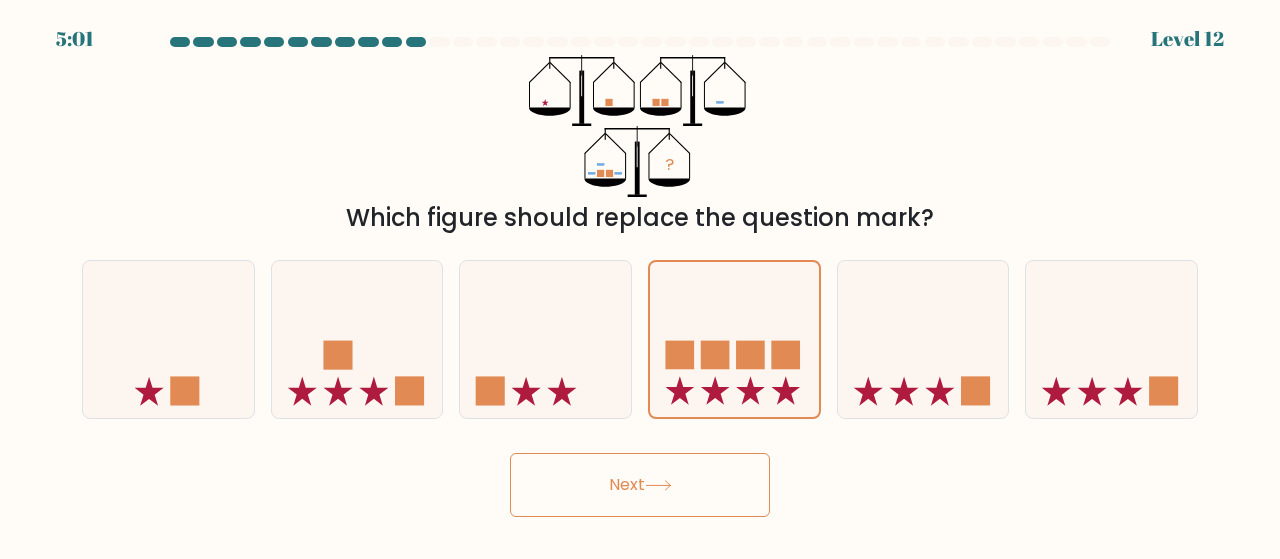 click on "Next" at bounding box center [640, 485] 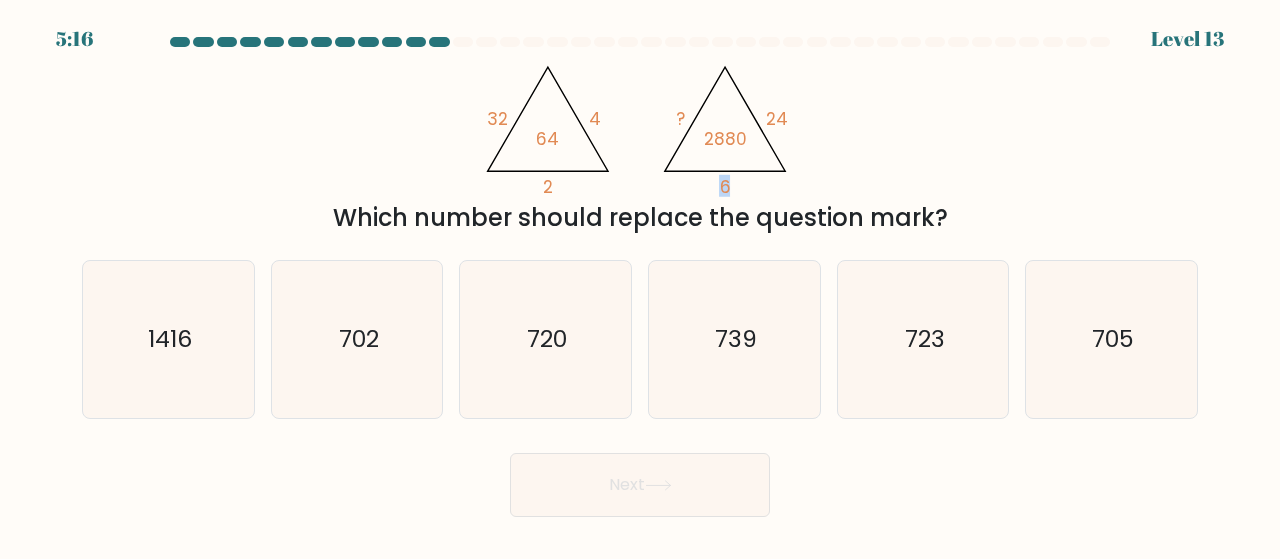 drag, startPoint x: 720, startPoint y: 179, endPoint x: 740, endPoint y: 183, distance: 20.396078 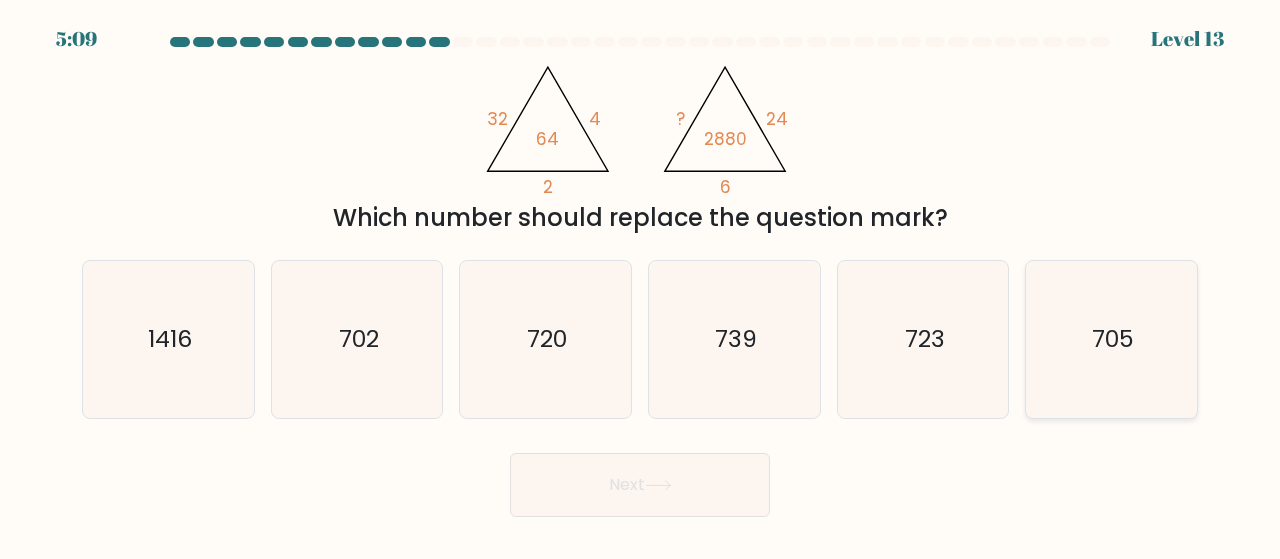 click on "705" 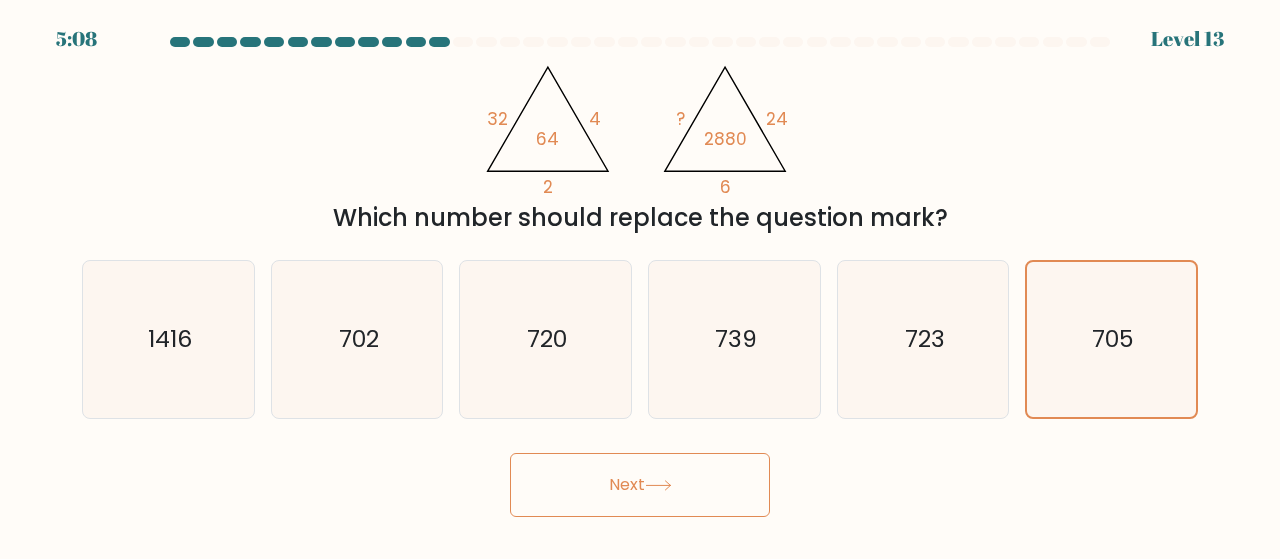 click on "Next" at bounding box center (640, 485) 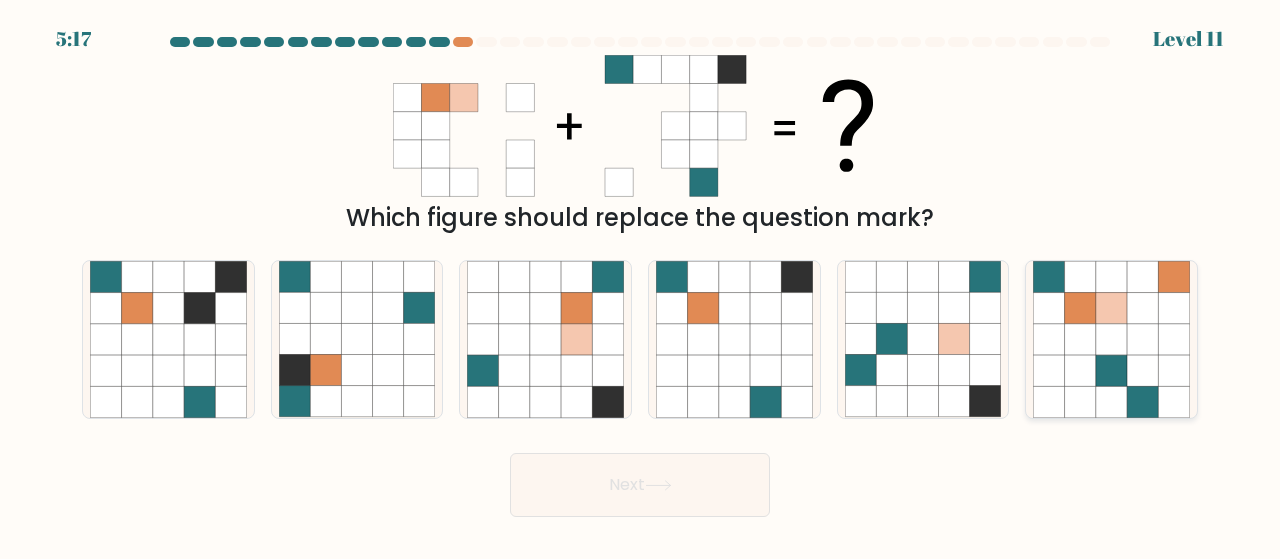 click 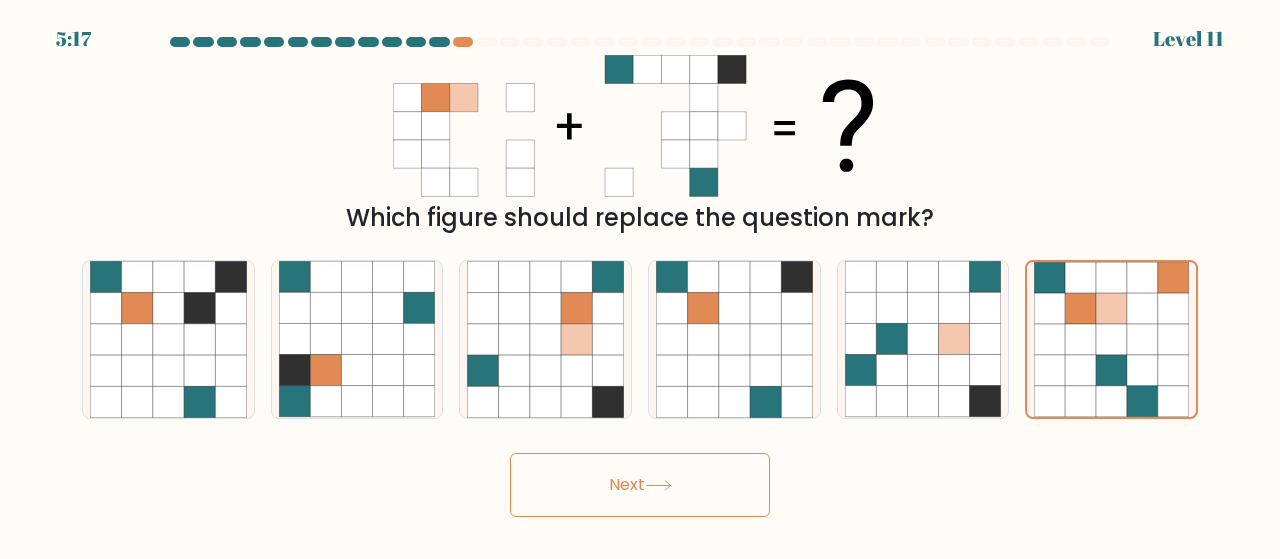 click on "Next" at bounding box center [640, 485] 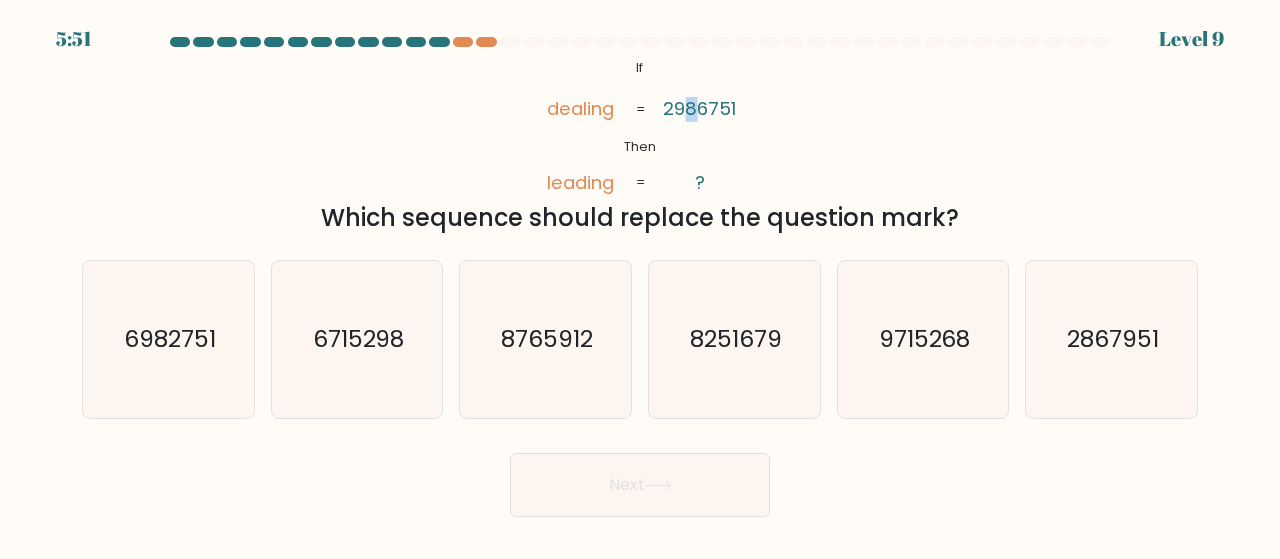click on "2986751" 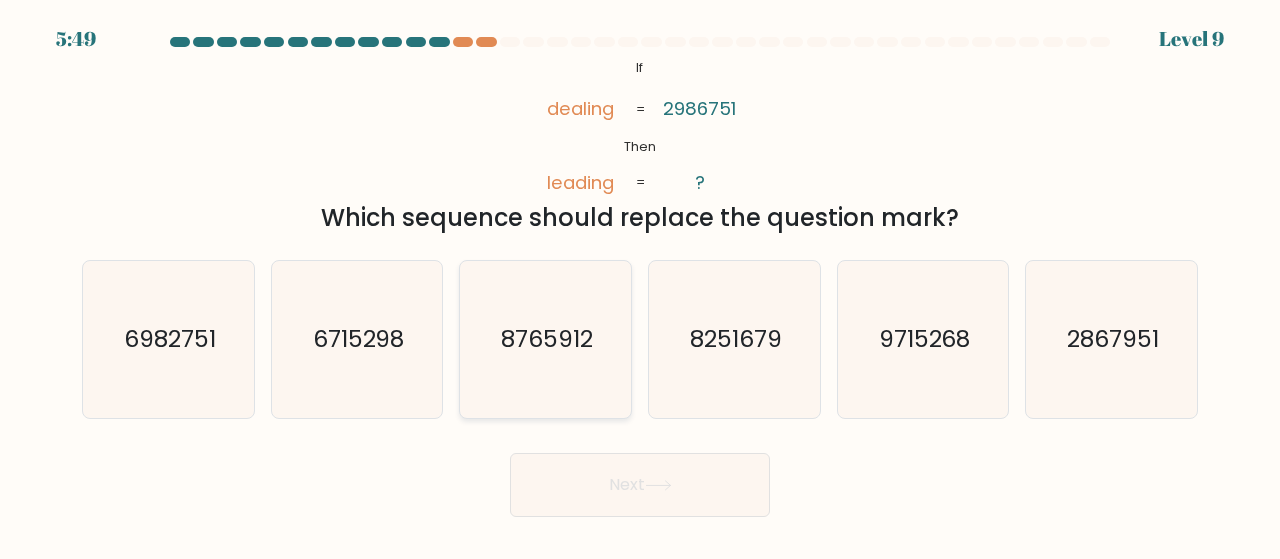 click on "8765912" 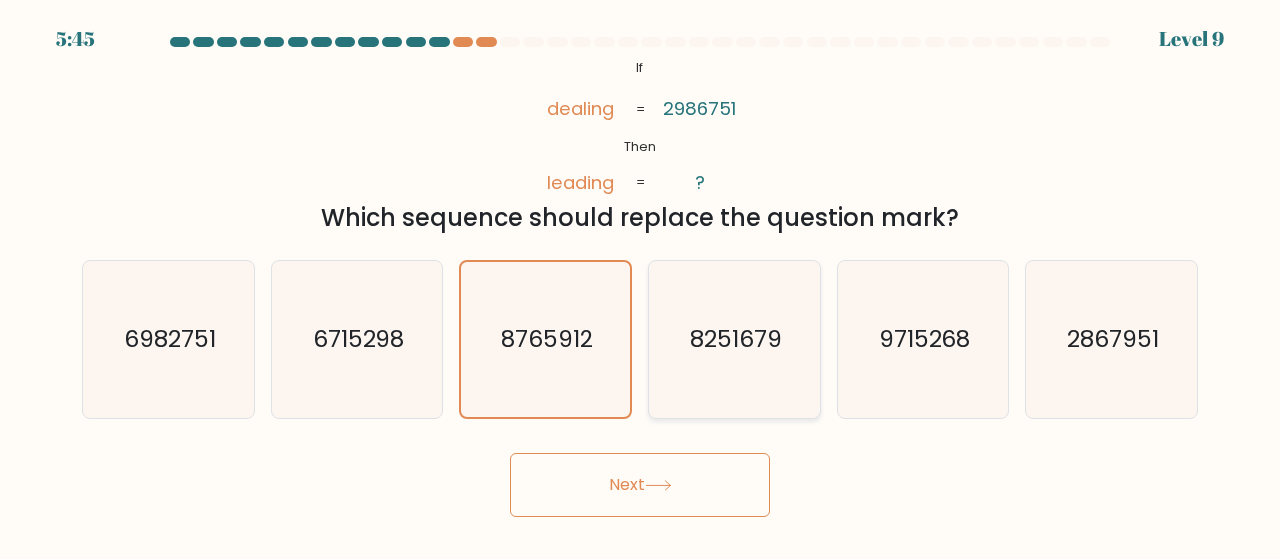 click on "8251679" 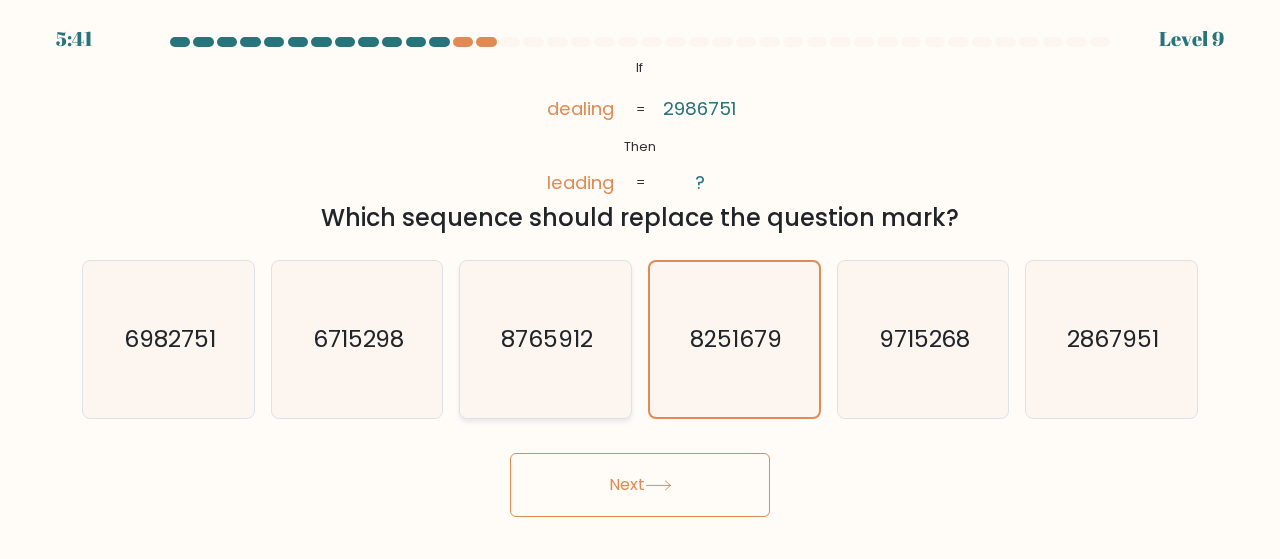 click on "8765912" 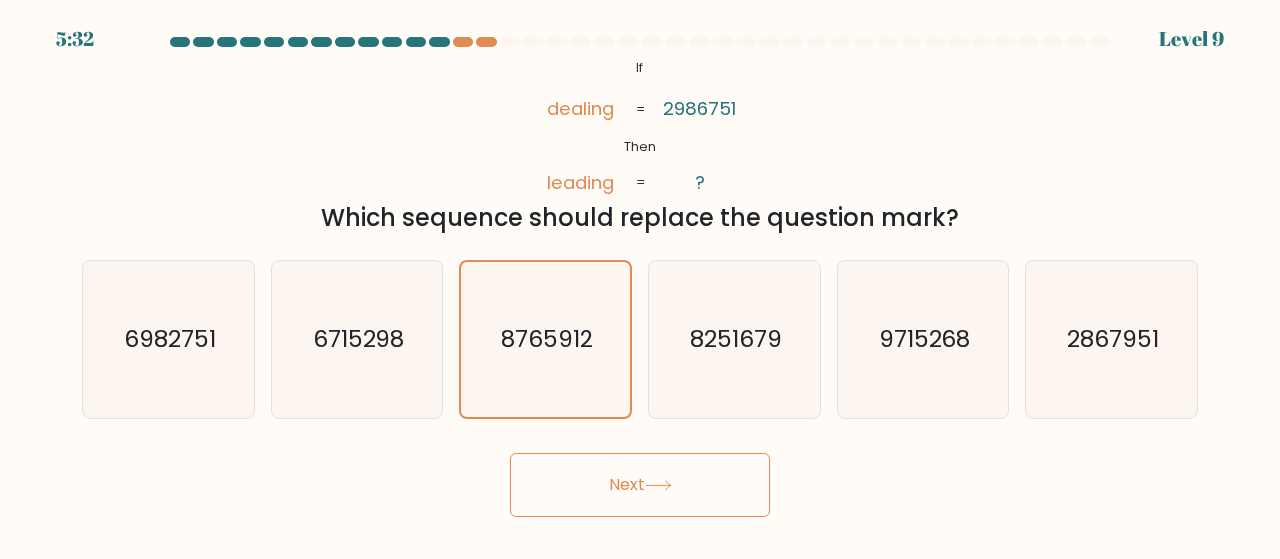 click on "Next" at bounding box center (640, 485) 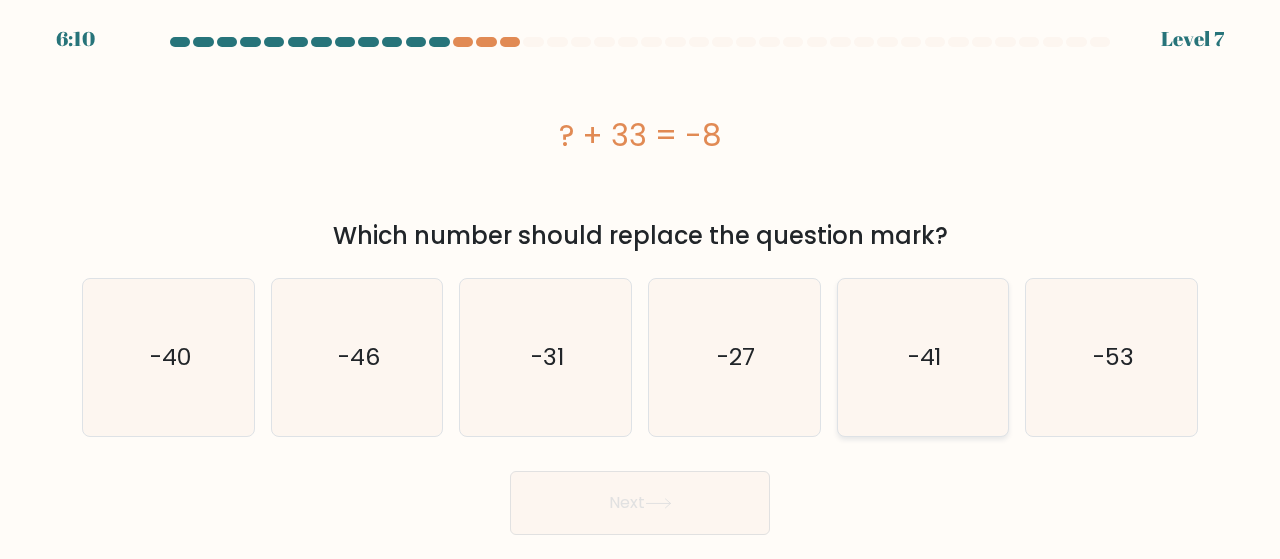 click on "-41" 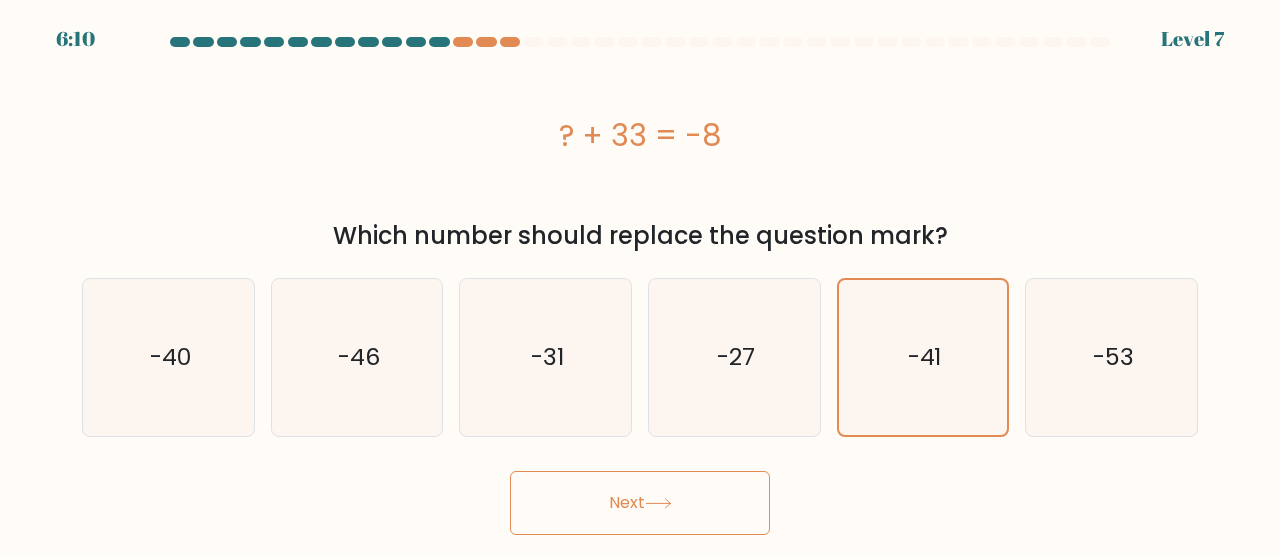 click on "Next" at bounding box center [640, 503] 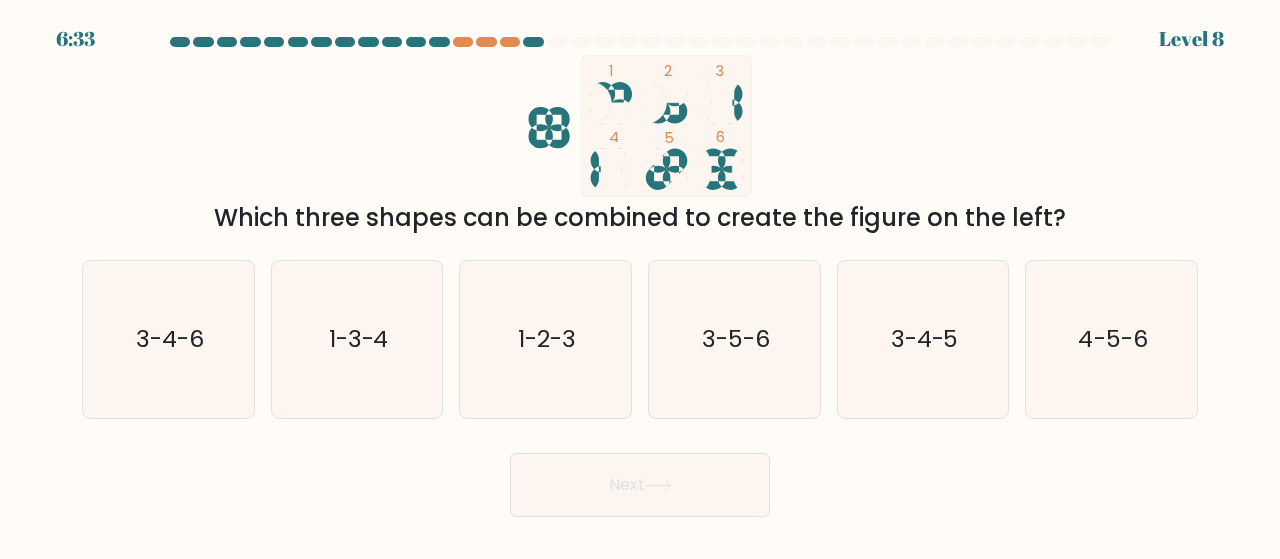 click 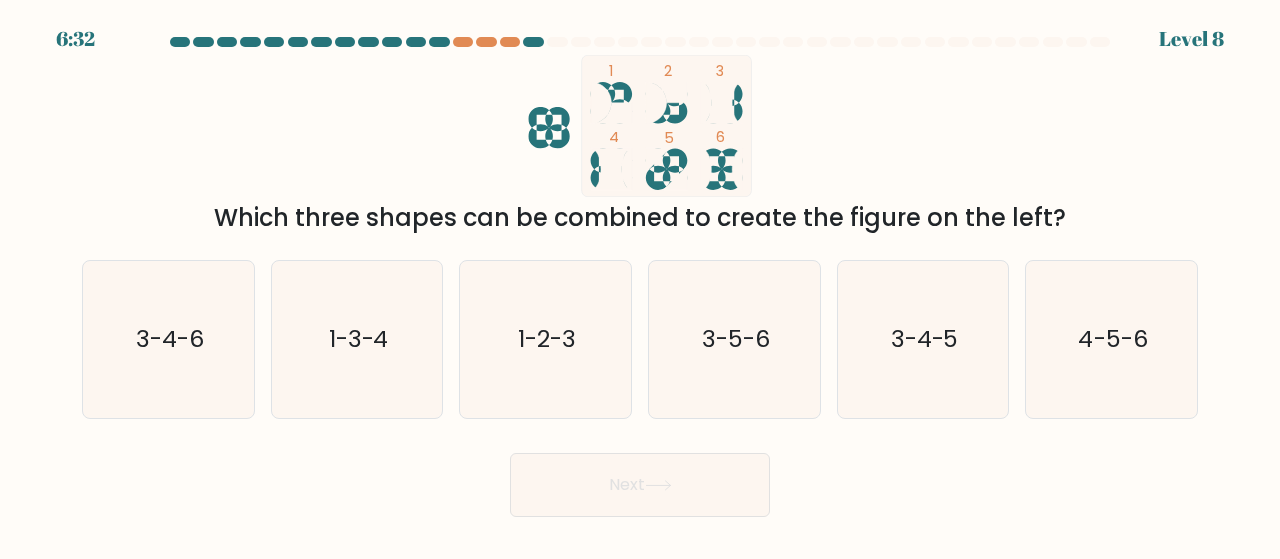 click 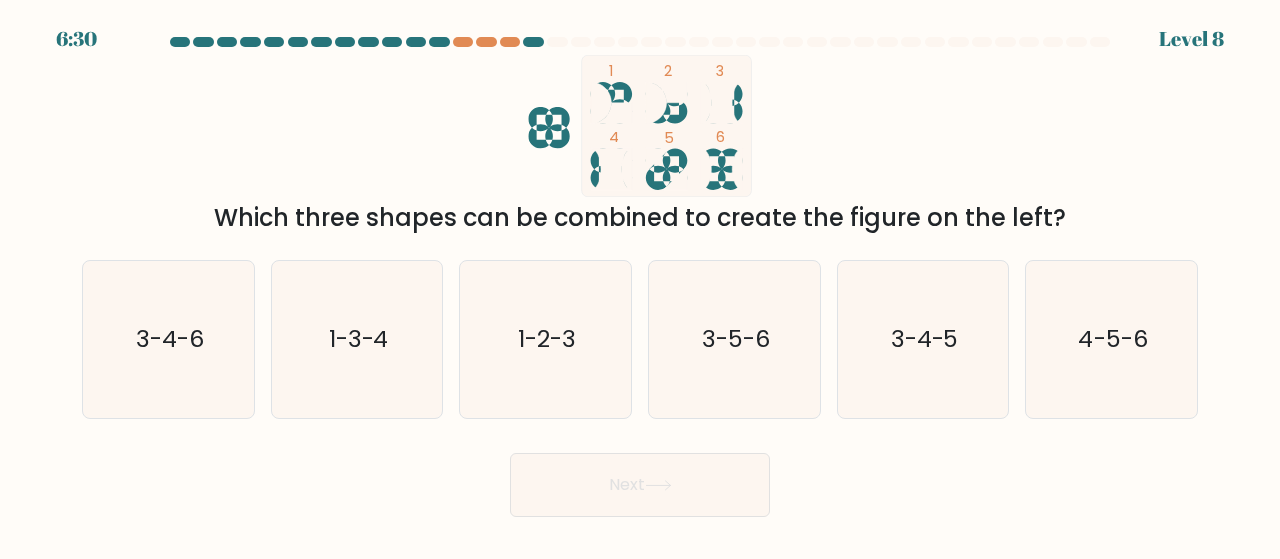click 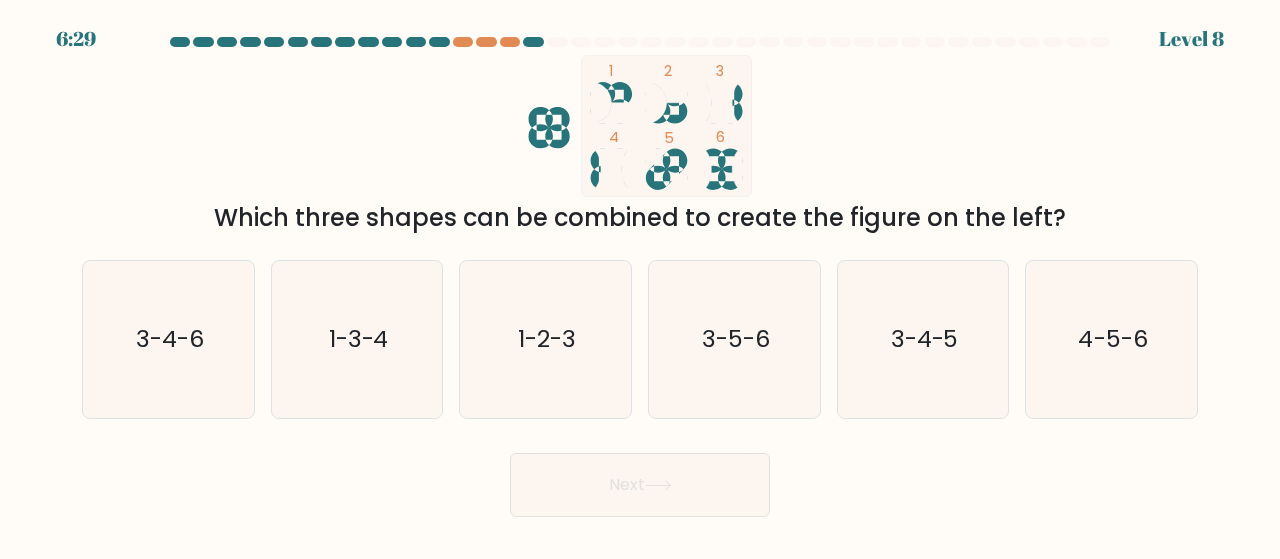 click 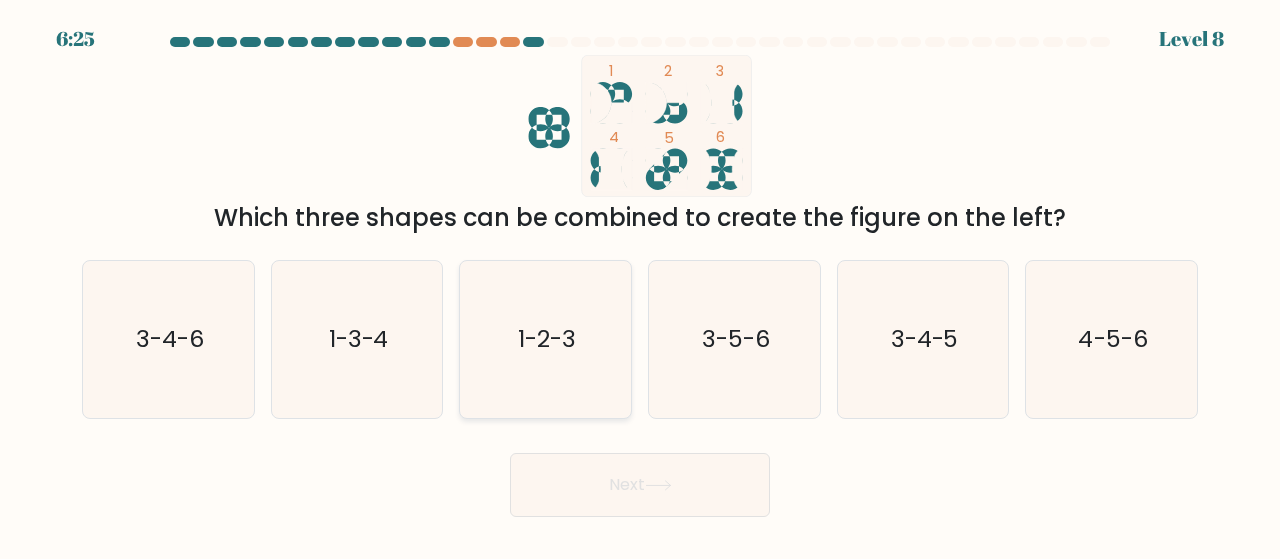 click on "1-2-3" 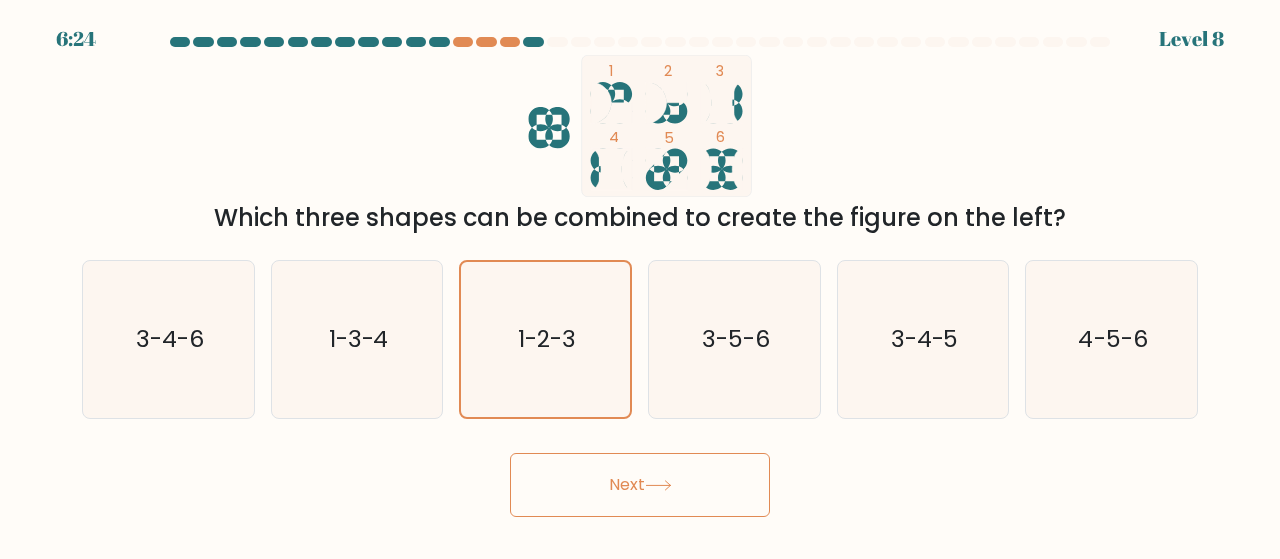 click 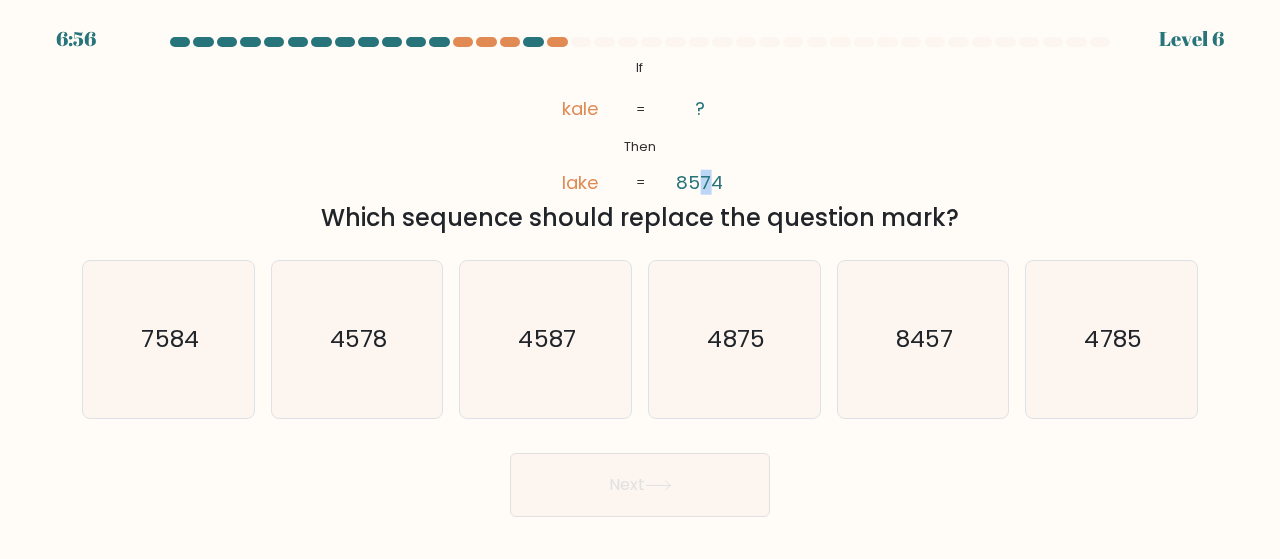 drag, startPoint x: 709, startPoint y: 184, endPoint x: 702, endPoint y: 192, distance: 10.630146 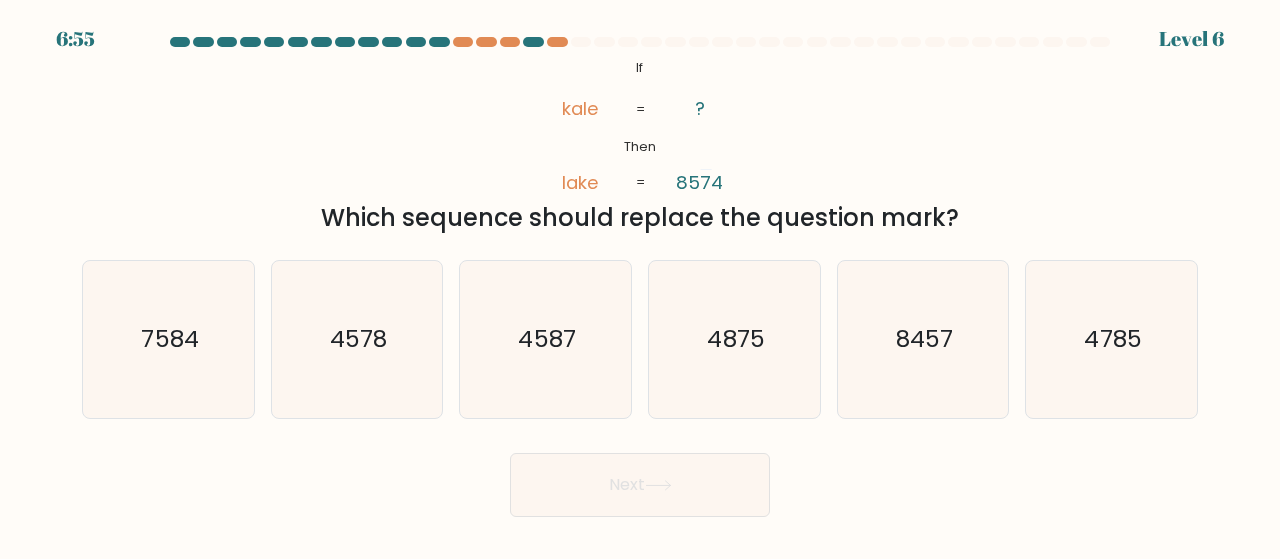 click on "a.
7584
b.
4578
c. d." at bounding box center [640, 331] 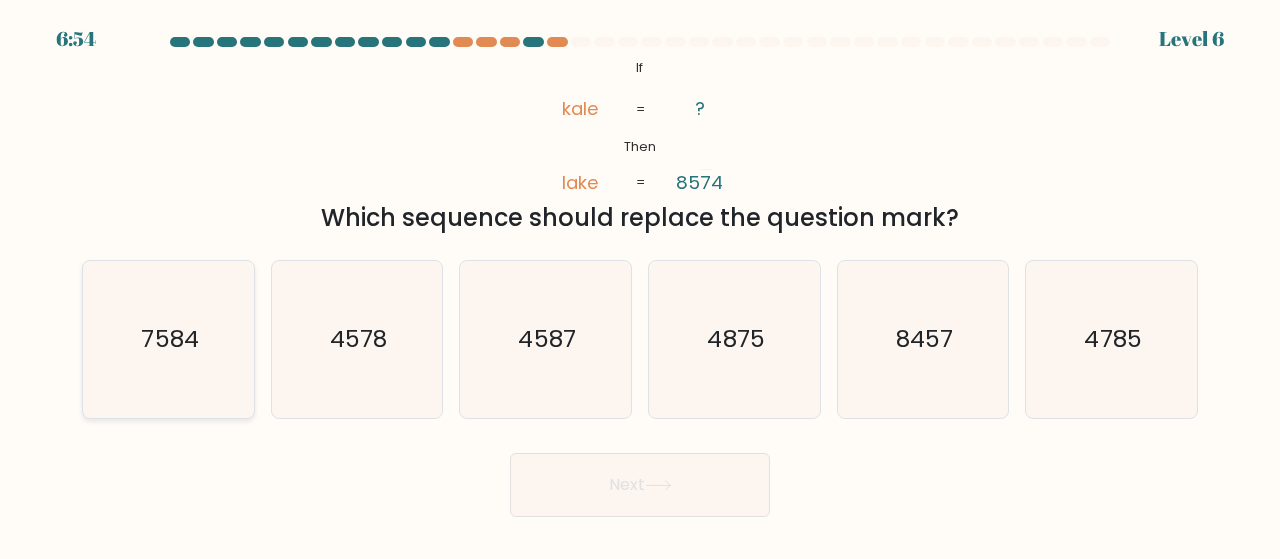 drag, startPoint x: 206, startPoint y: 374, endPoint x: 219, endPoint y: 369, distance: 13.928389 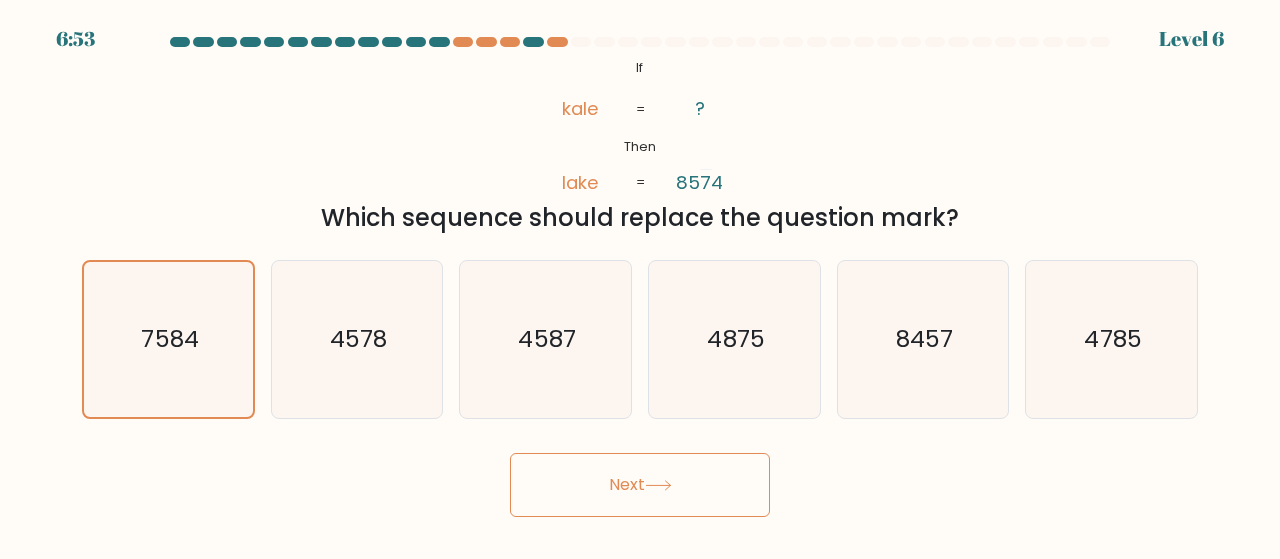 click on "Next" at bounding box center [640, 485] 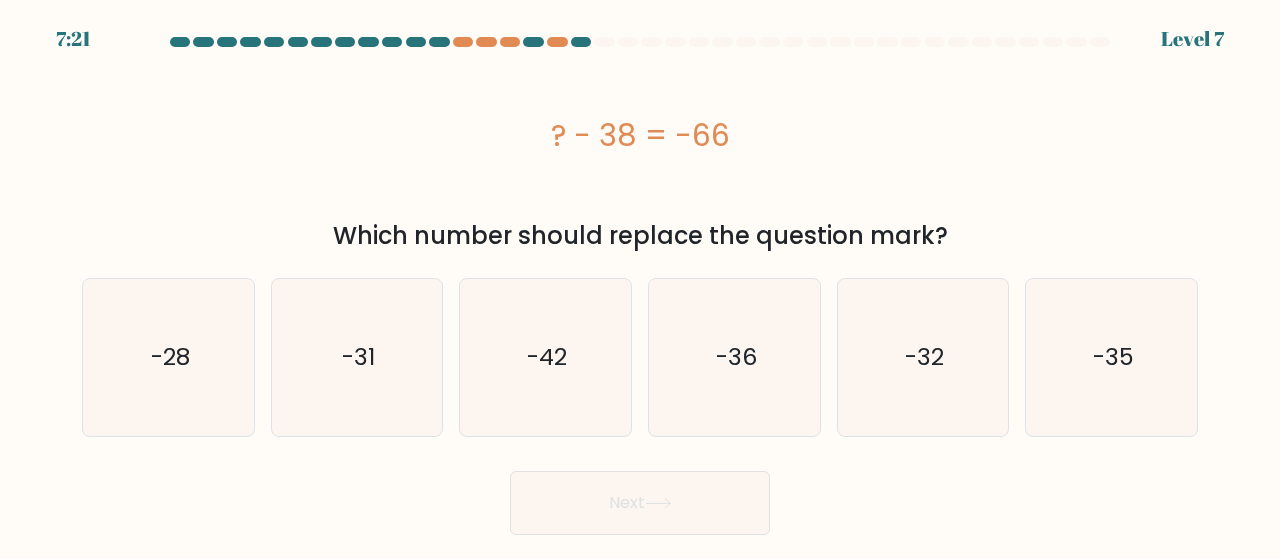 click on "? - 38 = -66" at bounding box center [640, 135] 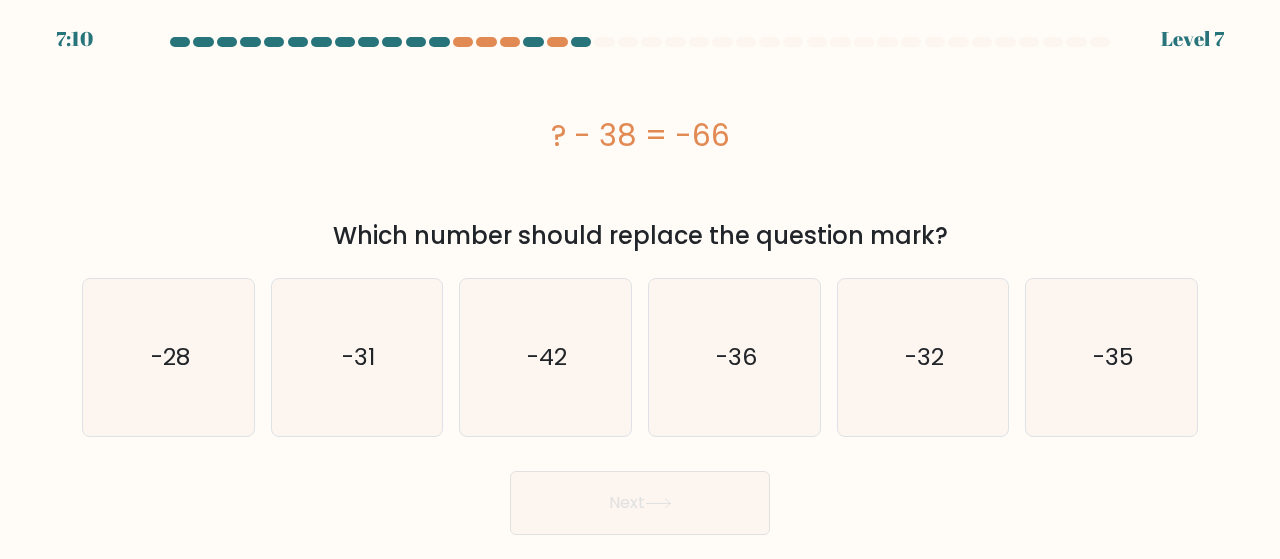 click on "? - 38 = -66" at bounding box center (640, 135) 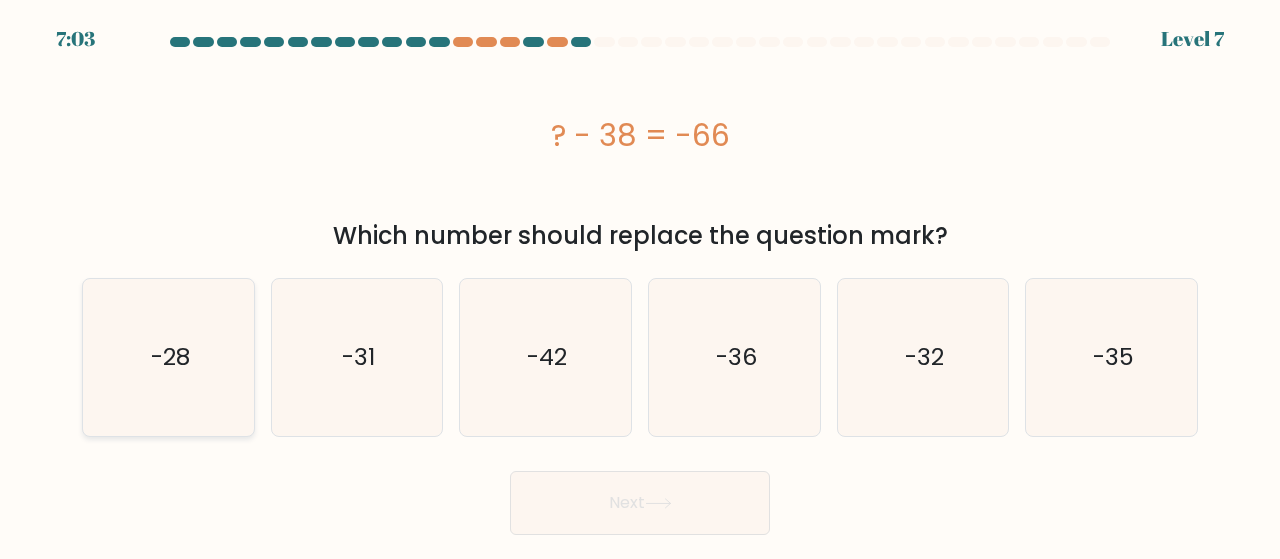click on "-28" 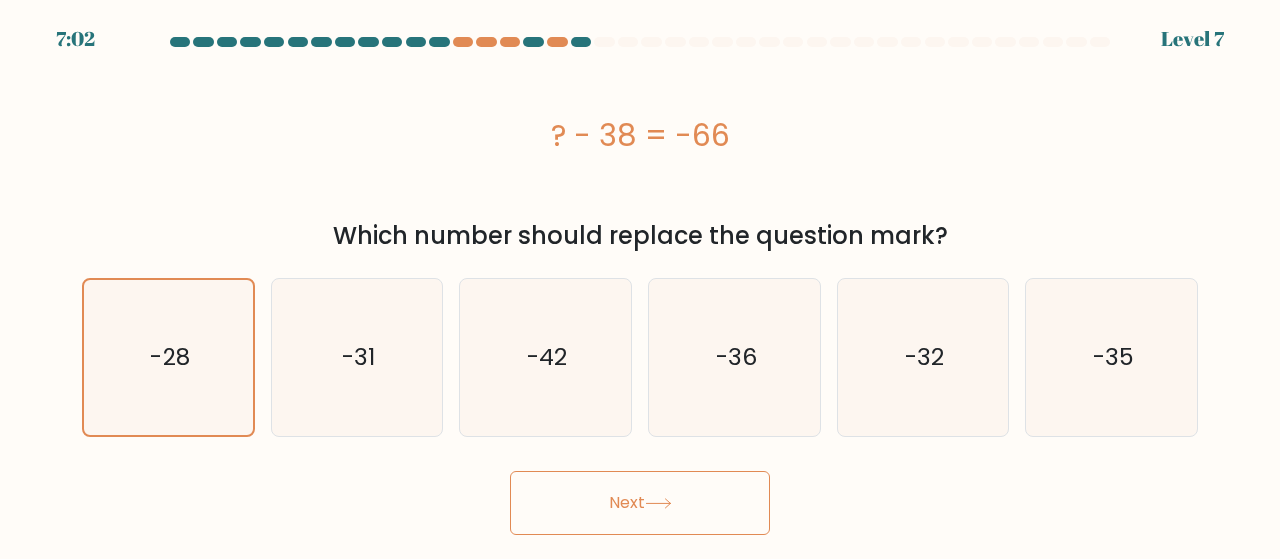 click on "Next" at bounding box center (640, 503) 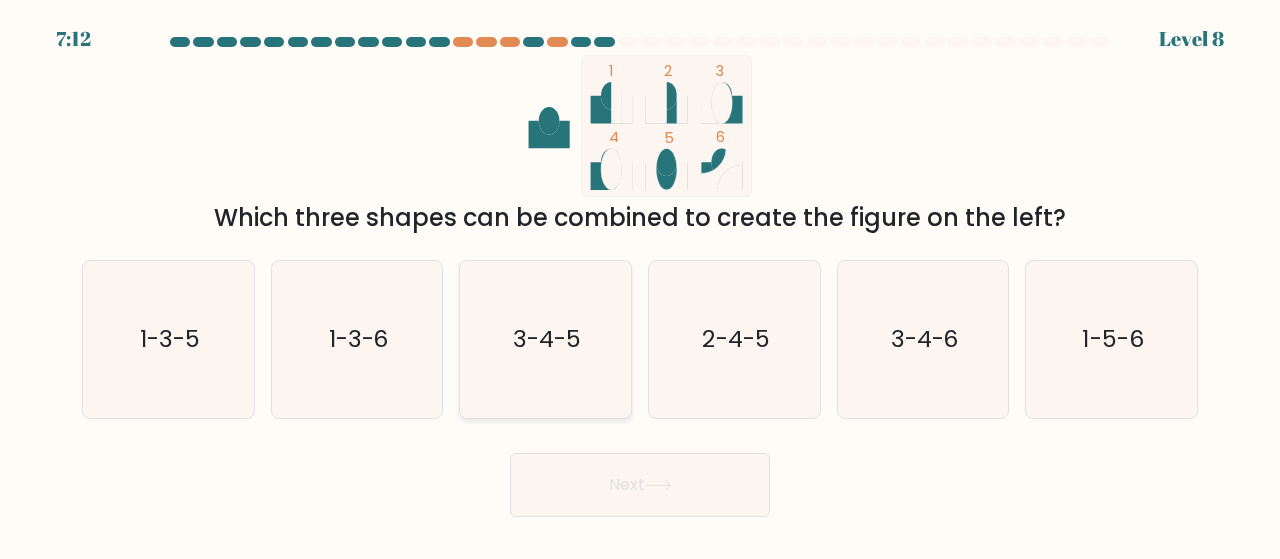 click on "3-4-5" 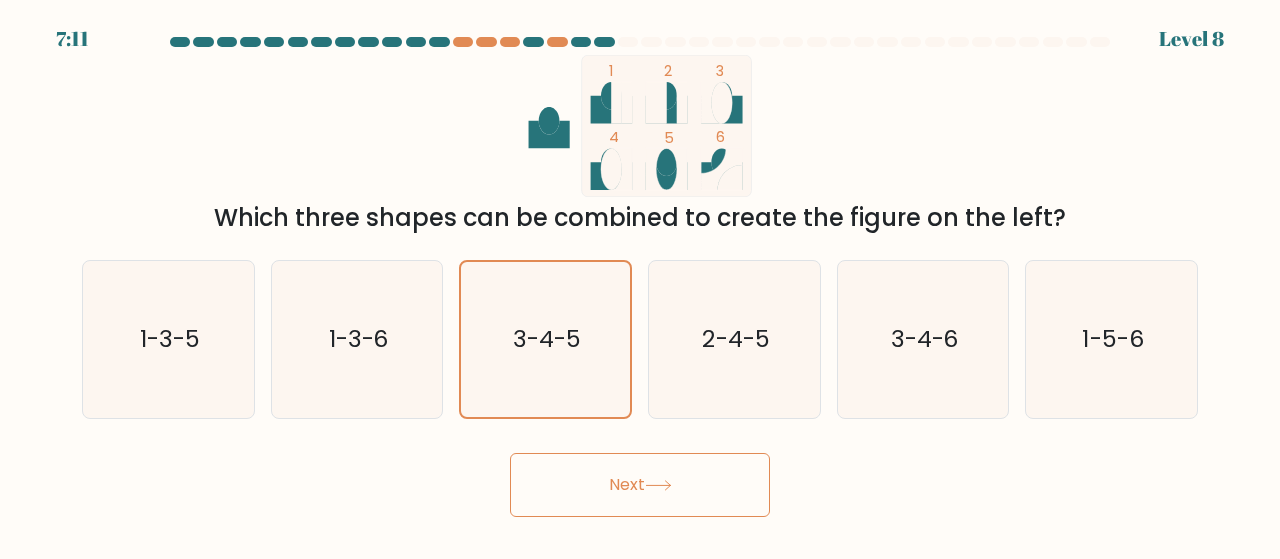 click 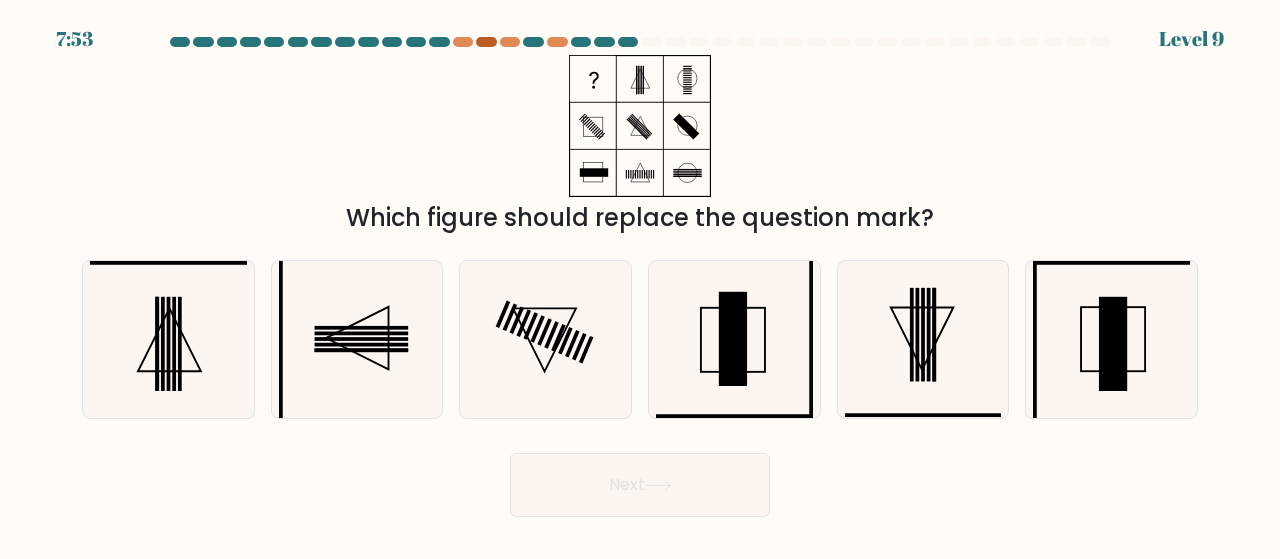 click at bounding box center (486, 42) 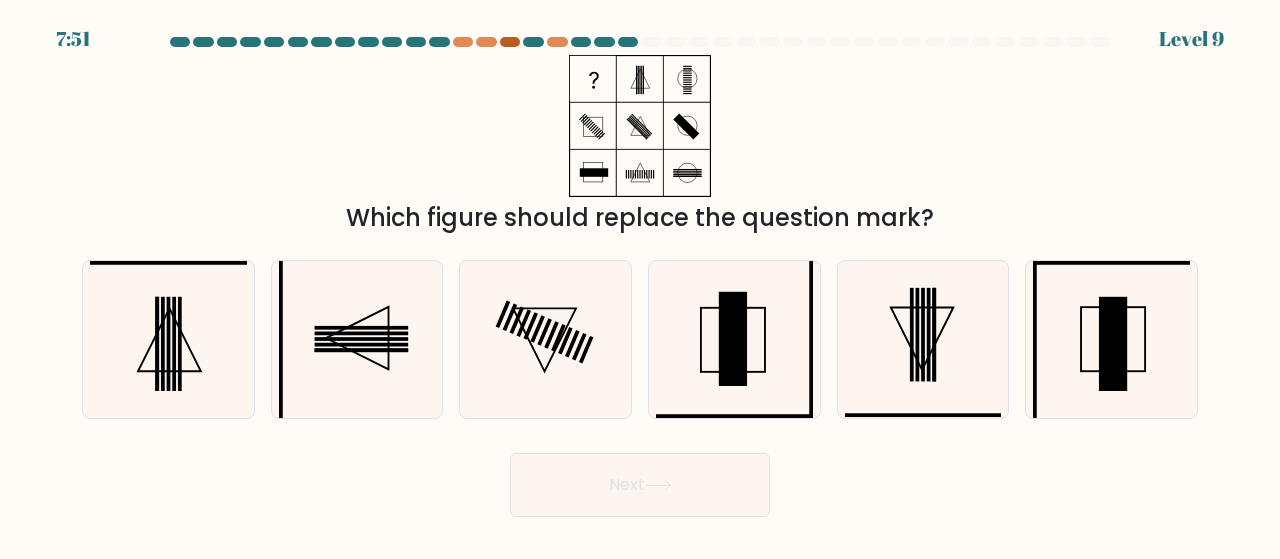 click at bounding box center (510, 42) 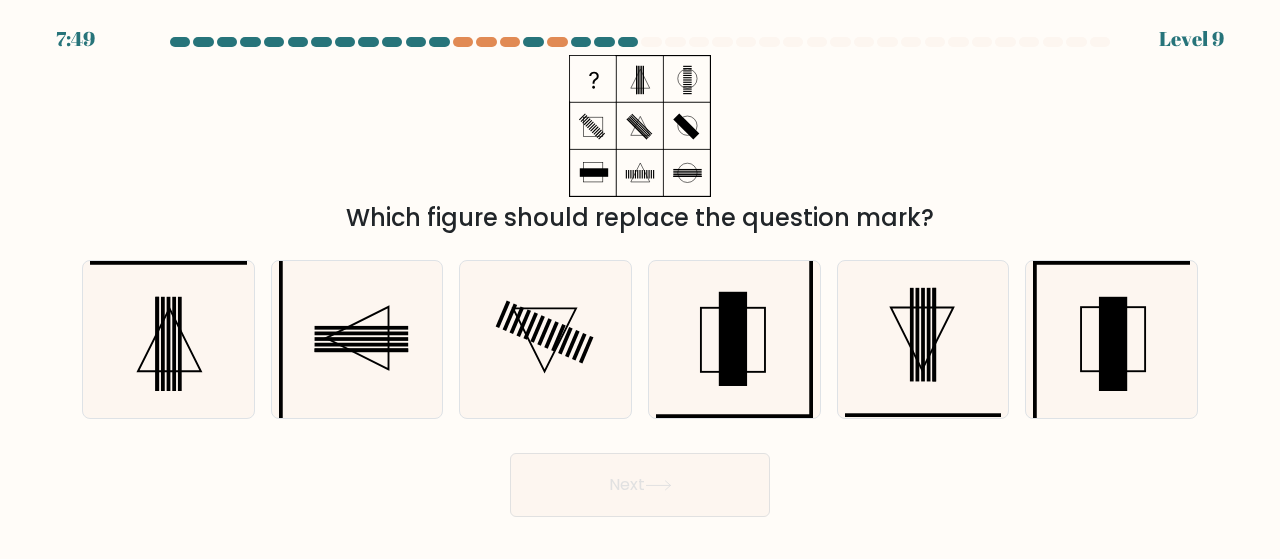 drag, startPoint x: 364, startPoint y: 199, endPoint x: 978, endPoint y: 199, distance: 614 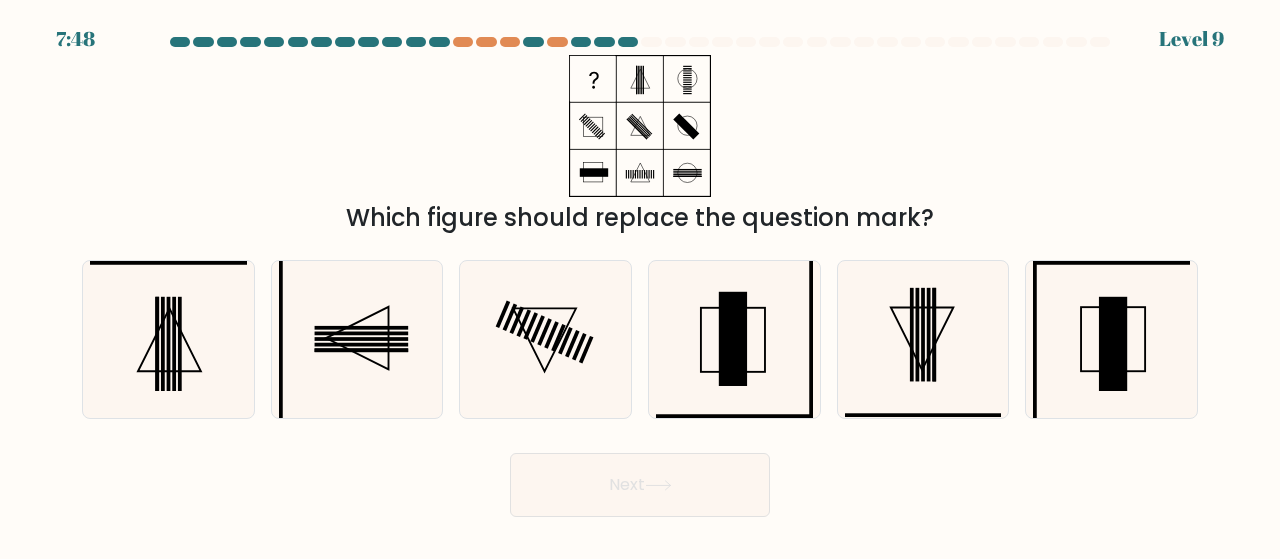 click on "Which figure should replace the question mark?" at bounding box center [640, 145] 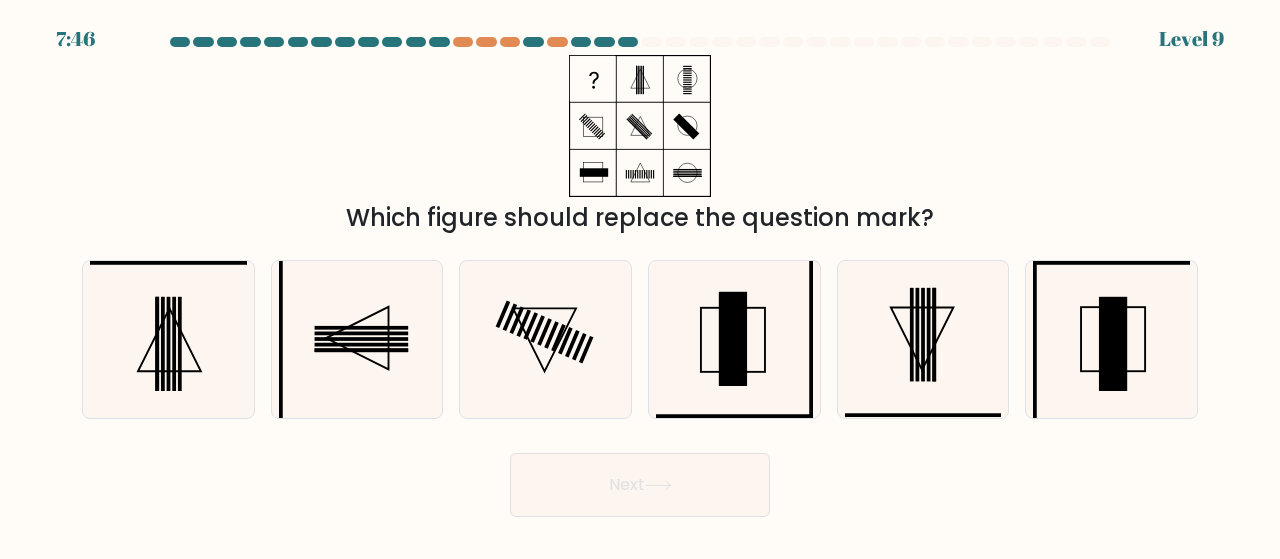click on "Which figure should replace the question mark?" at bounding box center (640, 145) 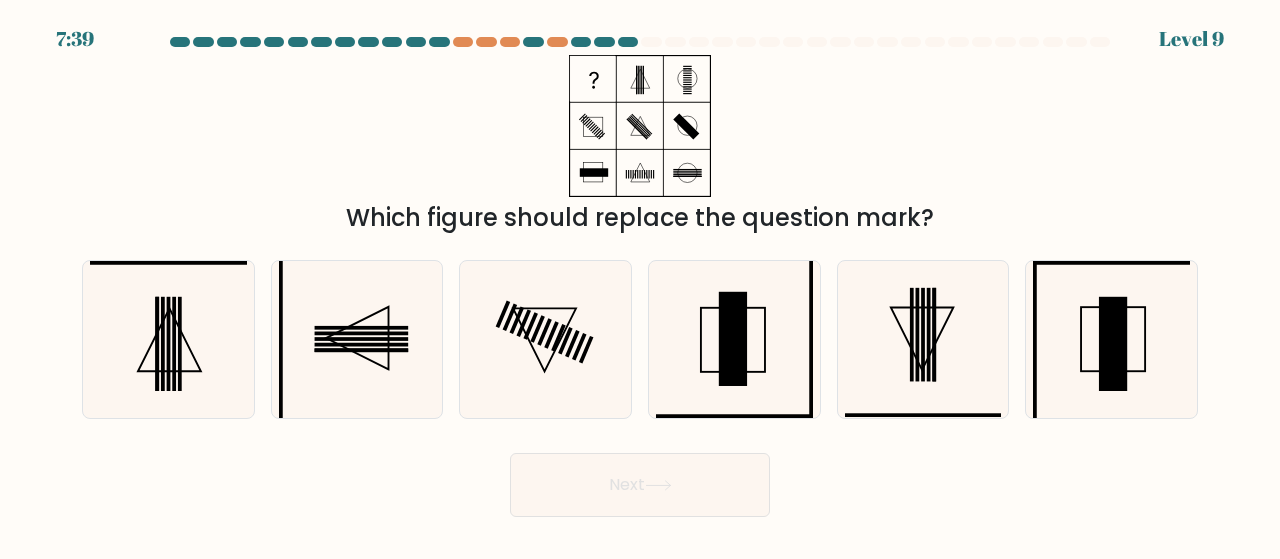 click on "Which figure should replace the question mark?" at bounding box center [640, 145] 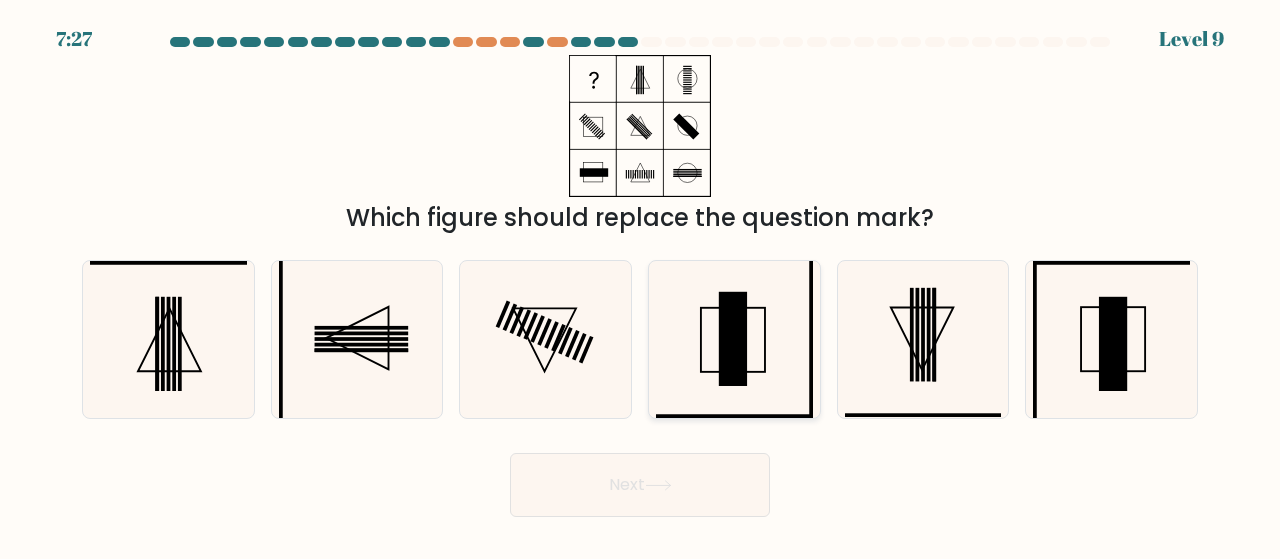 click 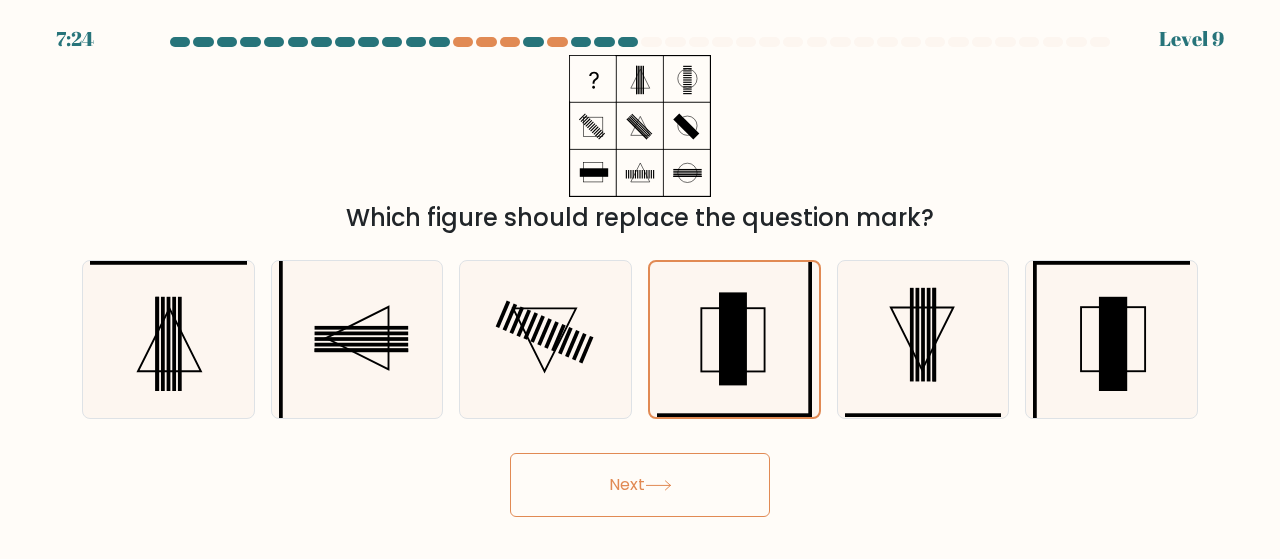 click on "Next" at bounding box center [640, 485] 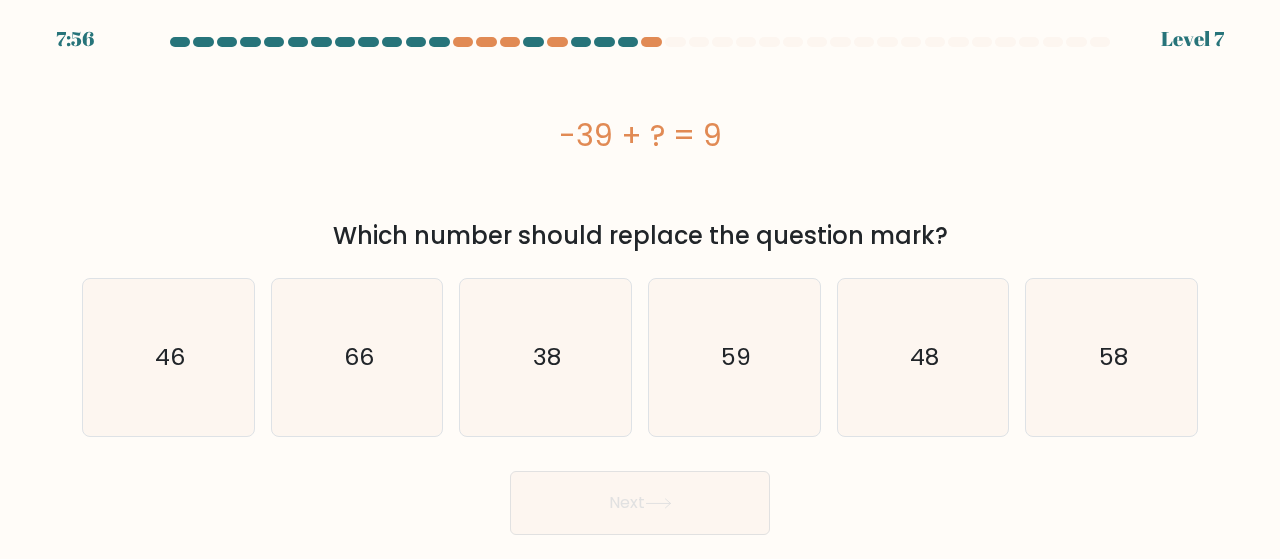 drag, startPoint x: 649, startPoint y: 137, endPoint x: 675, endPoint y: 137, distance: 26 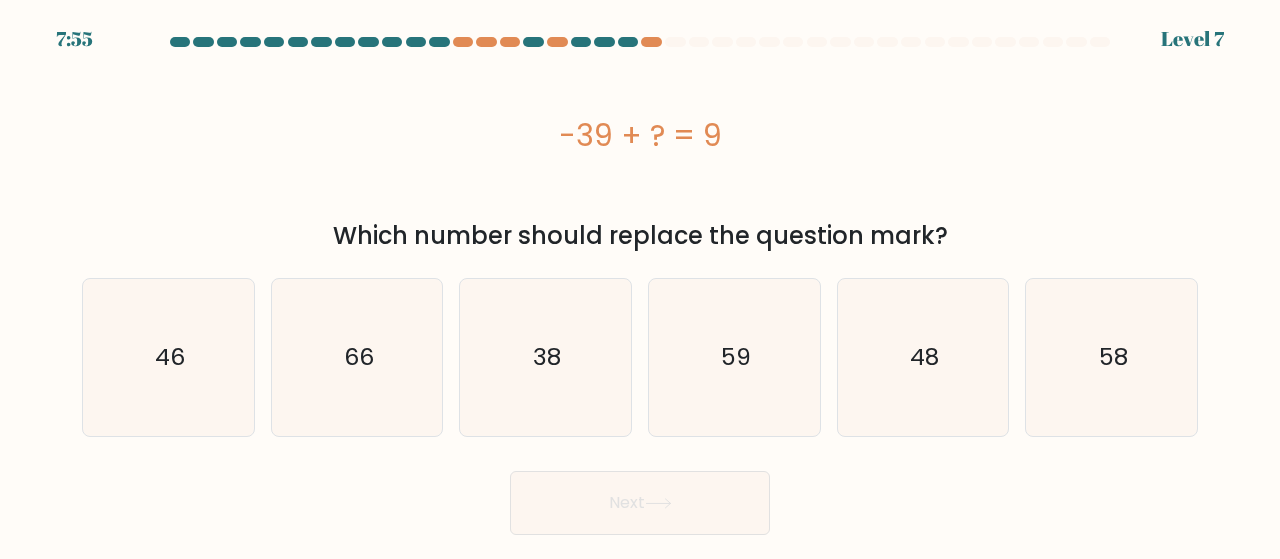 click on "-39 + ?  = 9" at bounding box center (640, 135) 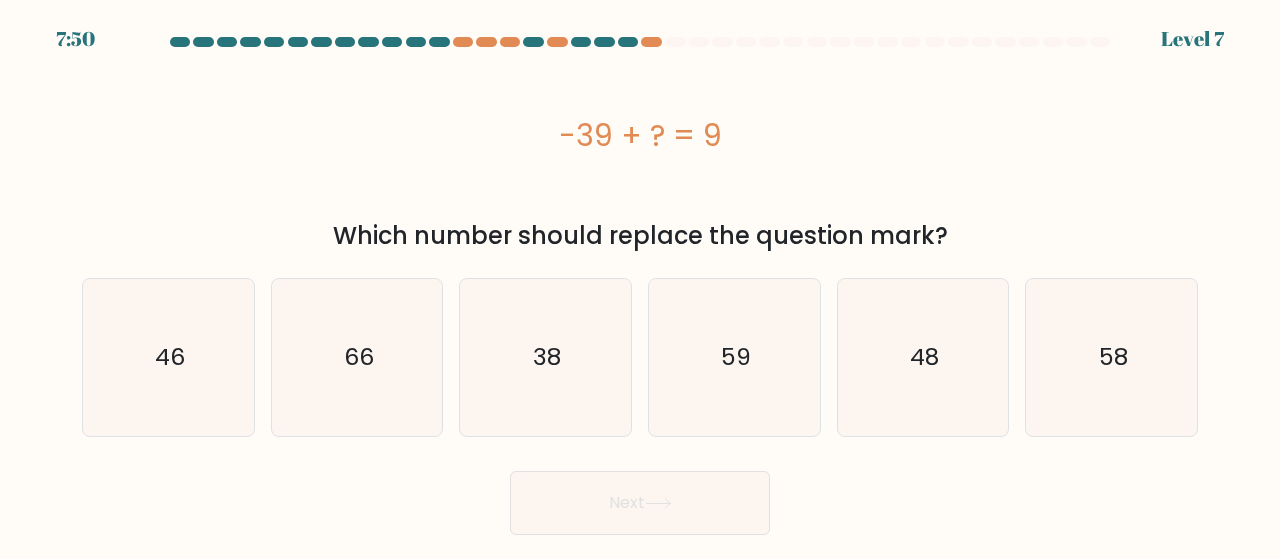drag, startPoint x: 1141, startPoint y: 355, endPoint x: 914, endPoint y: 468, distance: 253.5705 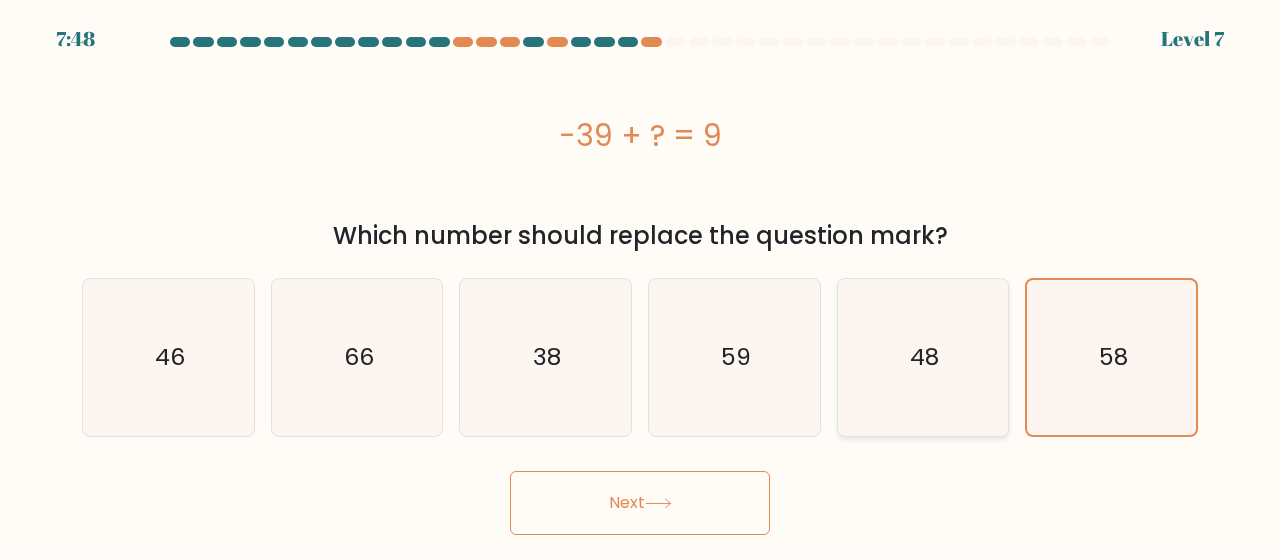 click on "48" 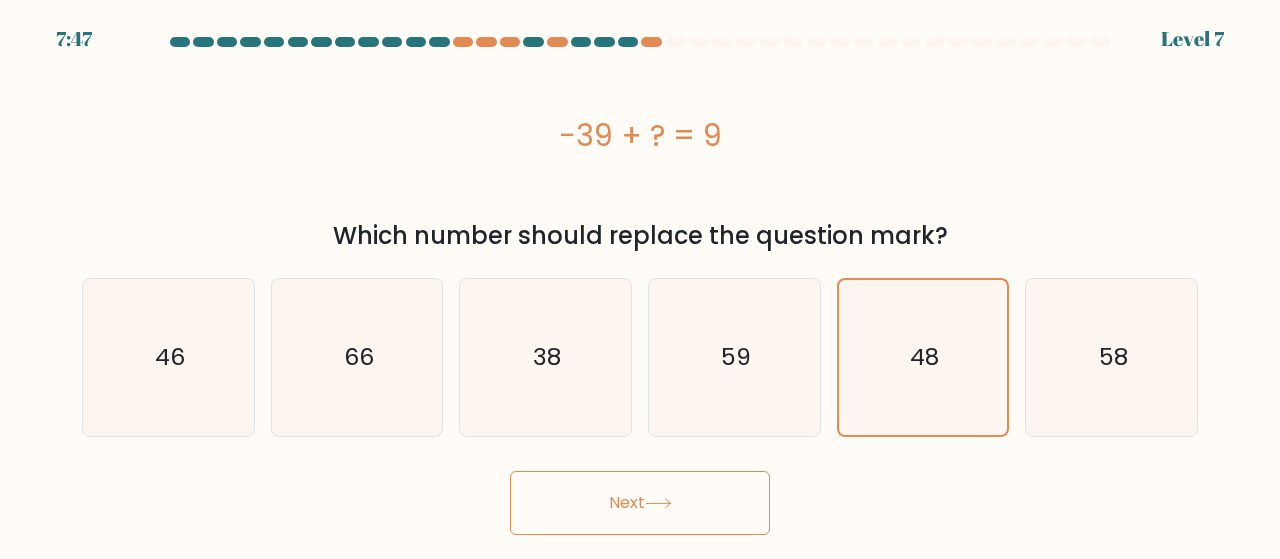 click on "Next" at bounding box center [640, 503] 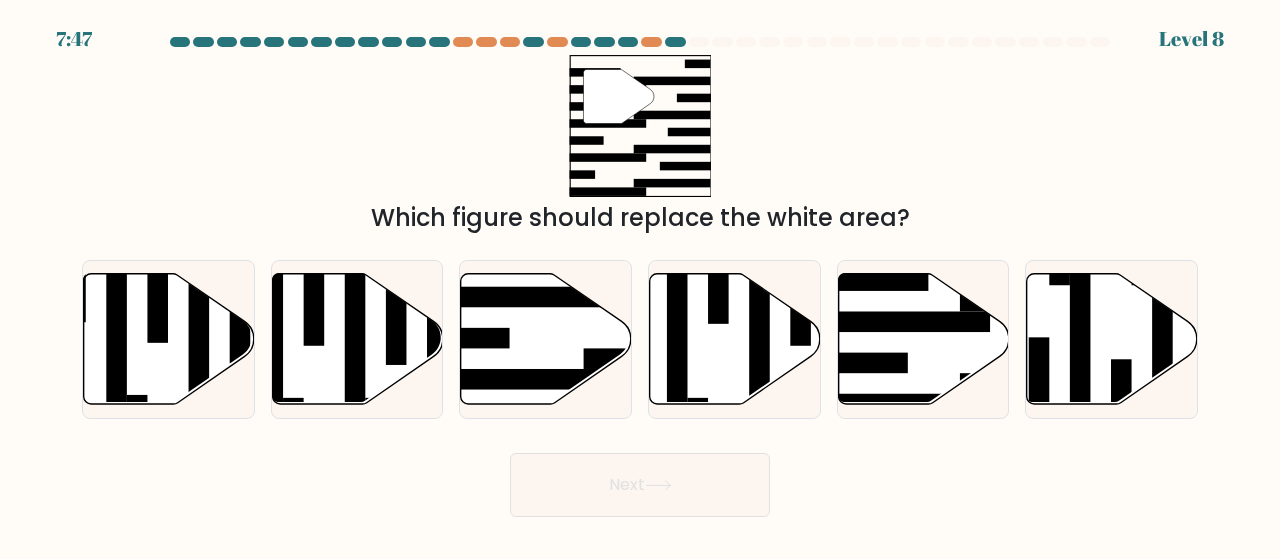 click 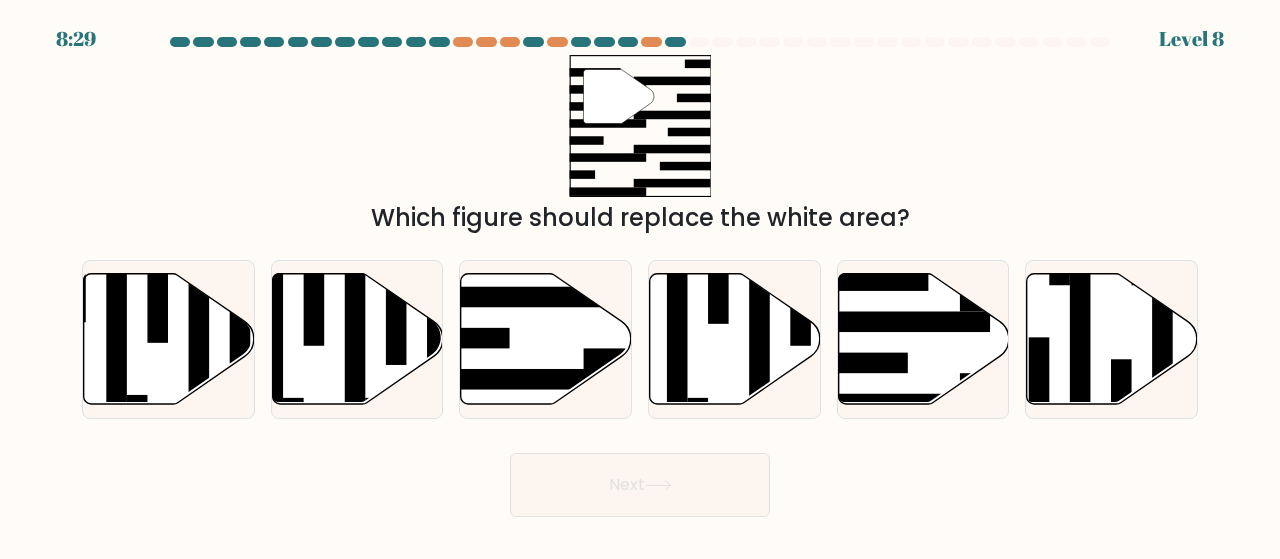 click on ""
Which figure should replace the white area?" at bounding box center (640, 145) 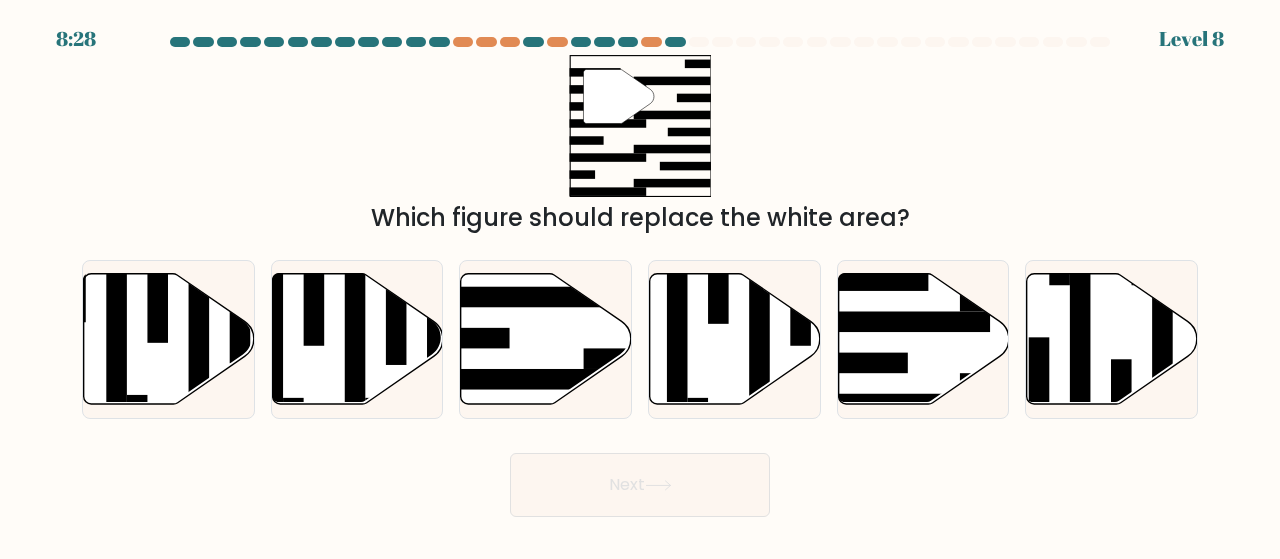 drag, startPoint x: 921, startPoint y: 157, endPoint x: 916, endPoint y: 176, distance: 19.646883 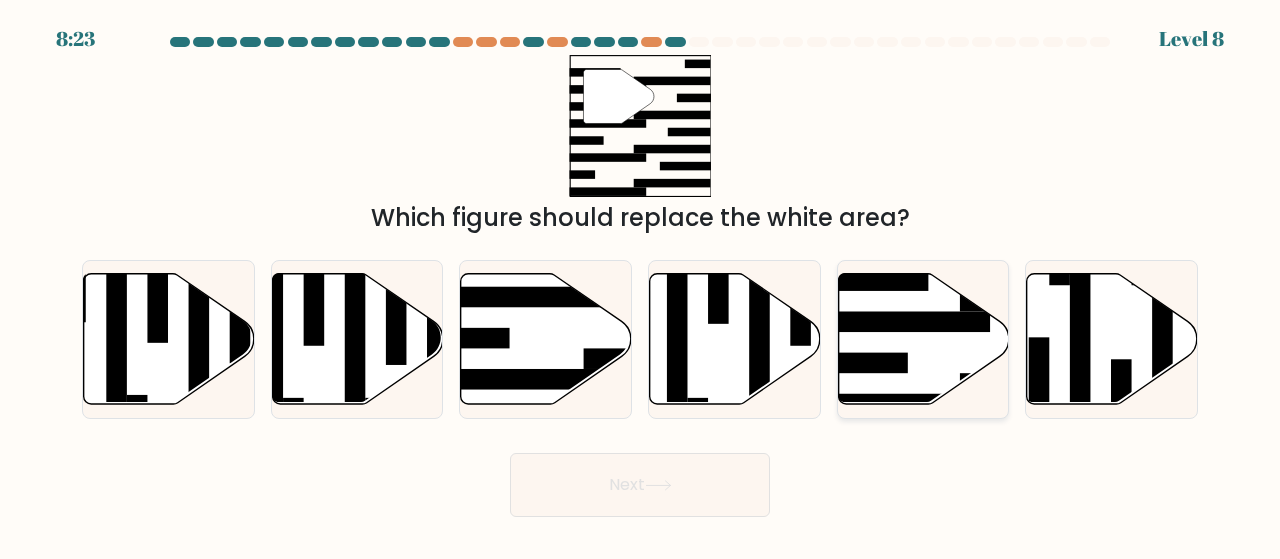click 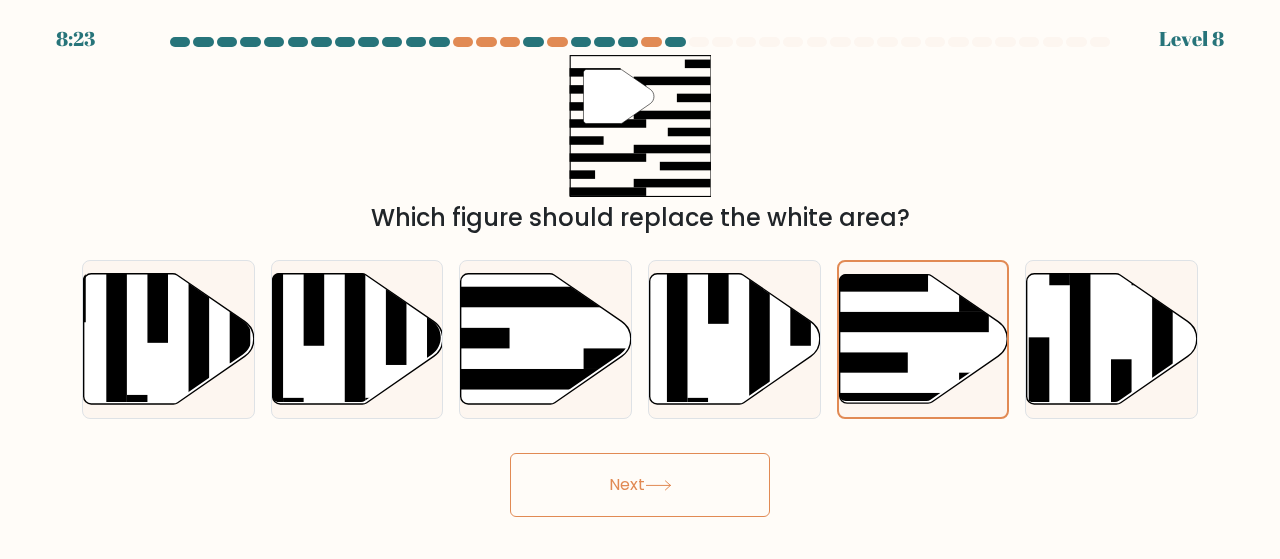 click on "Next" at bounding box center (640, 485) 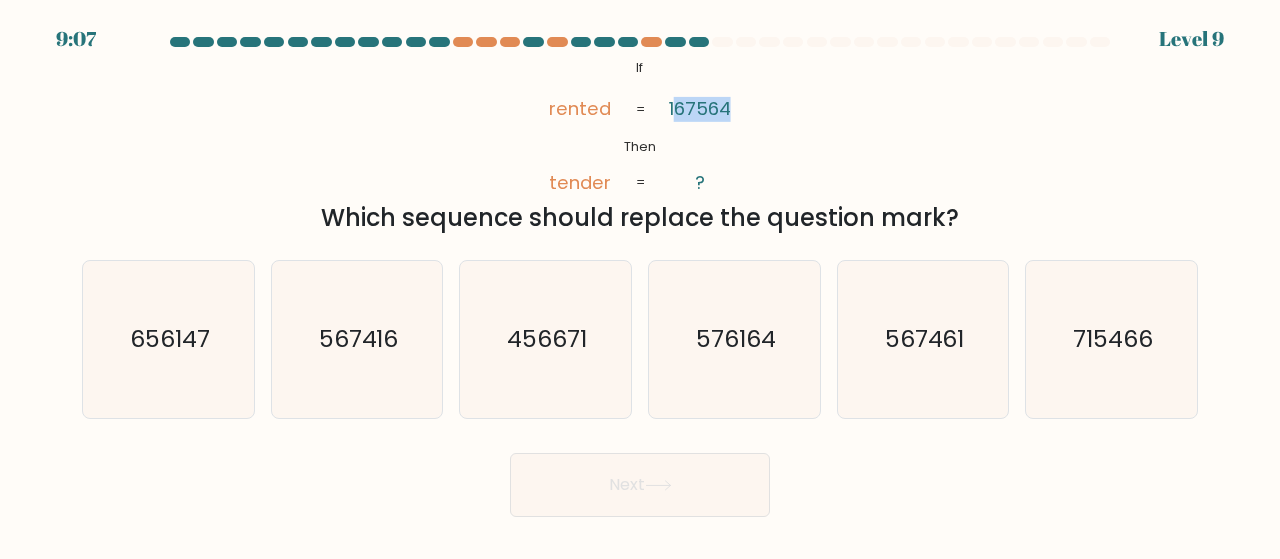 drag, startPoint x: 677, startPoint y: 108, endPoint x: 808, endPoint y: 110, distance: 131.01526 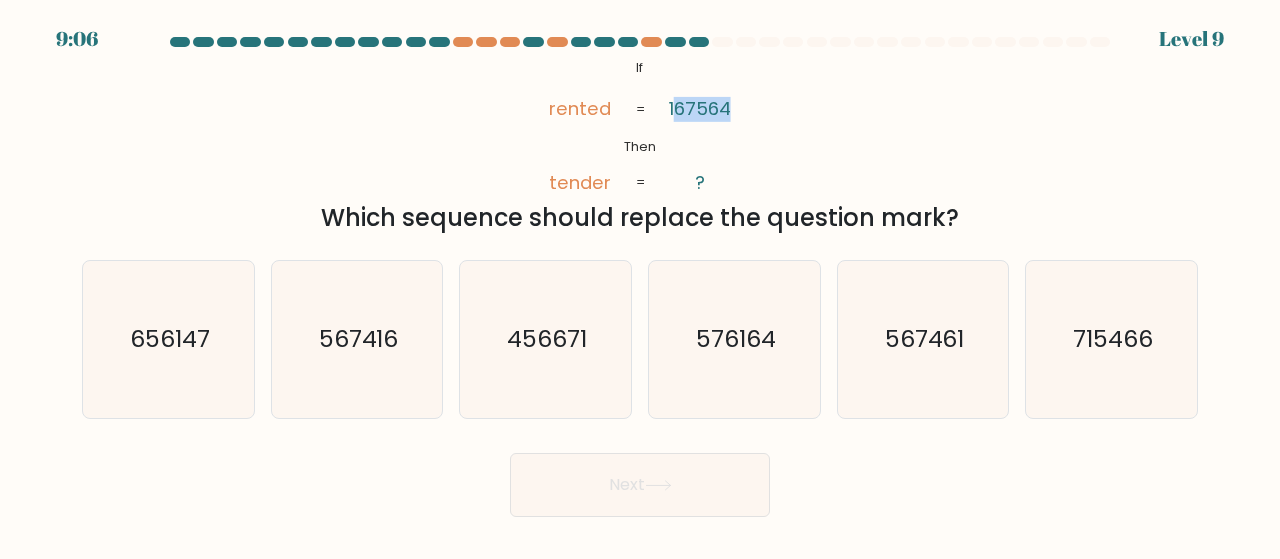 click on "@import url('https://fonts.googleapis.com/css?family=Abril+Fatface:400,100,100italic,300,300italic,400italic,500,500italic,700,700italic,900,900italic');           If       Then       rented       tender       167564       ?       =       =
Which sequence should replace the question mark?" at bounding box center [640, 145] 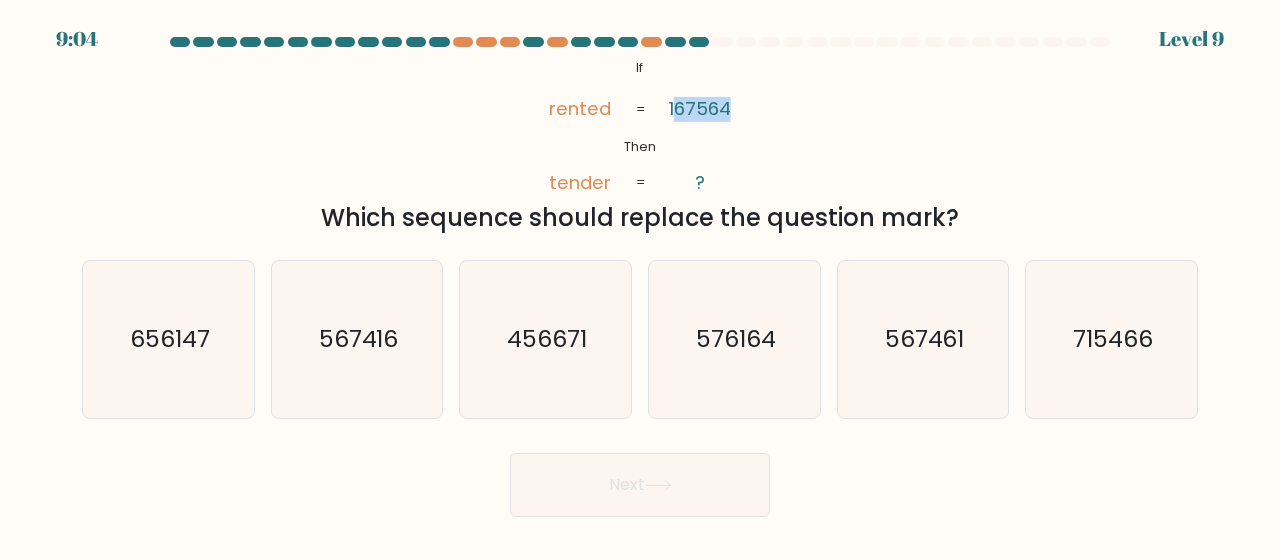 click on "167564" 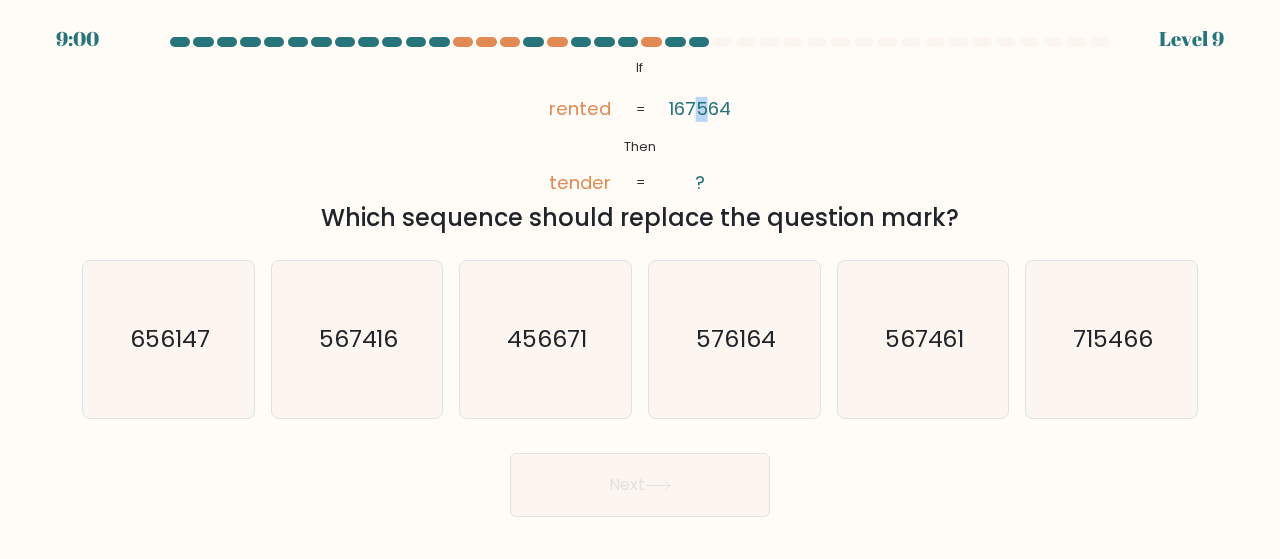 drag, startPoint x: 710, startPoint y: 112, endPoint x: 700, endPoint y: 117, distance: 11.18034 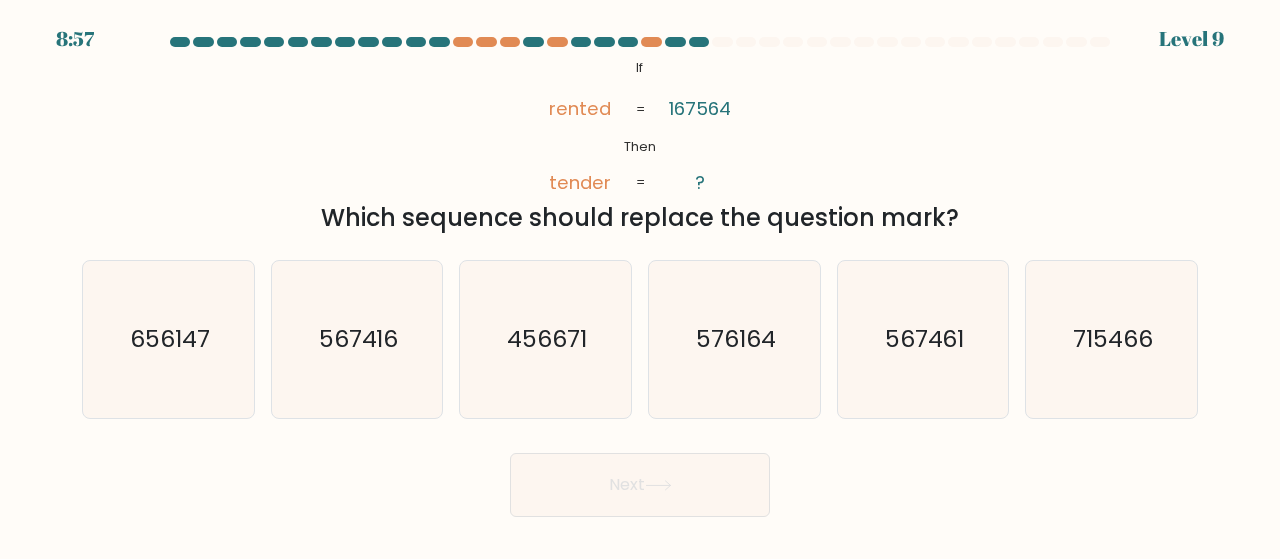 click on "@import url('https://fonts.googleapis.com/css?family=Abril+Fatface:400,100,100italic,300,300italic,400italic,500,500italic,700,700italic,900,900italic');           If       Then       rented       tender       167564       ?       =       =
Which sequence should replace the question mark?" at bounding box center [640, 145] 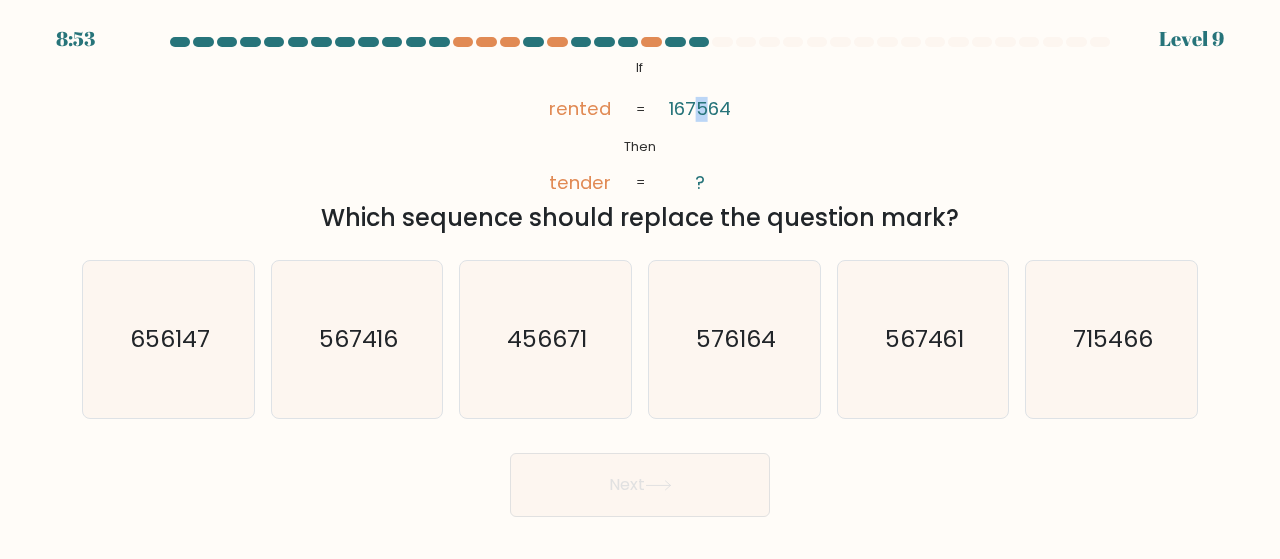 drag, startPoint x: 707, startPoint y: 111, endPoint x: 709, endPoint y: 92, distance: 19.104973 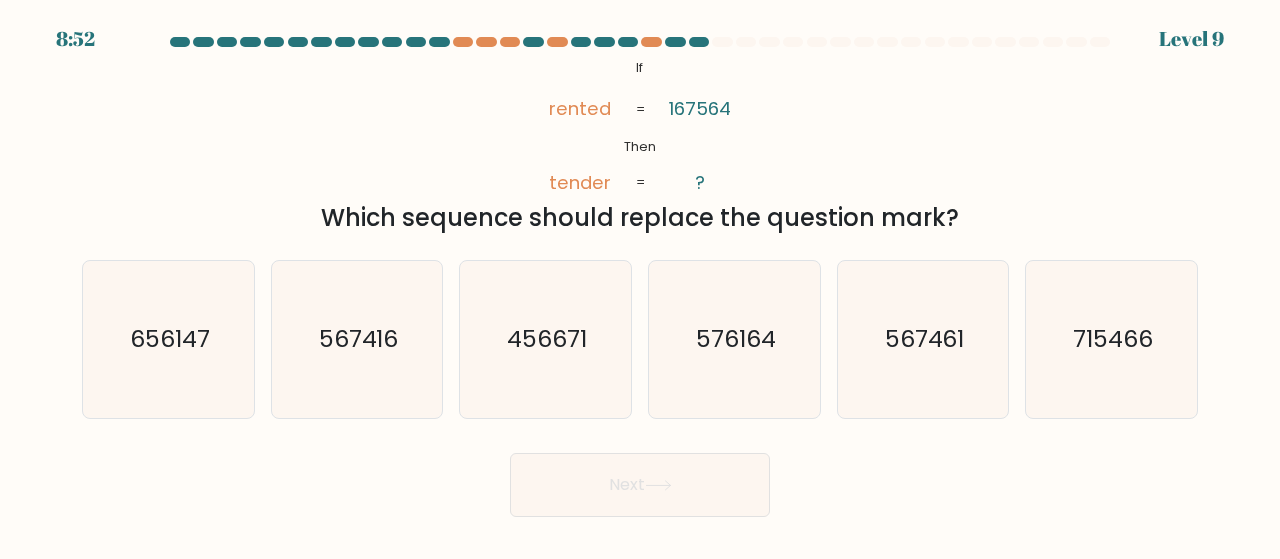 click on "@import url('https://fonts.googleapis.com/css?family=Abril+Fatface:400,100,100italic,300,300italic,400italic,500,500italic,700,700italic,900,900italic');           If       Then       rented       tender       167564       ?       =       =
Which sequence should replace the question mark?" at bounding box center [640, 145] 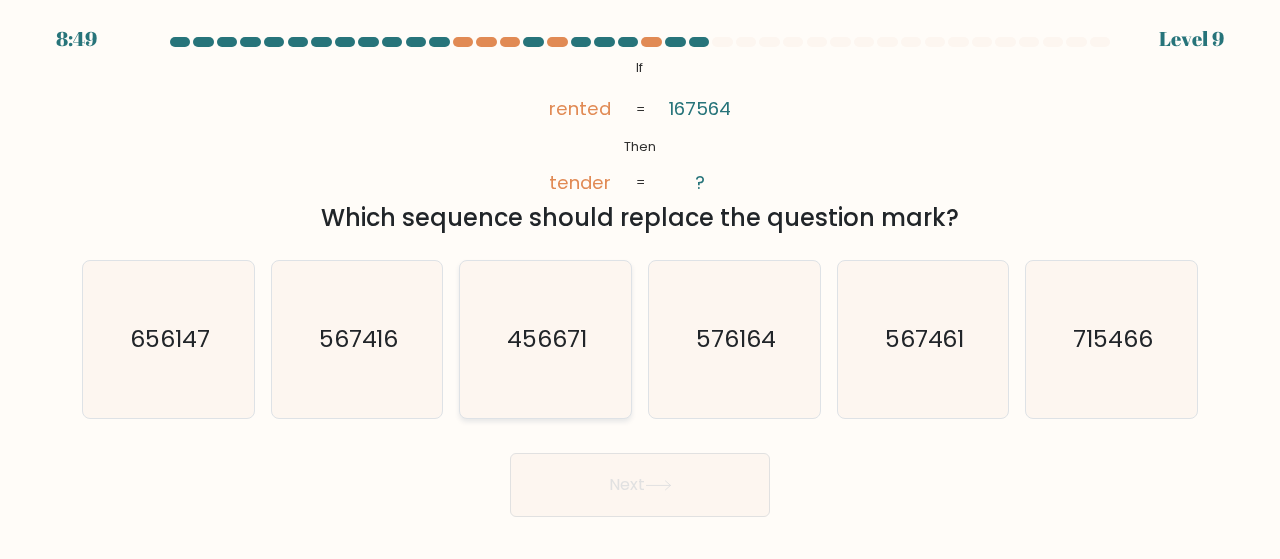 drag, startPoint x: 382, startPoint y: 297, endPoint x: 487, endPoint y: 376, distance: 131.40015 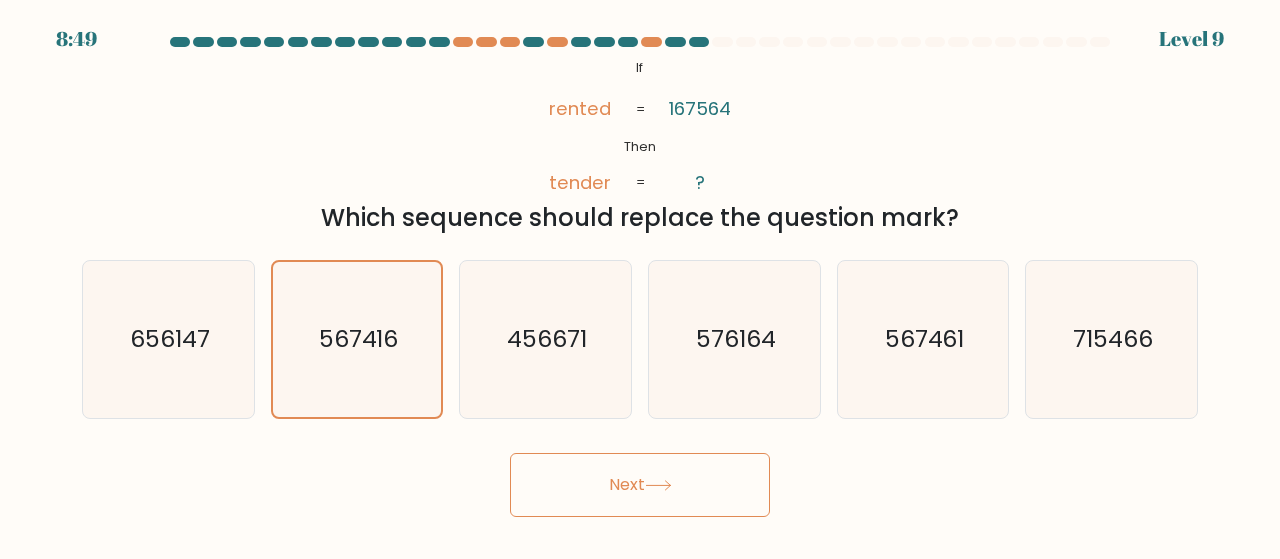 click on "Next" at bounding box center [640, 485] 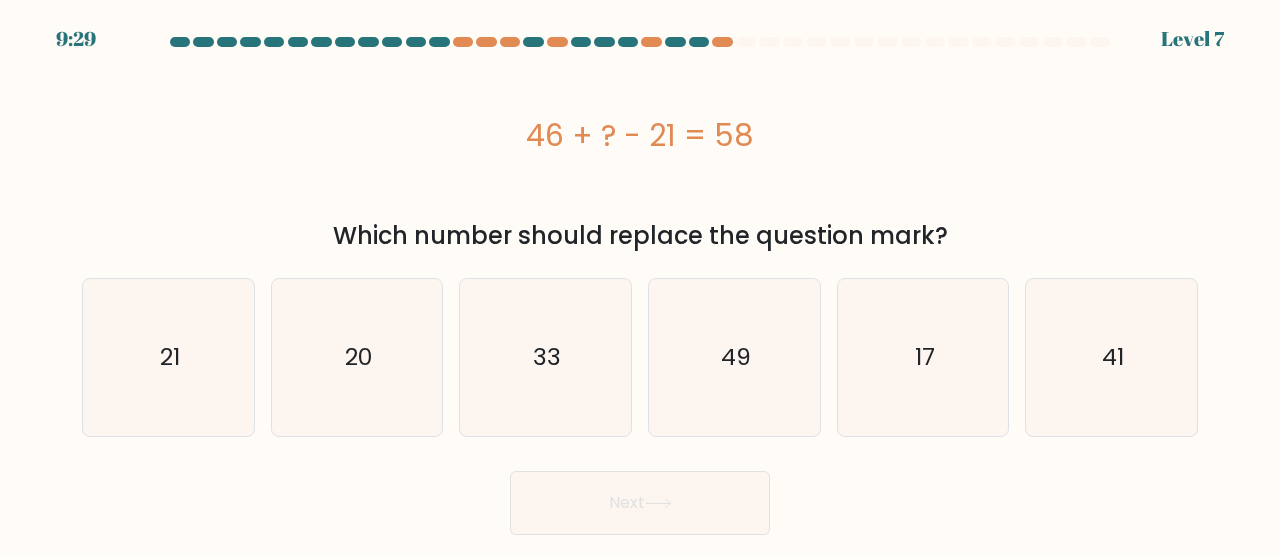 drag, startPoint x: 528, startPoint y: 158, endPoint x: 842, endPoint y: 128, distance: 315.42987 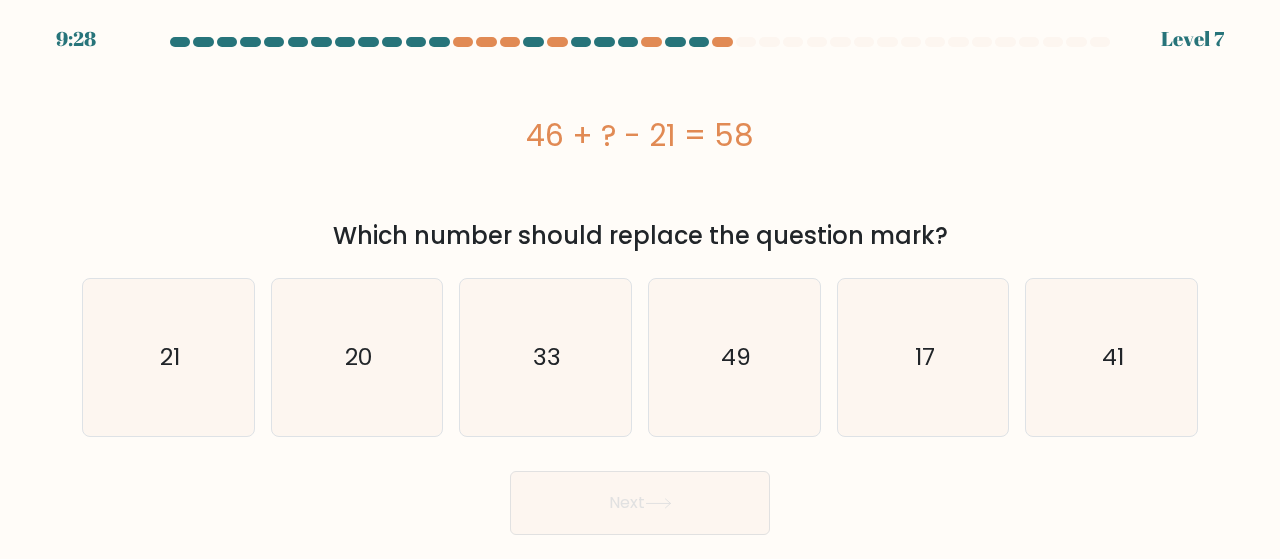 click on "46 + ? - 21 = 58" at bounding box center (640, 135) 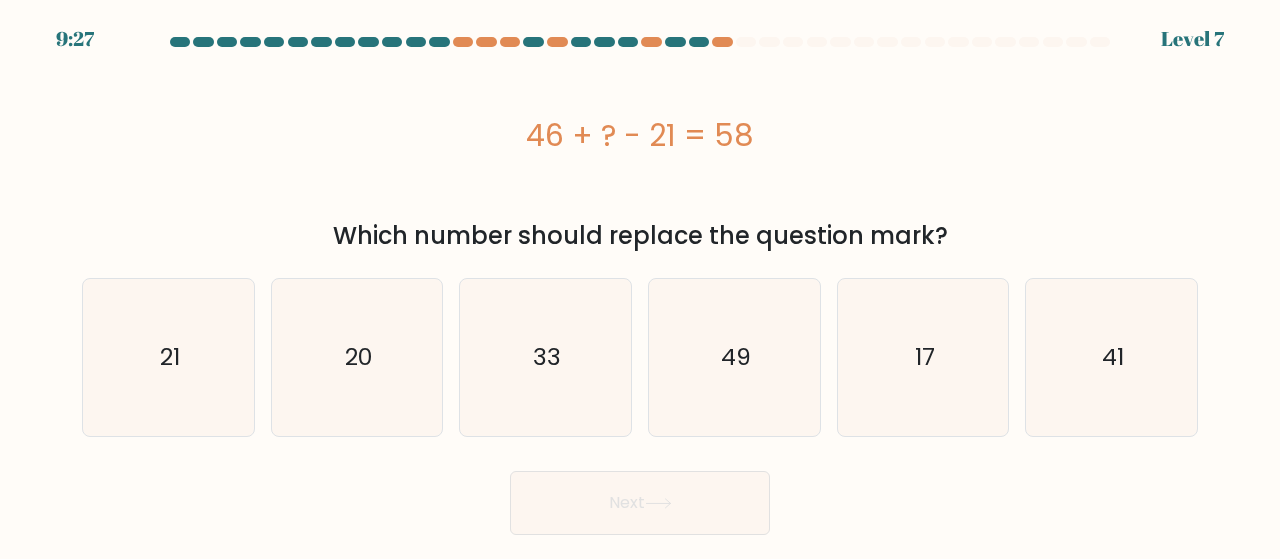 click on "46 + ? - 21 = 58" at bounding box center [640, 135] 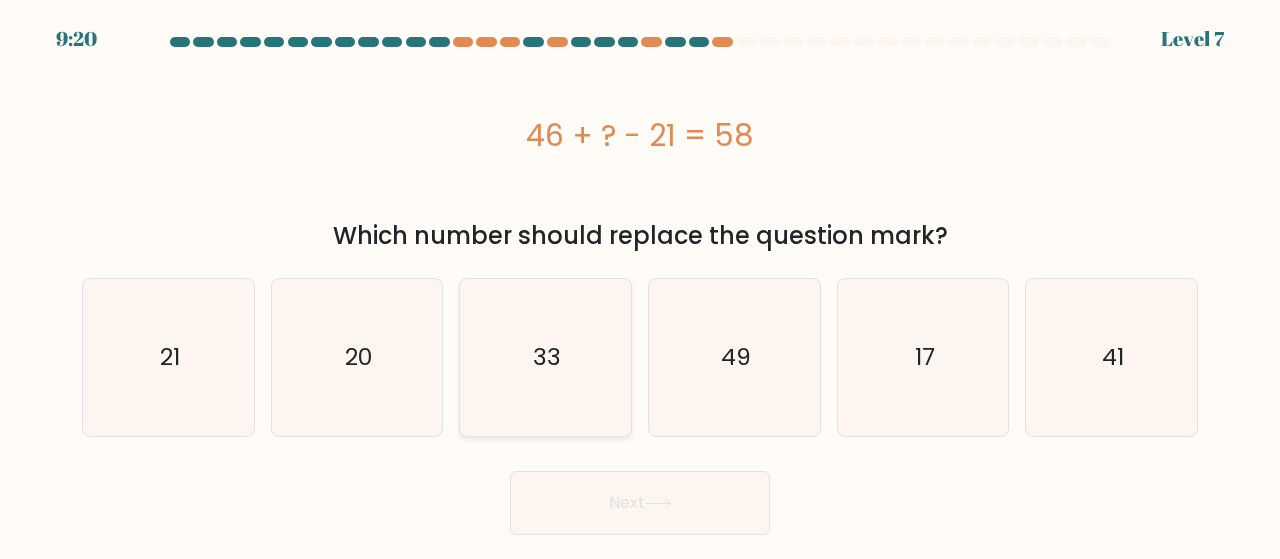 click on "33" 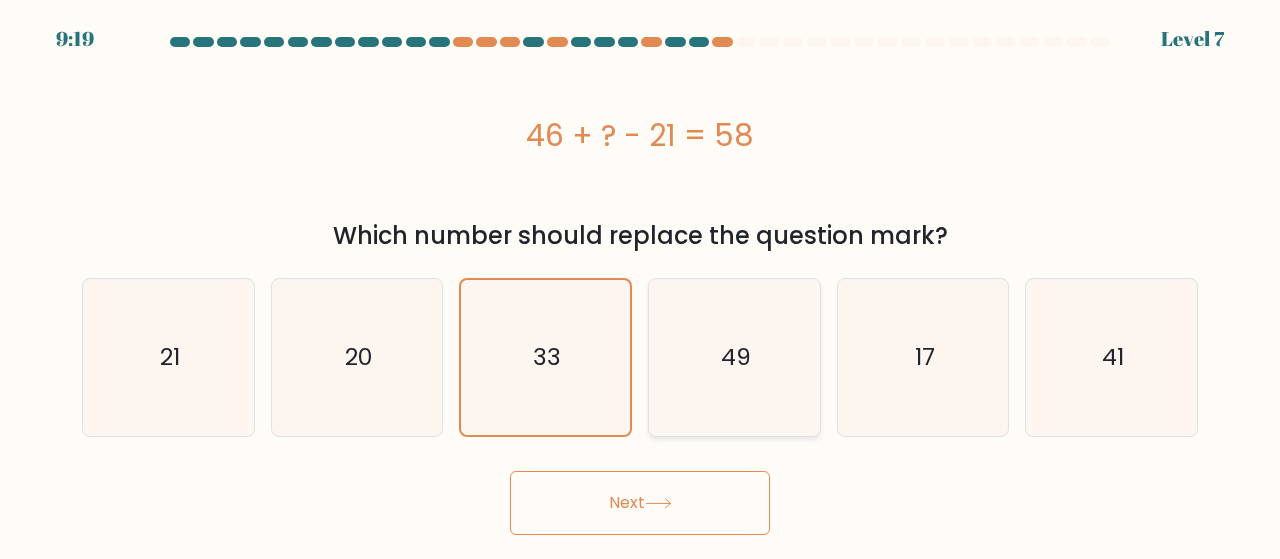 click on "Next" at bounding box center (640, 503) 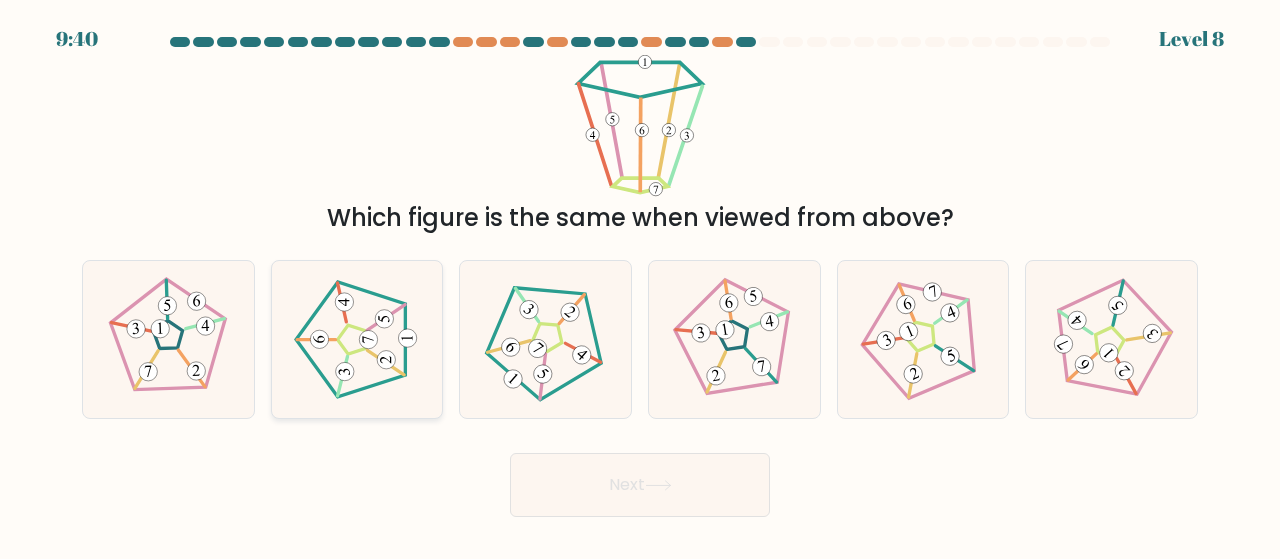 click 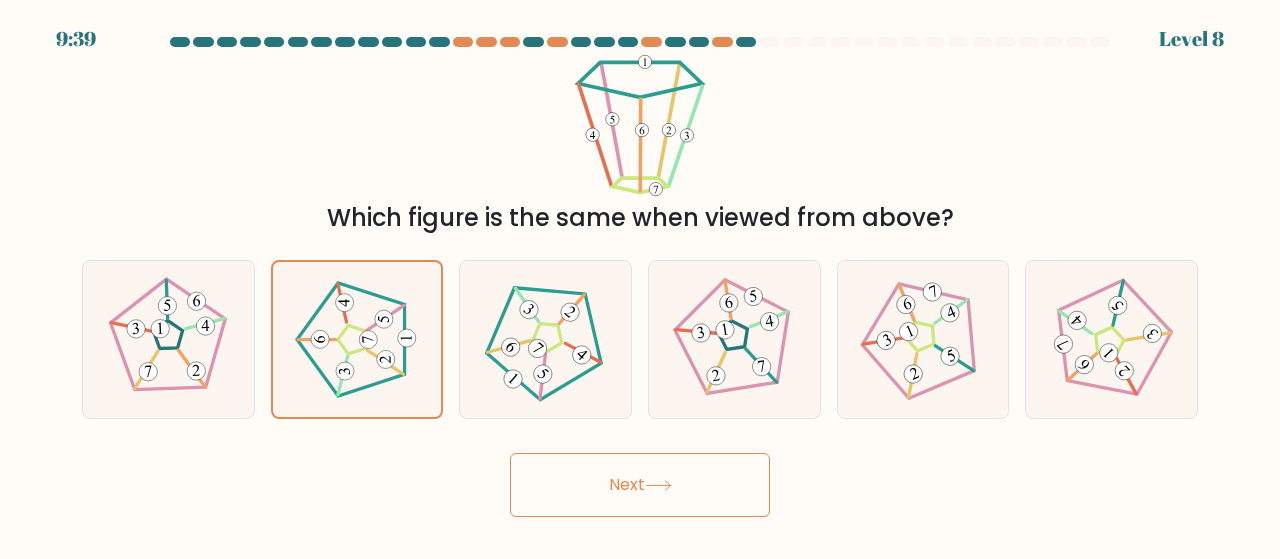 click on "Next" at bounding box center (640, 485) 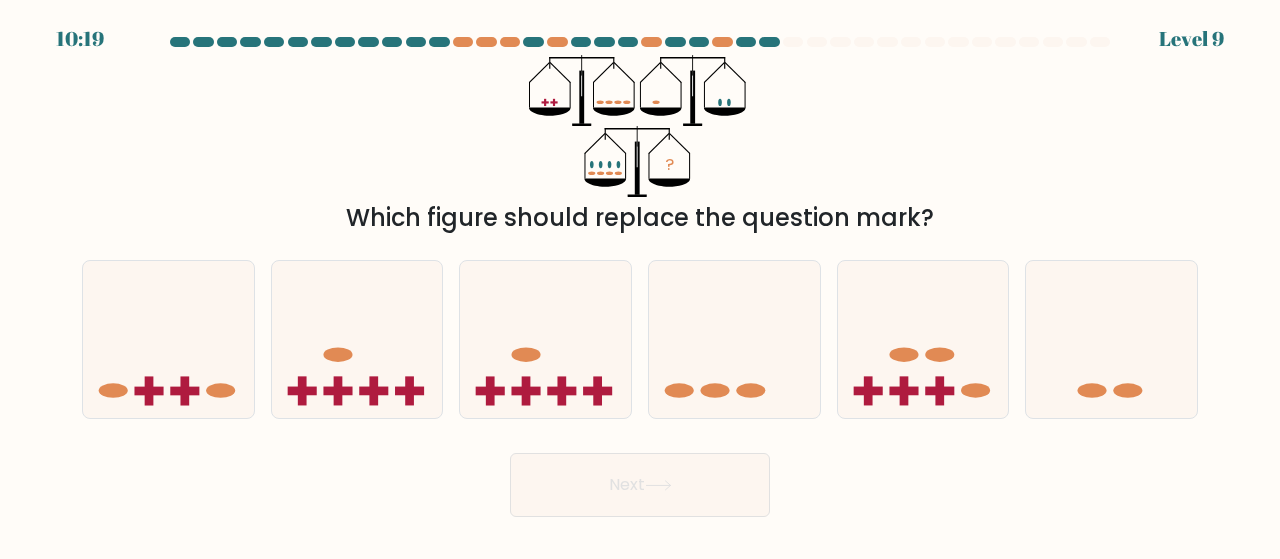 click at bounding box center (640, 277) 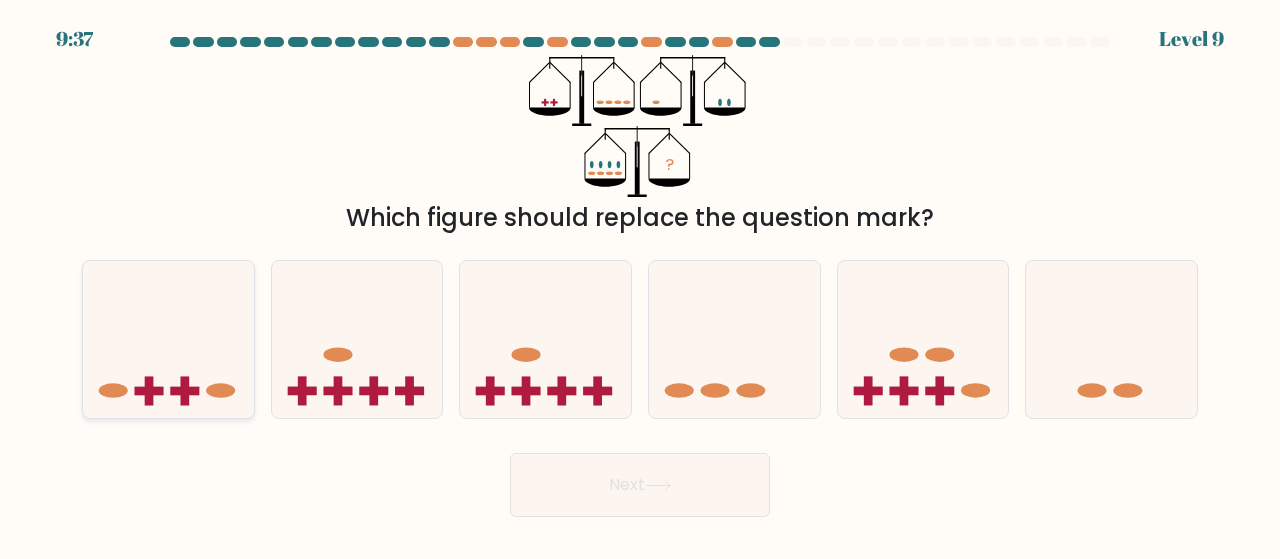 drag, startPoint x: 110, startPoint y: 353, endPoint x: 85, endPoint y: 358, distance: 25.495098 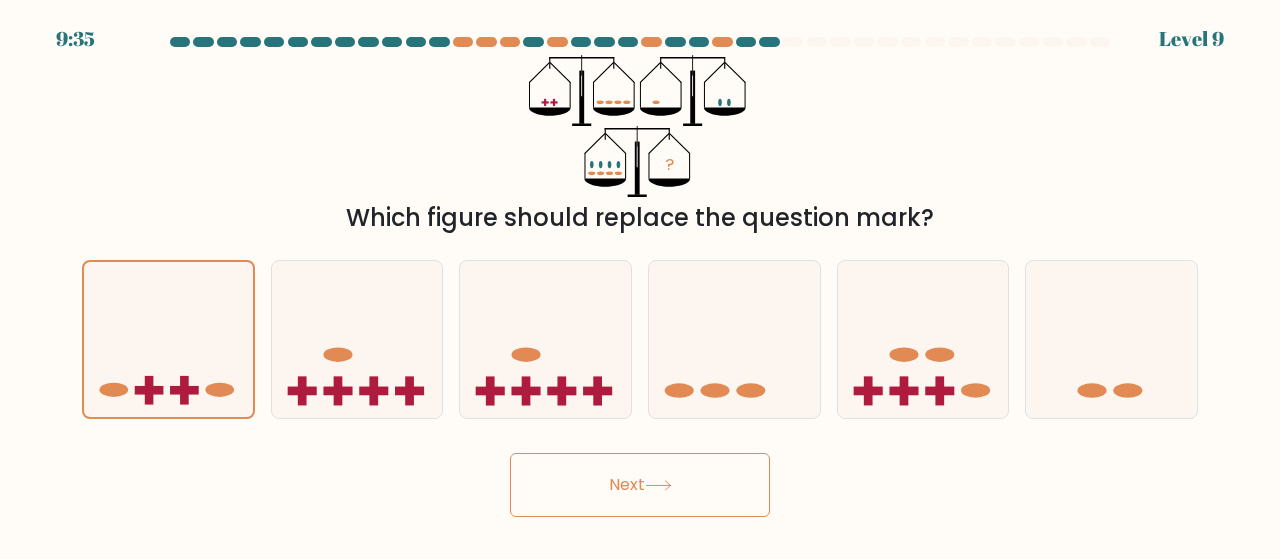 click on "Next" at bounding box center [640, 485] 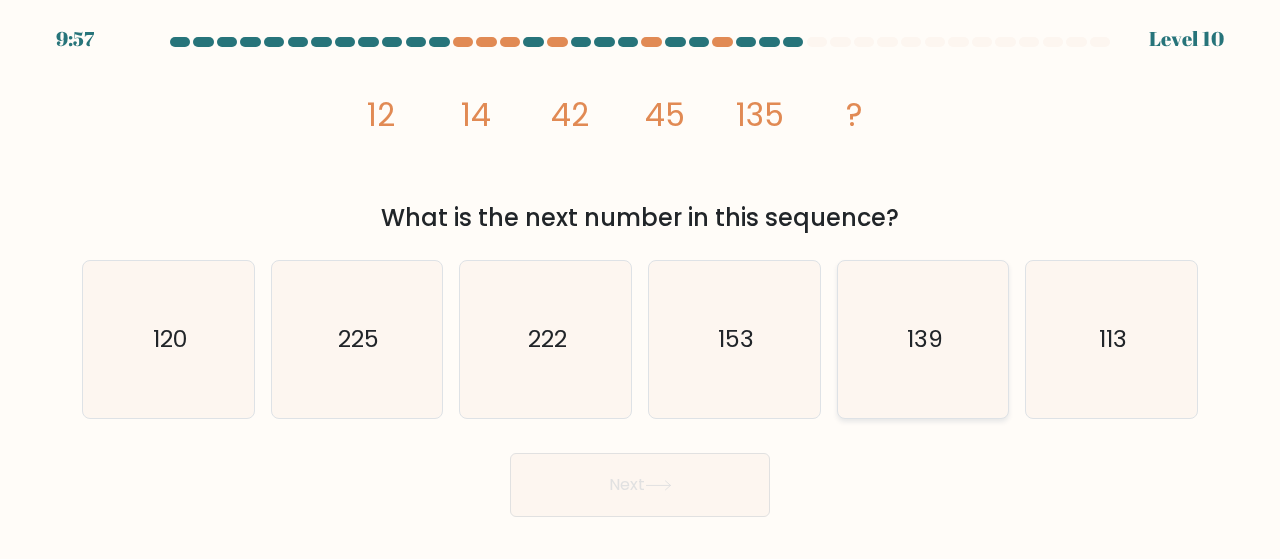 click on "139" 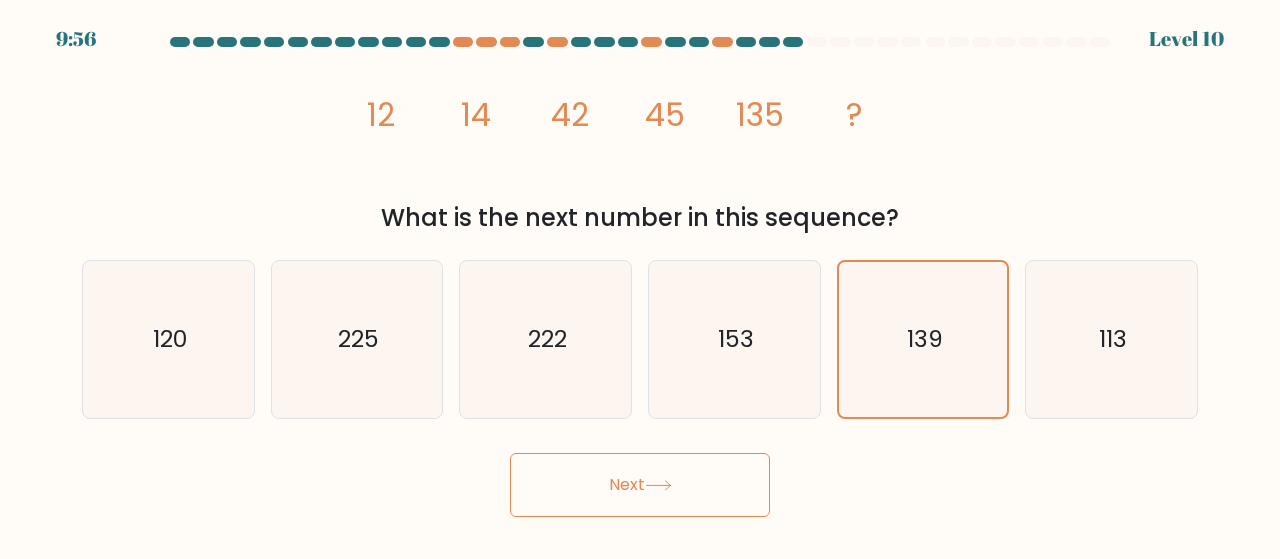 drag, startPoint x: 657, startPoint y: 499, endPoint x: 1240, endPoint y: 522, distance: 583.4535 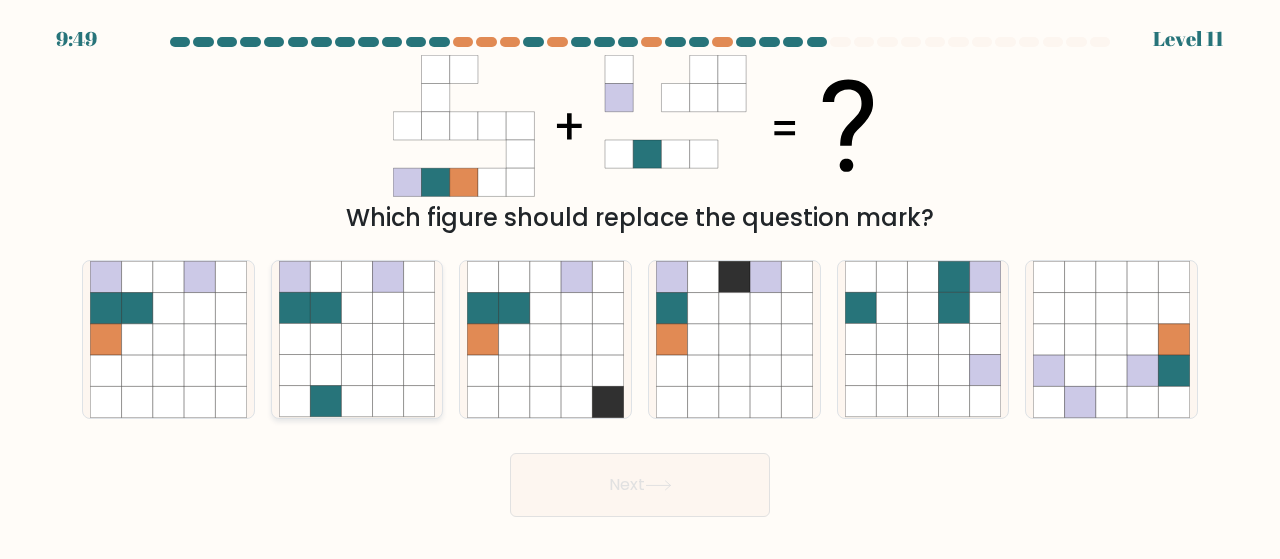 drag, startPoint x: 177, startPoint y: 317, endPoint x: 281, endPoint y: 355, distance: 110.724884 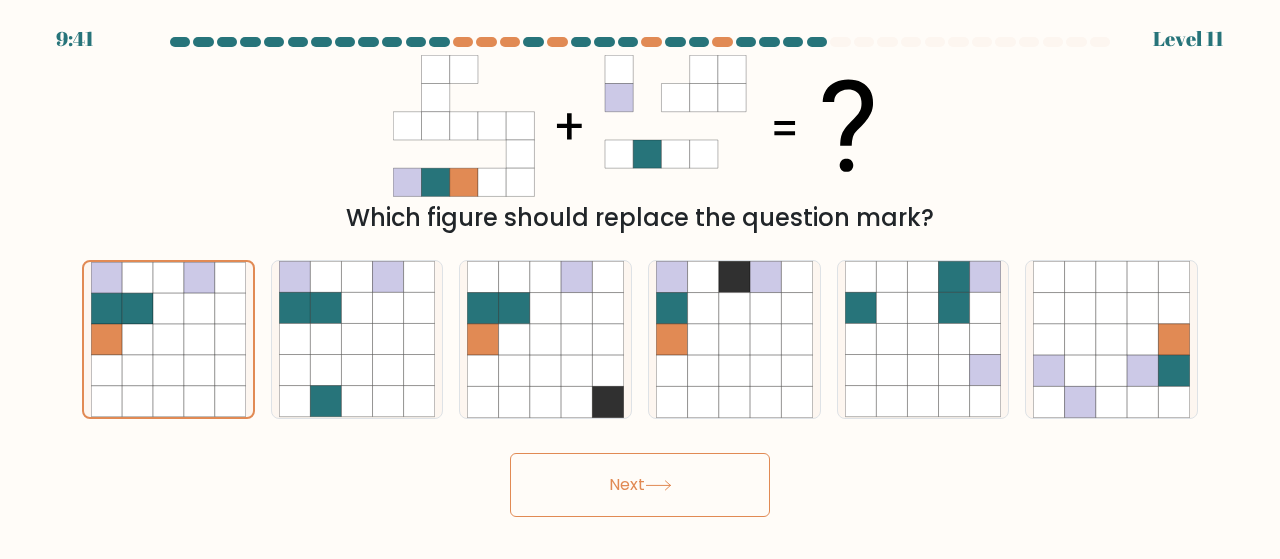 click on "Next" at bounding box center (640, 485) 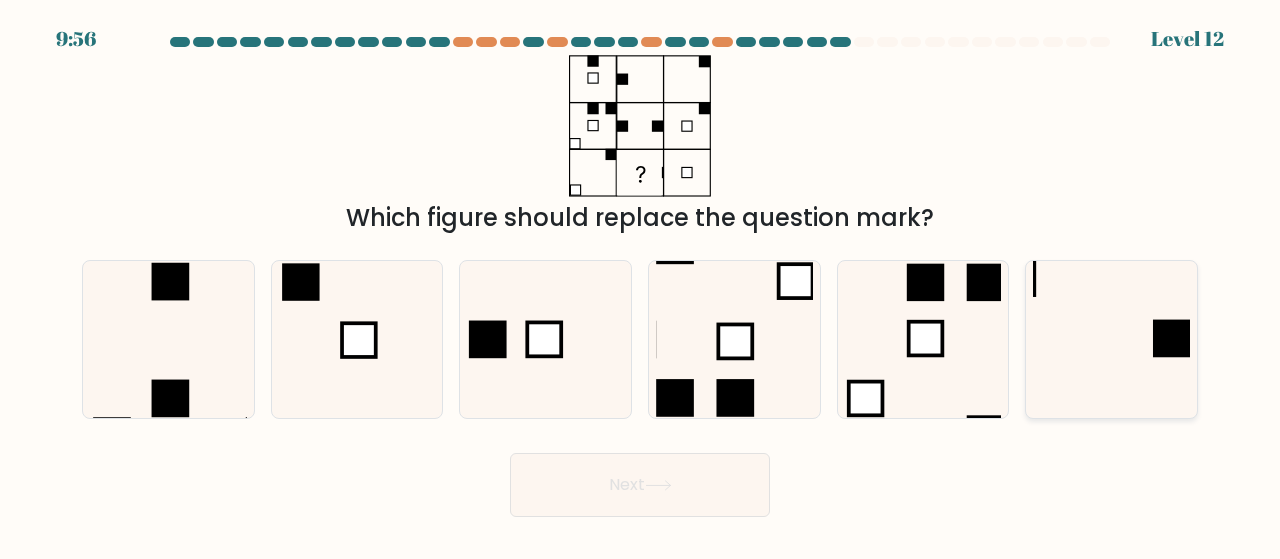 click 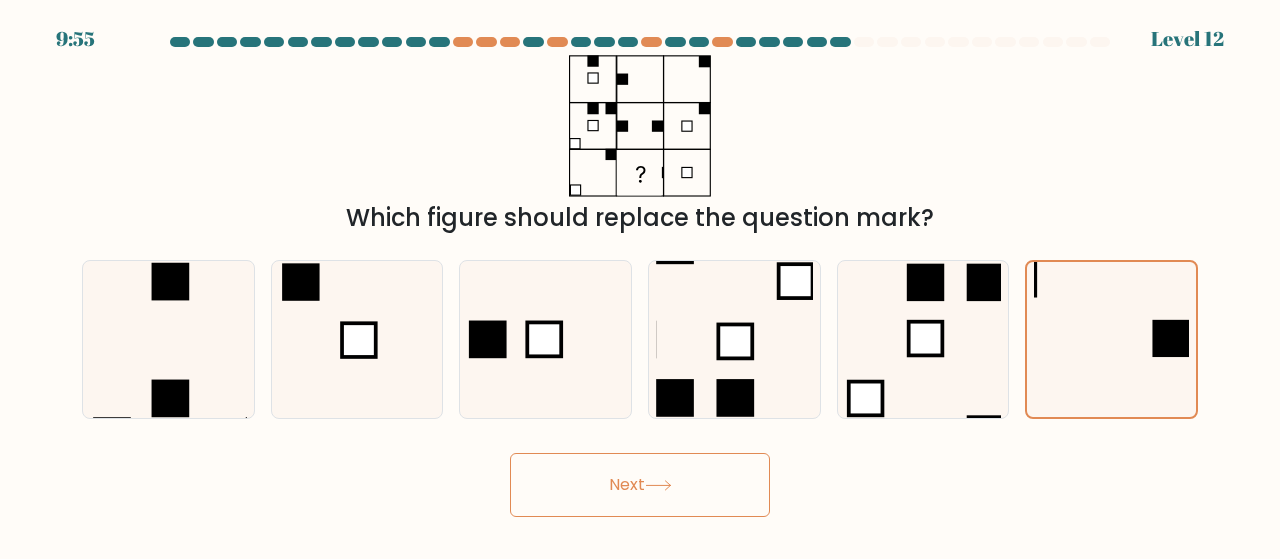 click on "Next" at bounding box center (640, 485) 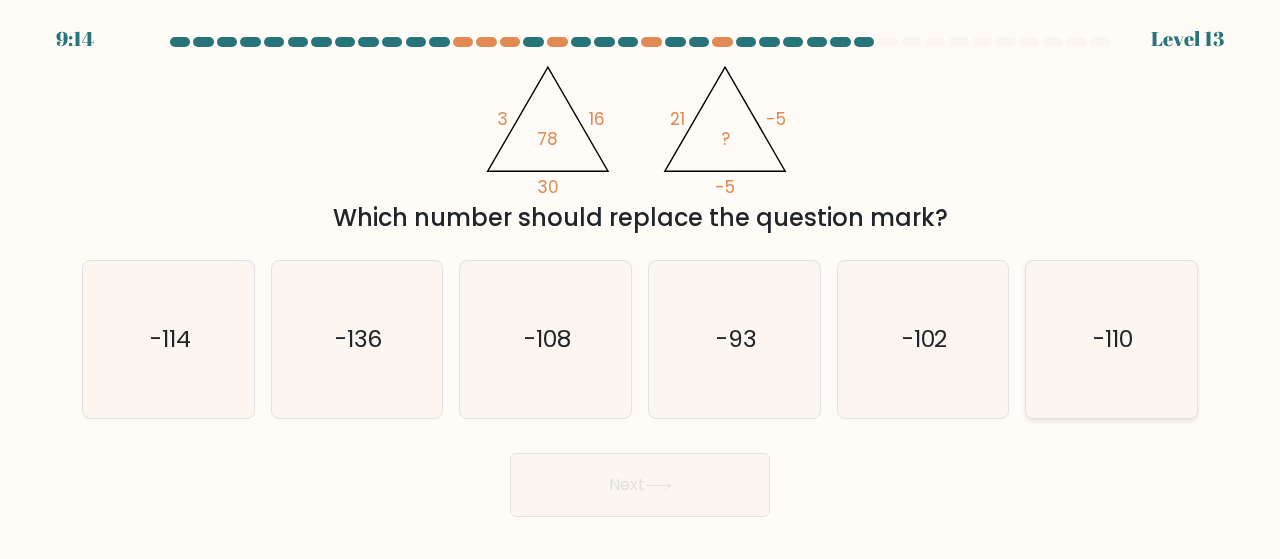 click on "-110" 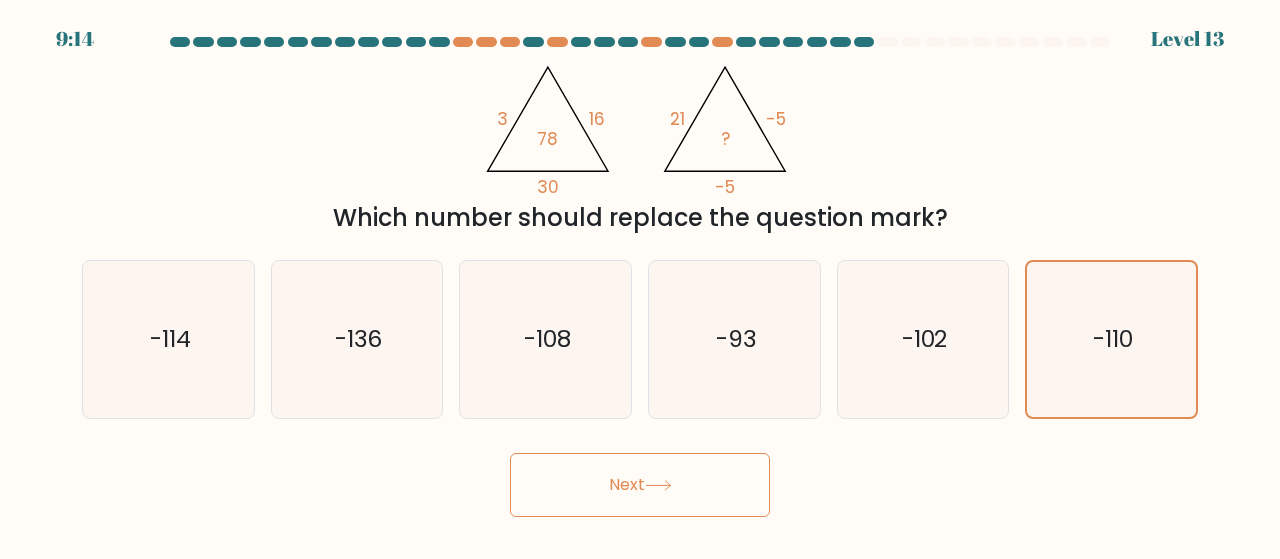 click on "Next" at bounding box center (640, 485) 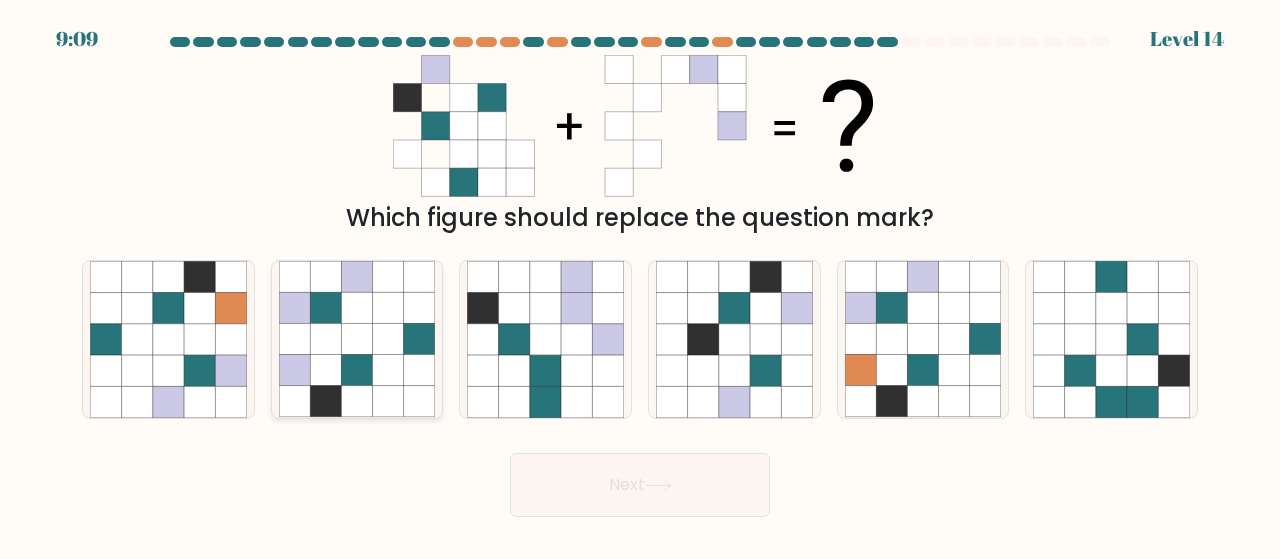drag, startPoint x: 382, startPoint y: 359, endPoint x: 380, endPoint y: 349, distance: 10.198039 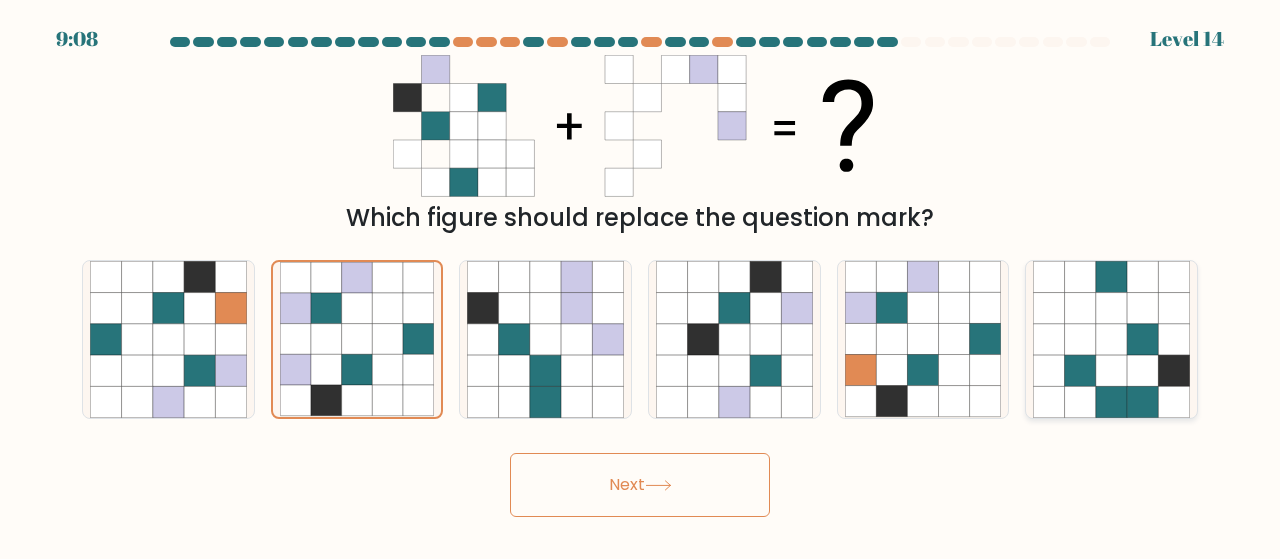 drag, startPoint x: 664, startPoint y: 453, endPoint x: 1158, endPoint y: 367, distance: 501.42996 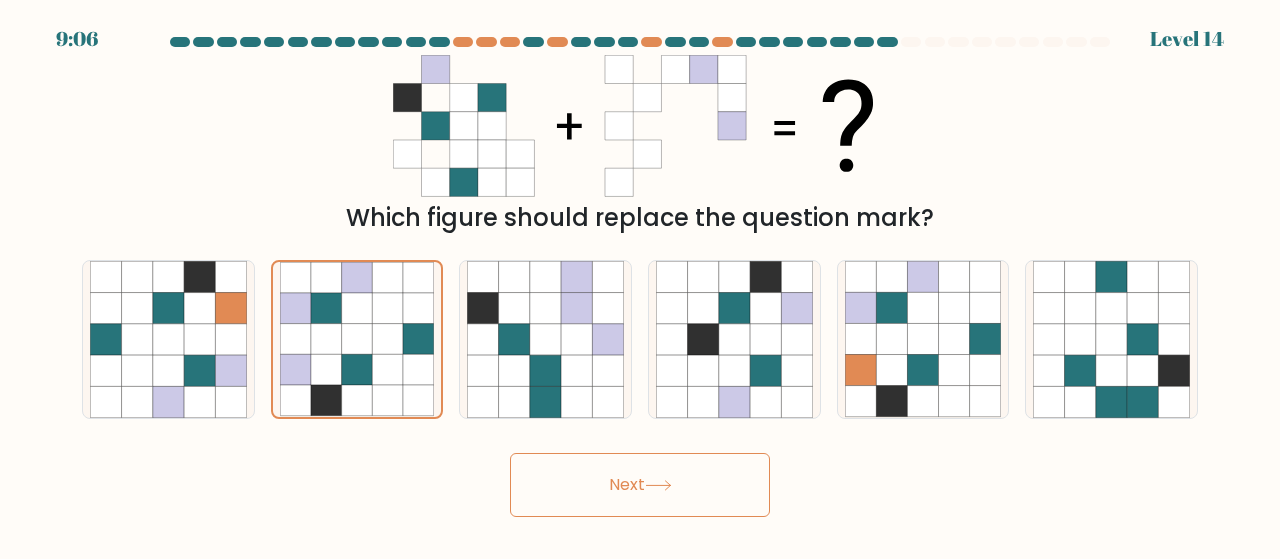 drag, startPoint x: 653, startPoint y: 493, endPoint x: 708, endPoint y: 487, distance: 55.326305 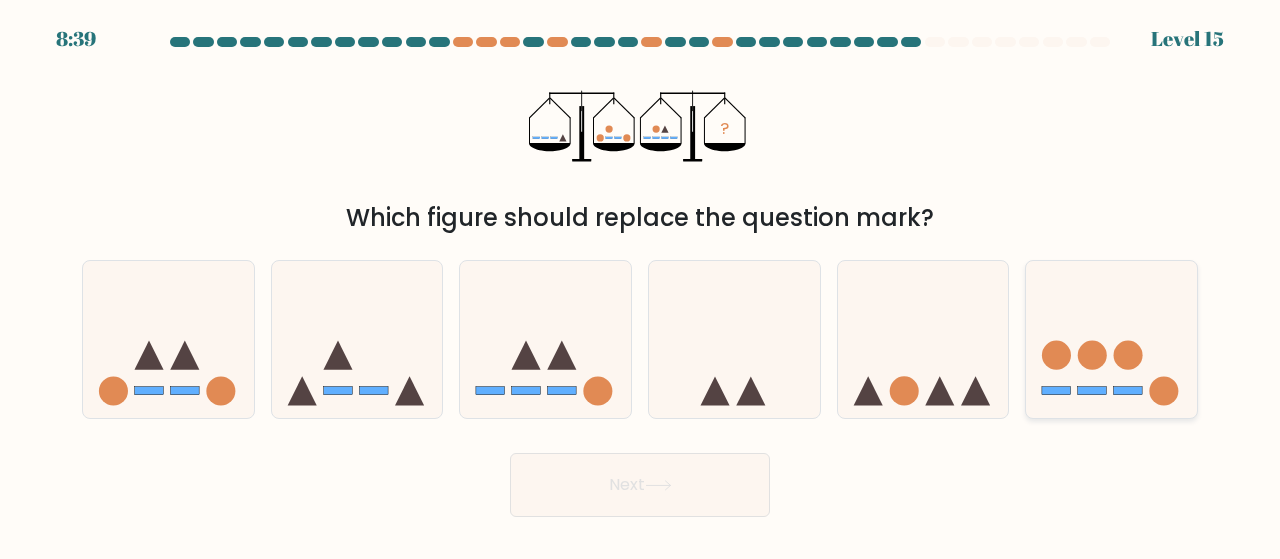 click 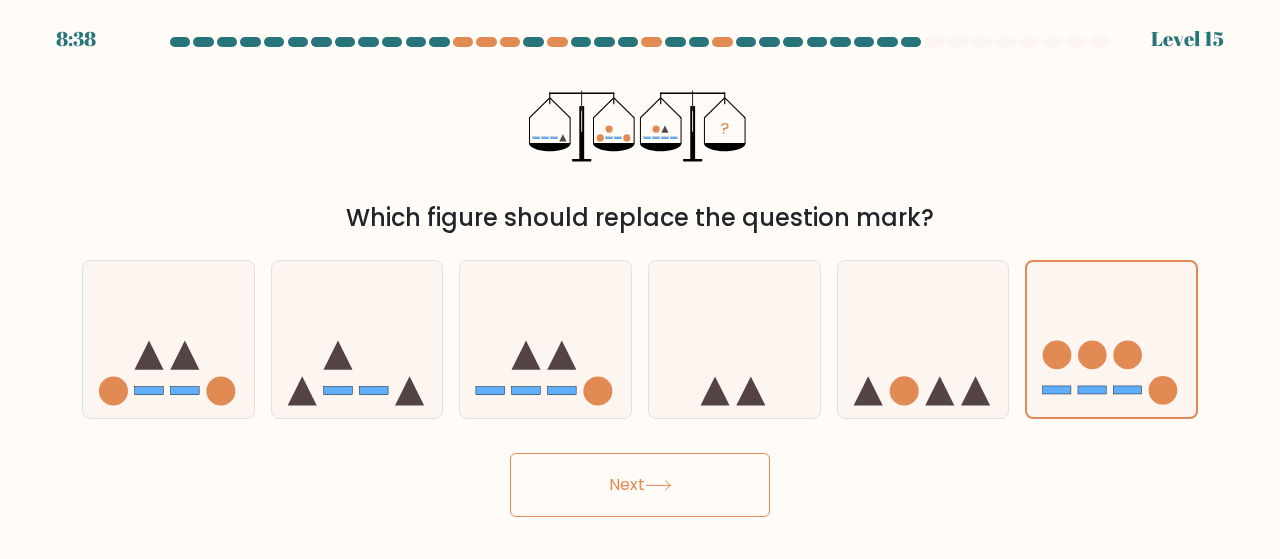 click 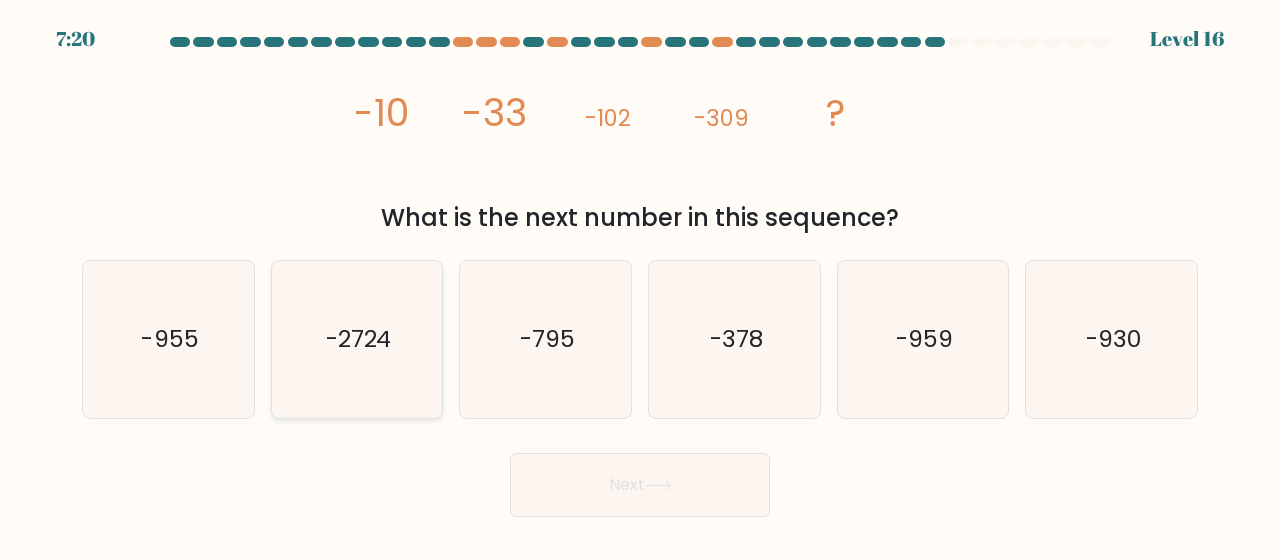 click on "-2724" 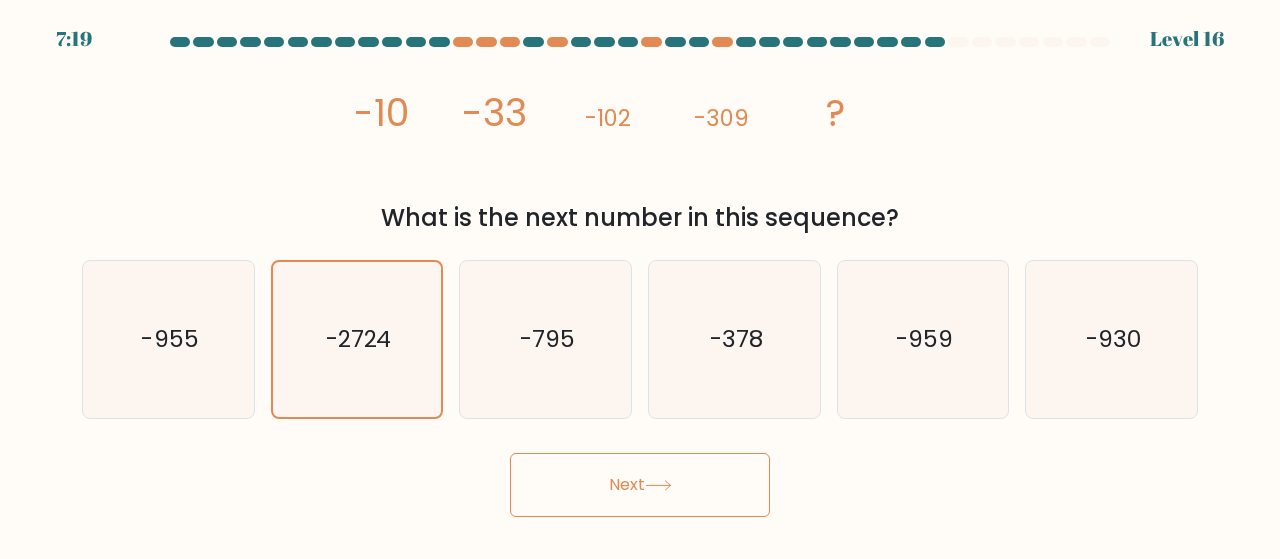 click on "Next" at bounding box center (640, 485) 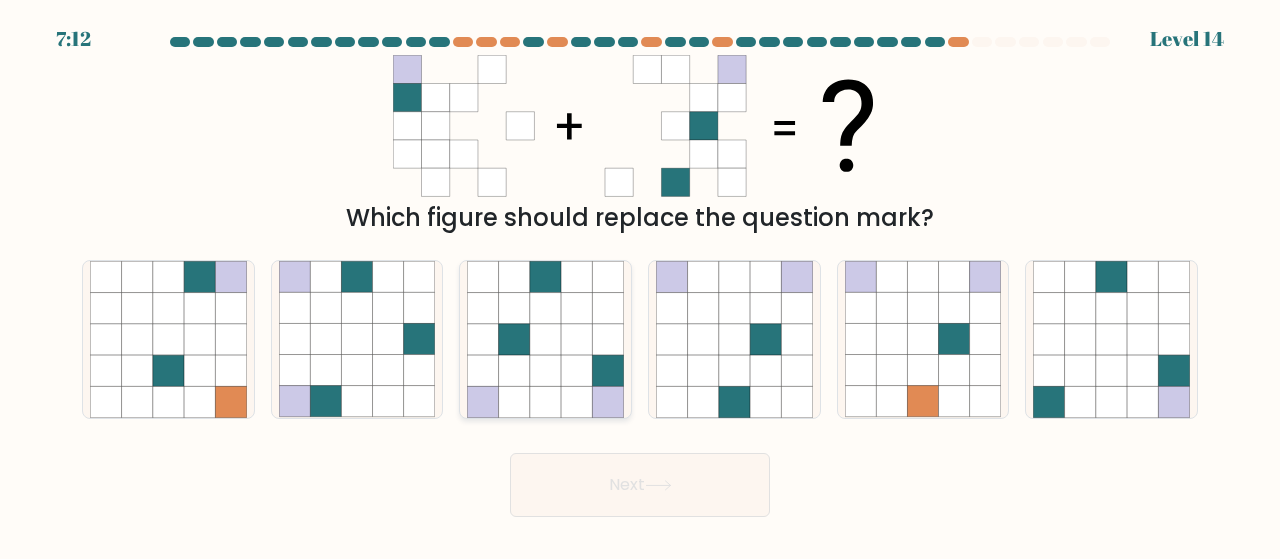 click 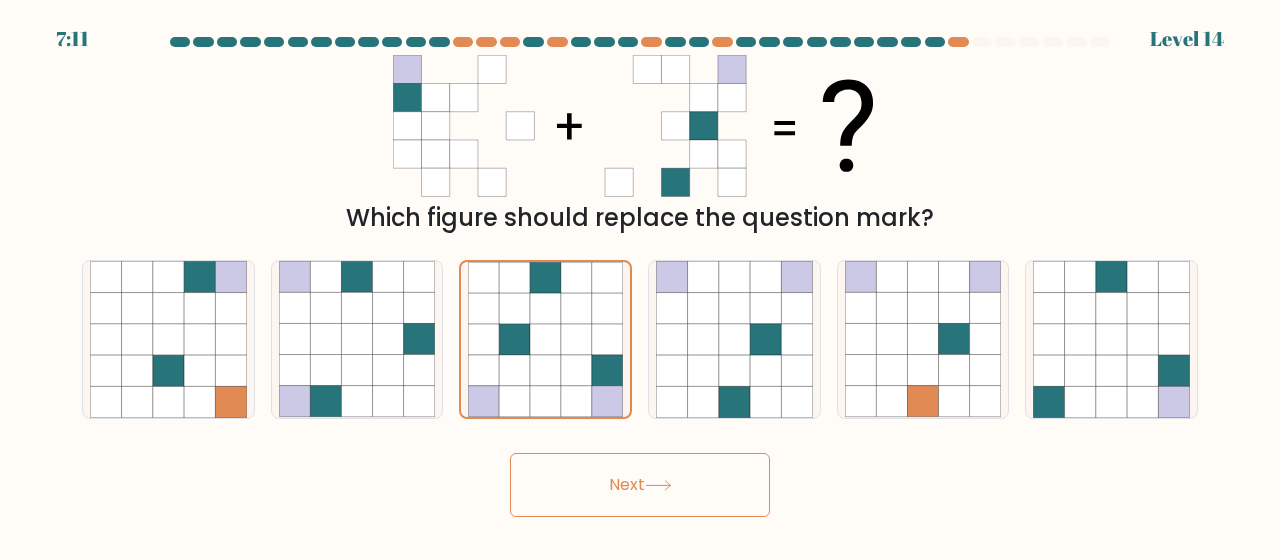 click on "Next" at bounding box center (640, 485) 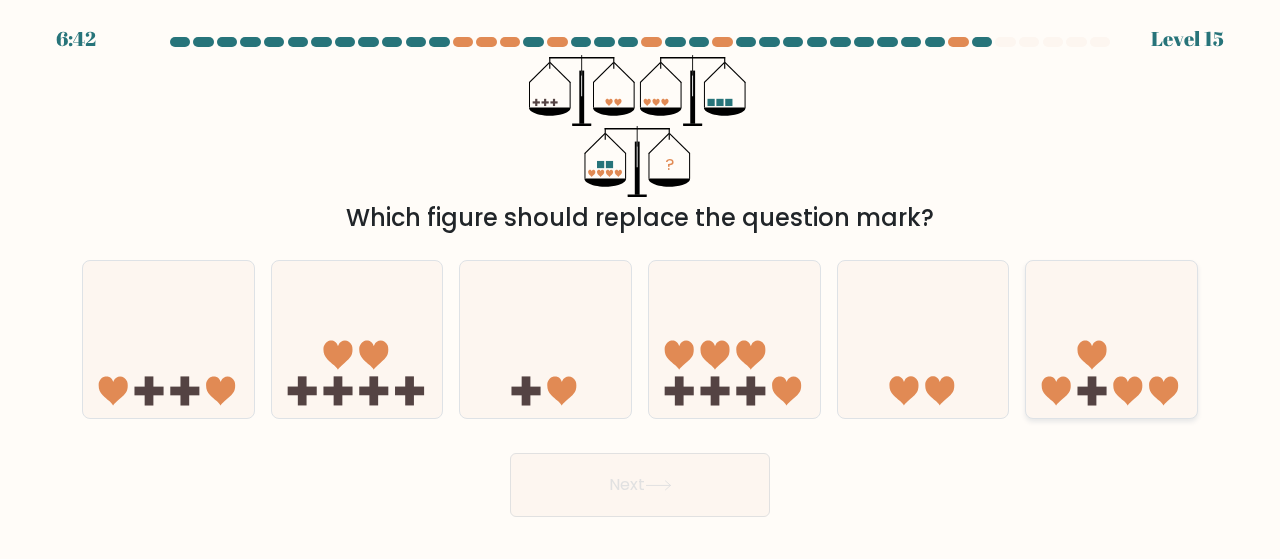 drag, startPoint x: 1090, startPoint y: 397, endPoint x: 1107, endPoint y: 403, distance: 18.027756 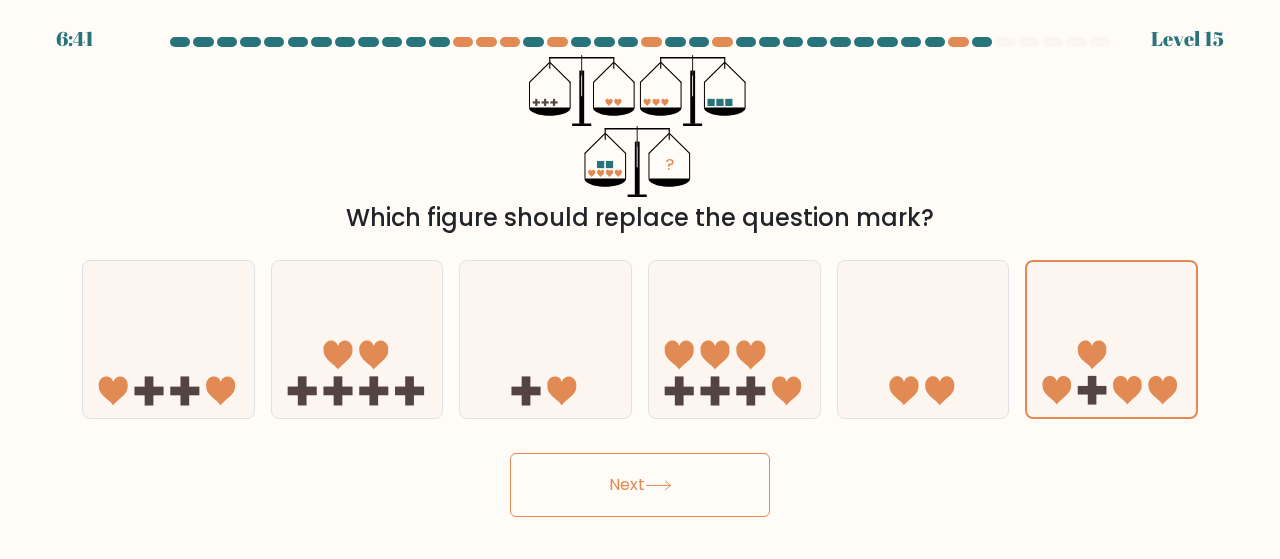 drag, startPoint x: 644, startPoint y: 498, endPoint x: 681, endPoint y: 492, distance: 37.48333 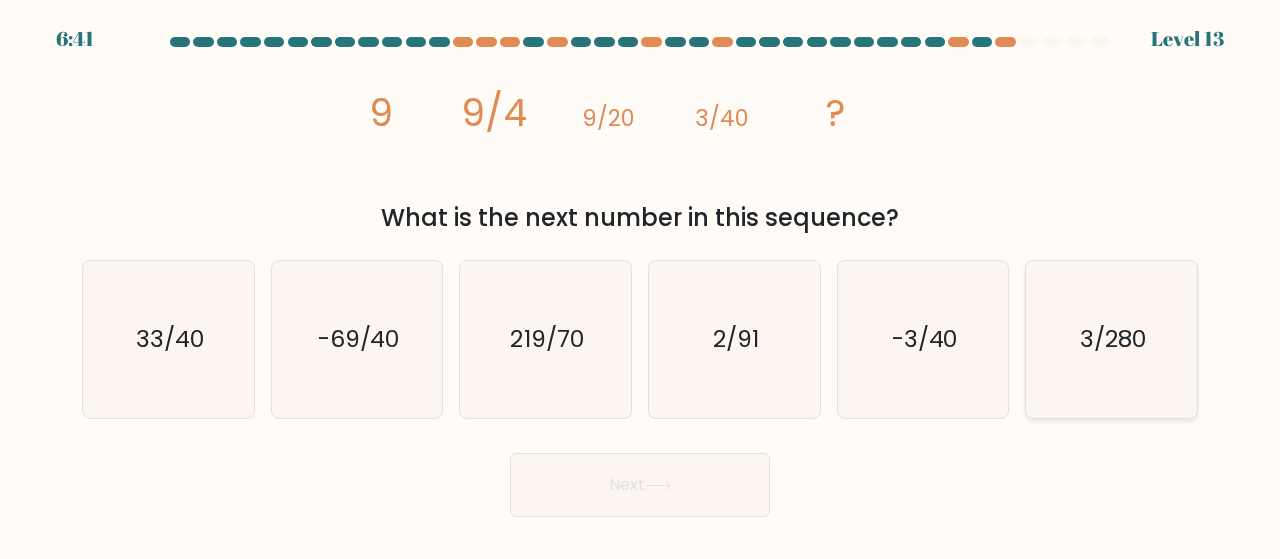 click on "3/280" 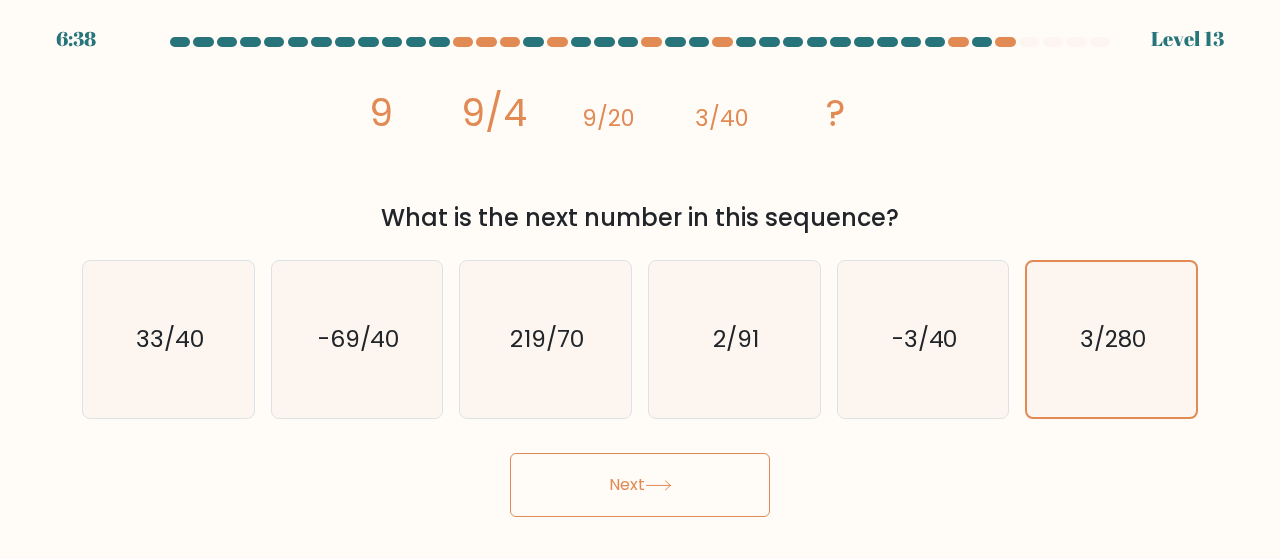 click on "Next" at bounding box center [640, 485] 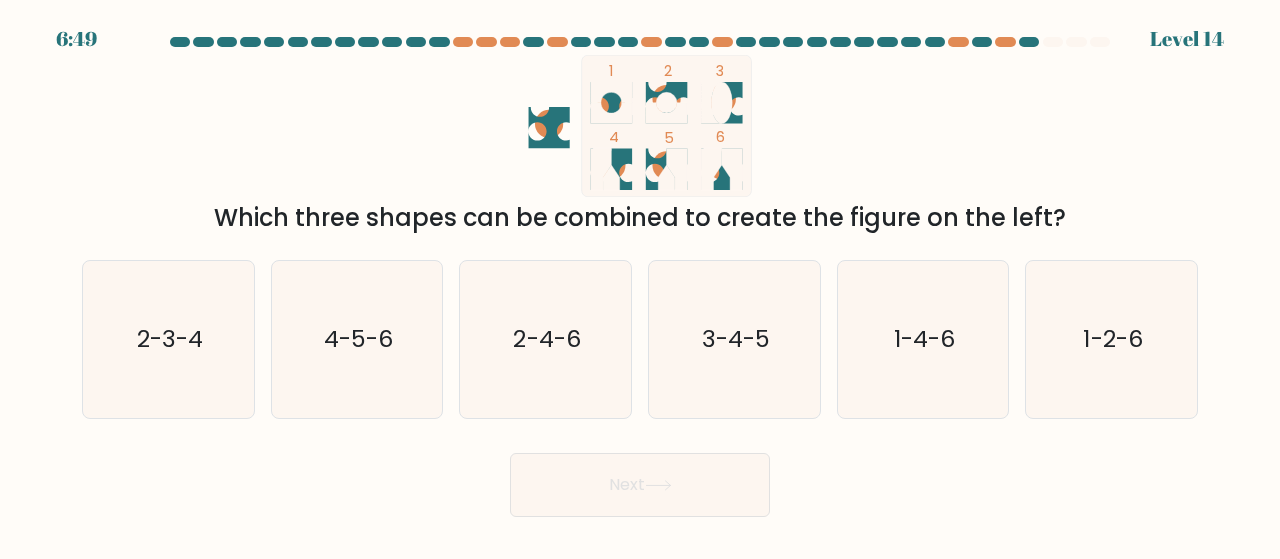 drag, startPoint x: 766, startPoint y: 335, endPoint x: 743, endPoint y: 451, distance: 118.258194 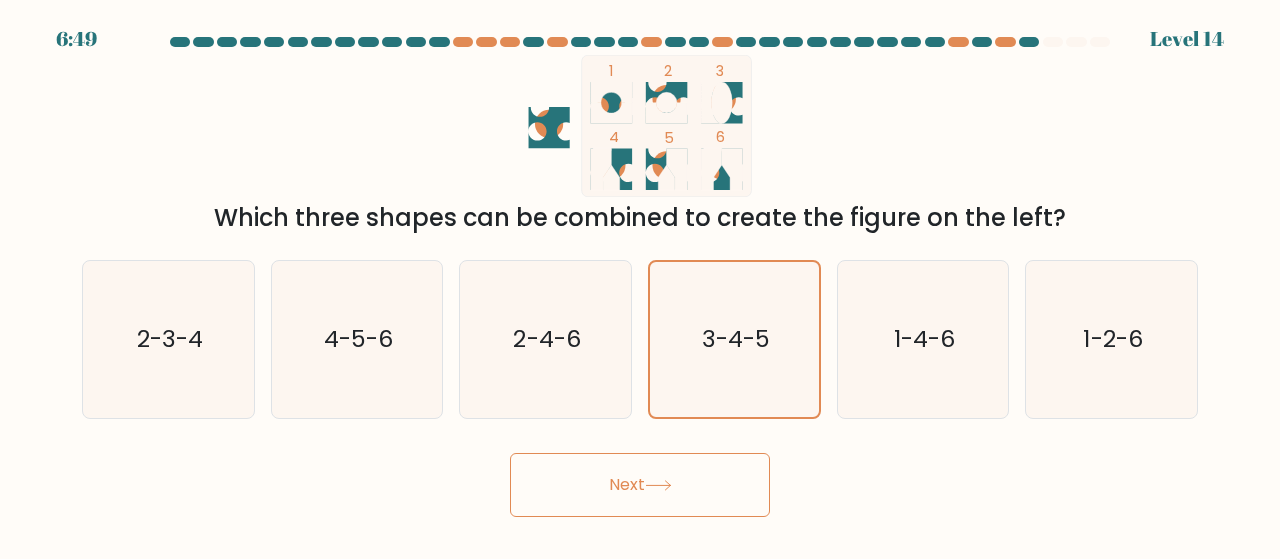 click on "Next" at bounding box center (640, 485) 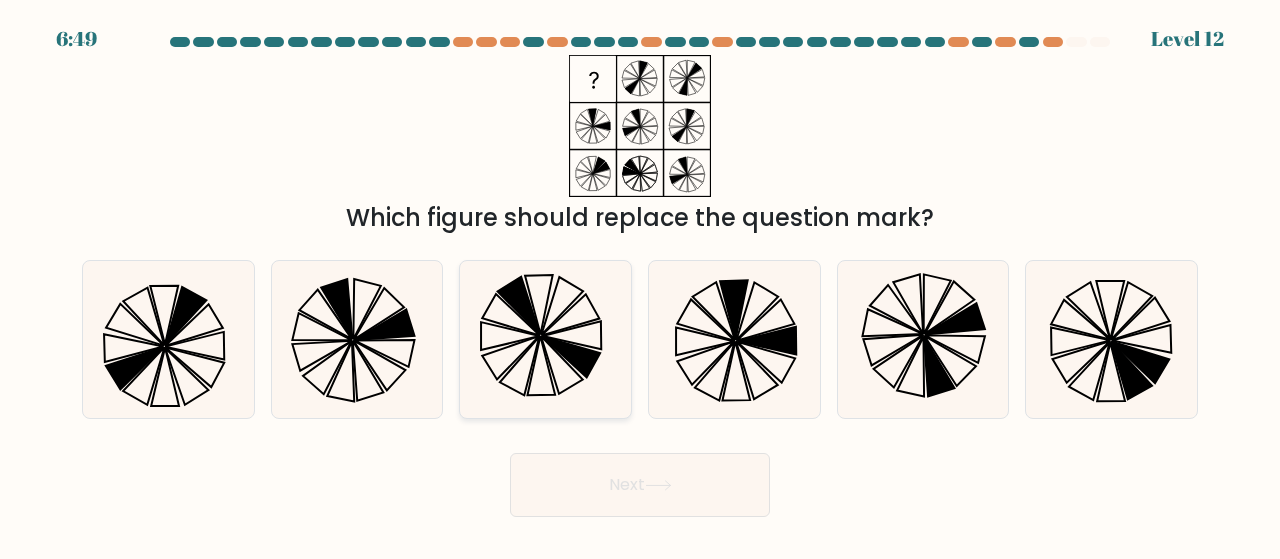 click 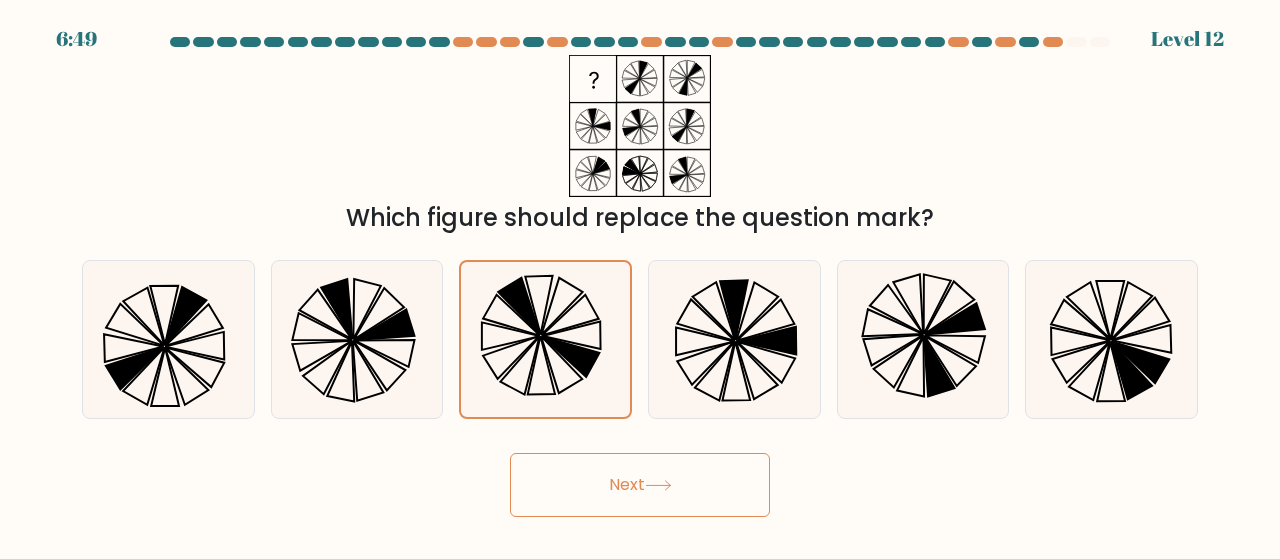 drag, startPoint x: 624, startPoint y: 492, endPoint x: 664, endPoint y: 484, distance: 40.792156 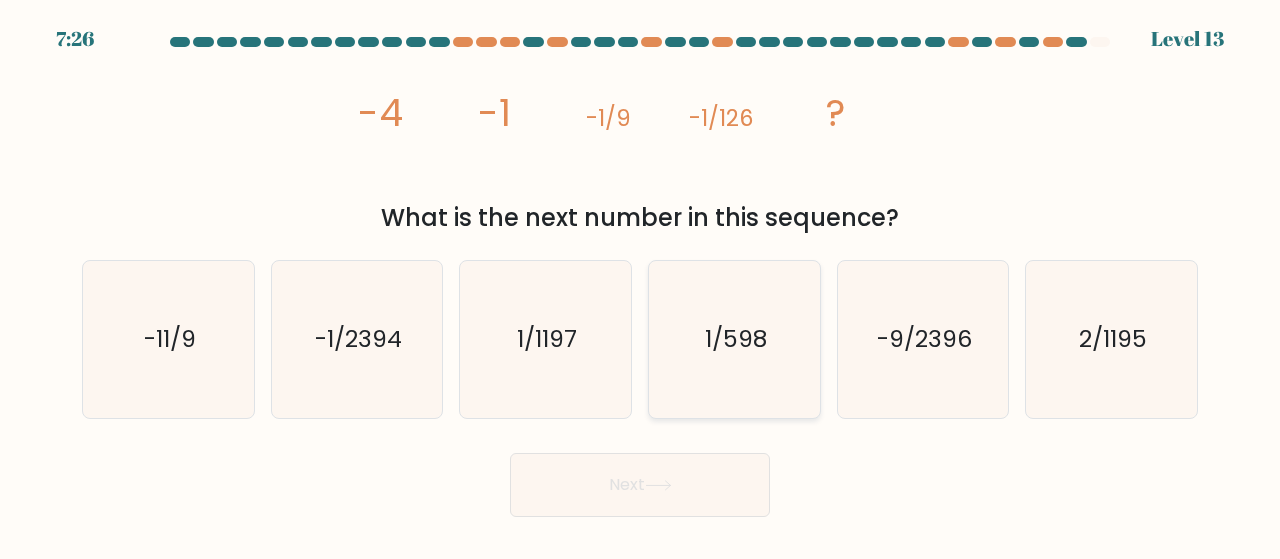 click on "1/598" 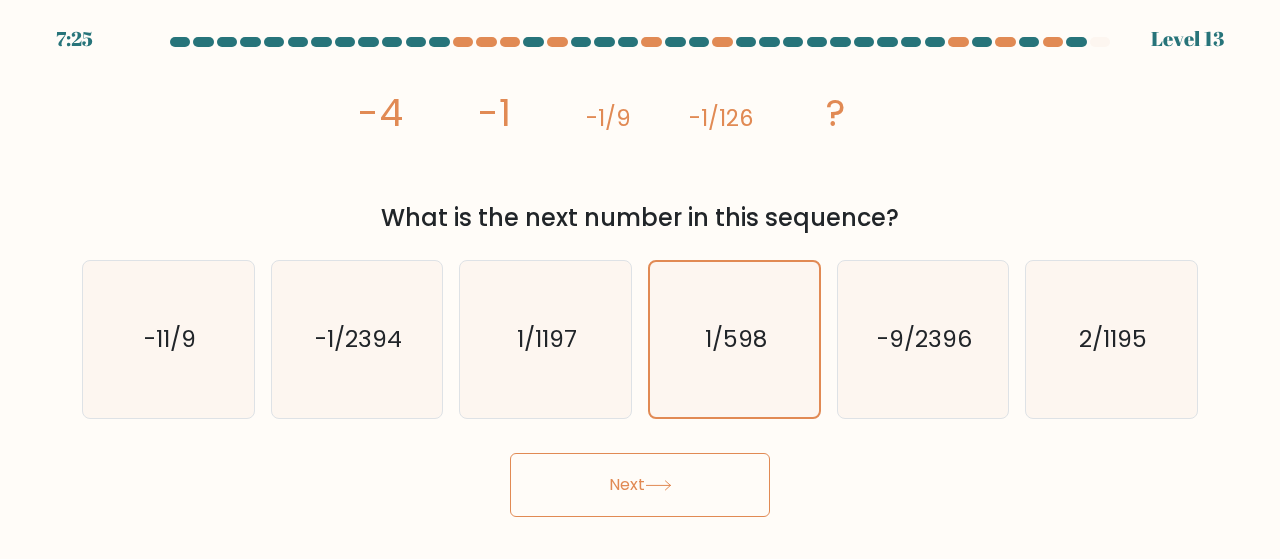 click on "Next" at bounding box center [640, 485] 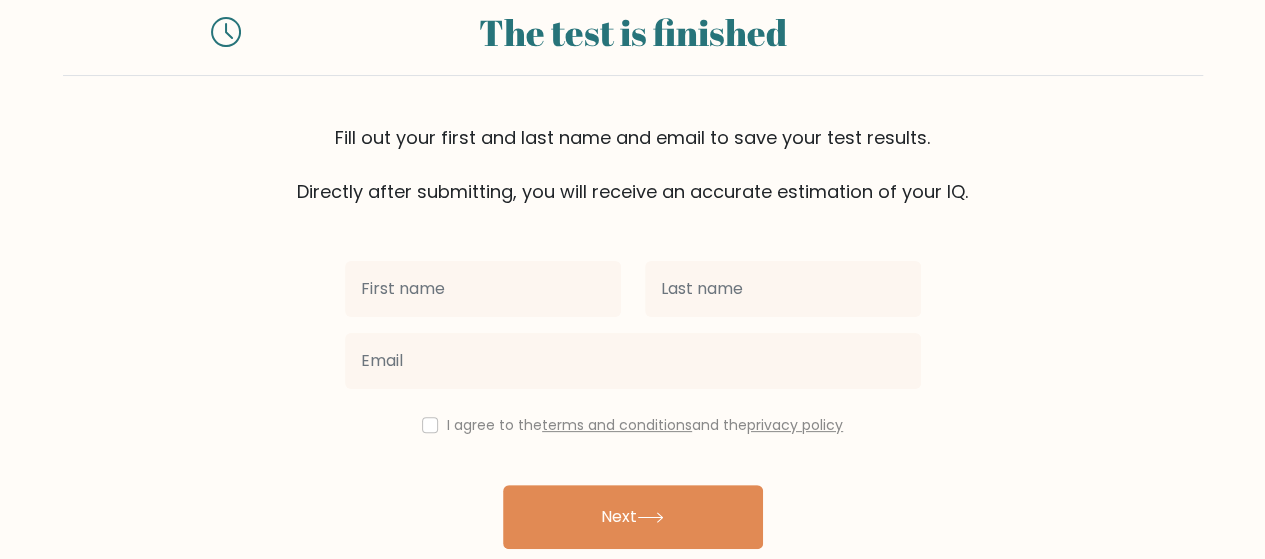scroll, scrollTop: 100, scrollLeft: 0, axis: vertical 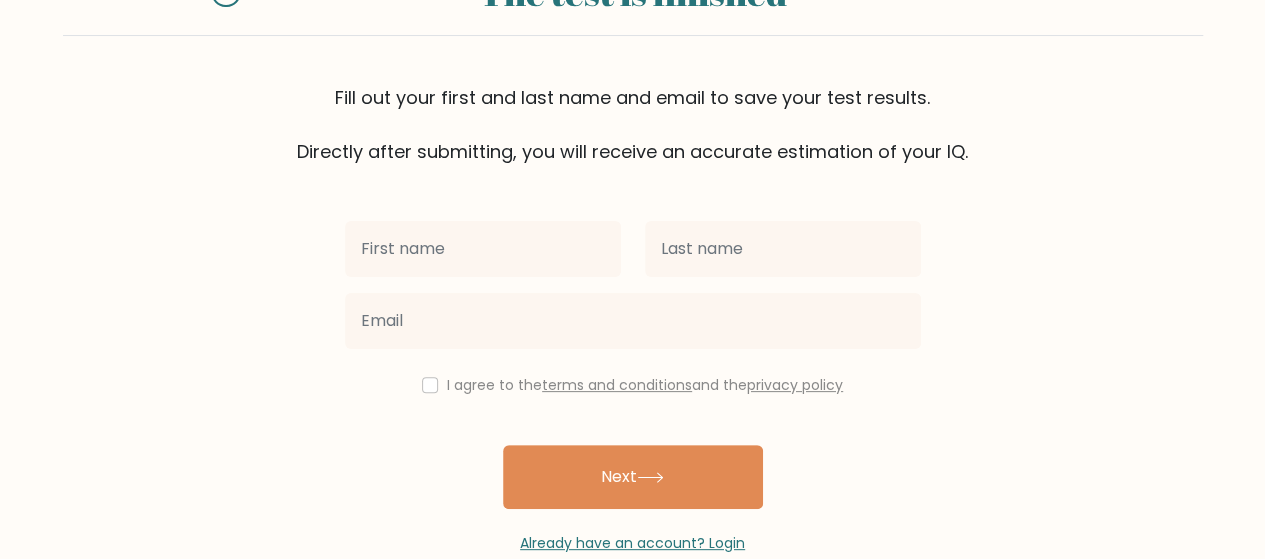 click at bounding box center (483, 249) 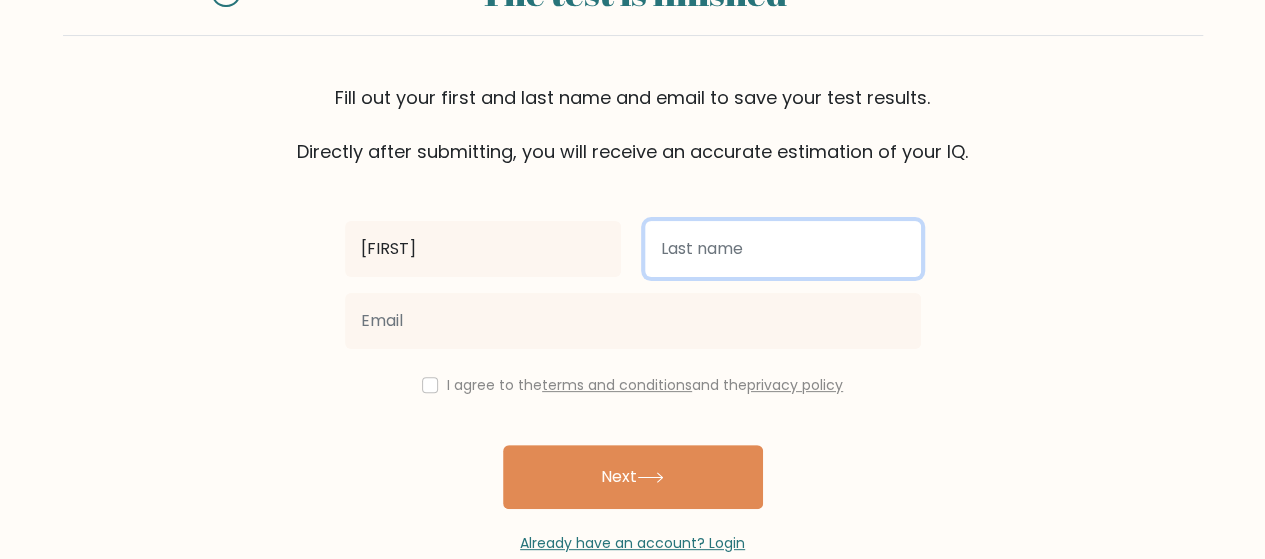 click at bounding box center [783, 249] 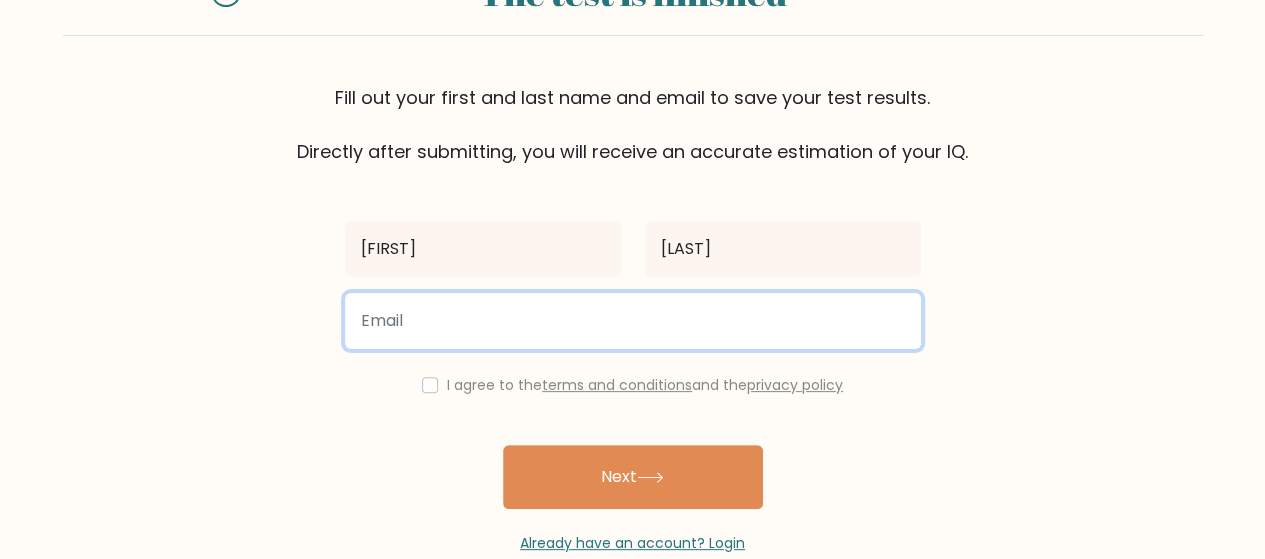 click at bounding box center [633, 321] 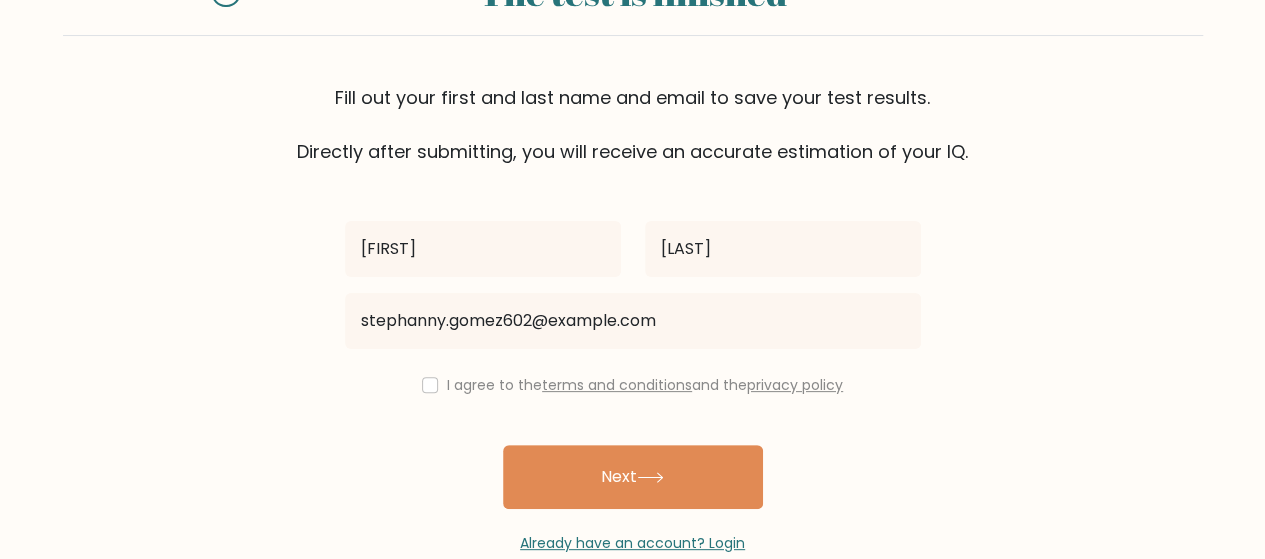 click on "I agree to the  terms and conditions  and the  privacy policy" at bounding box center (633, 385) 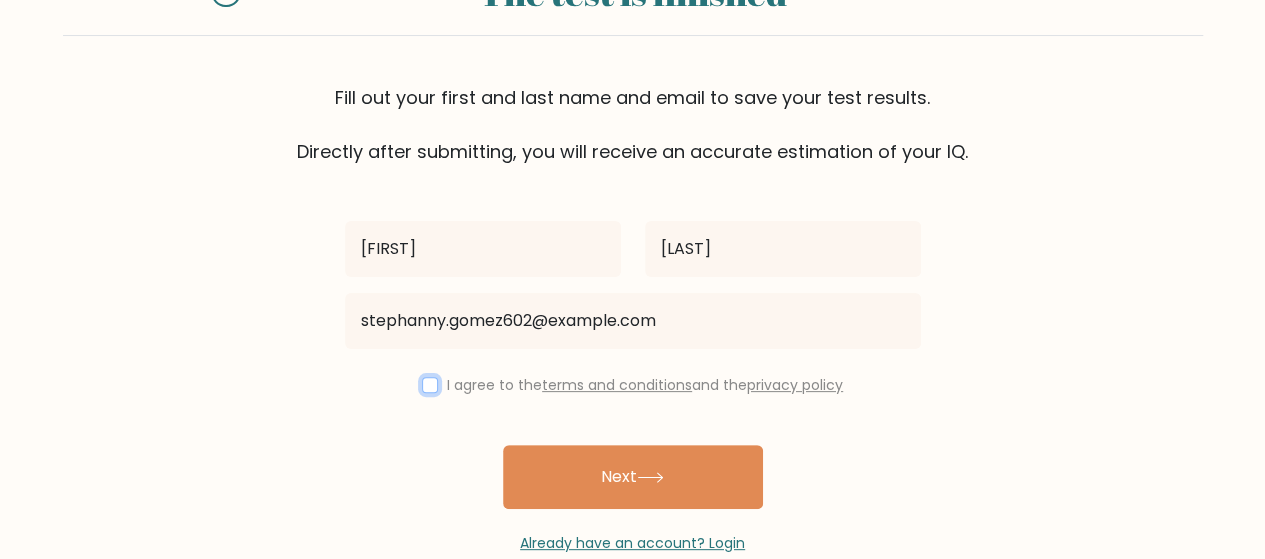click at bounding box center [430, 385] 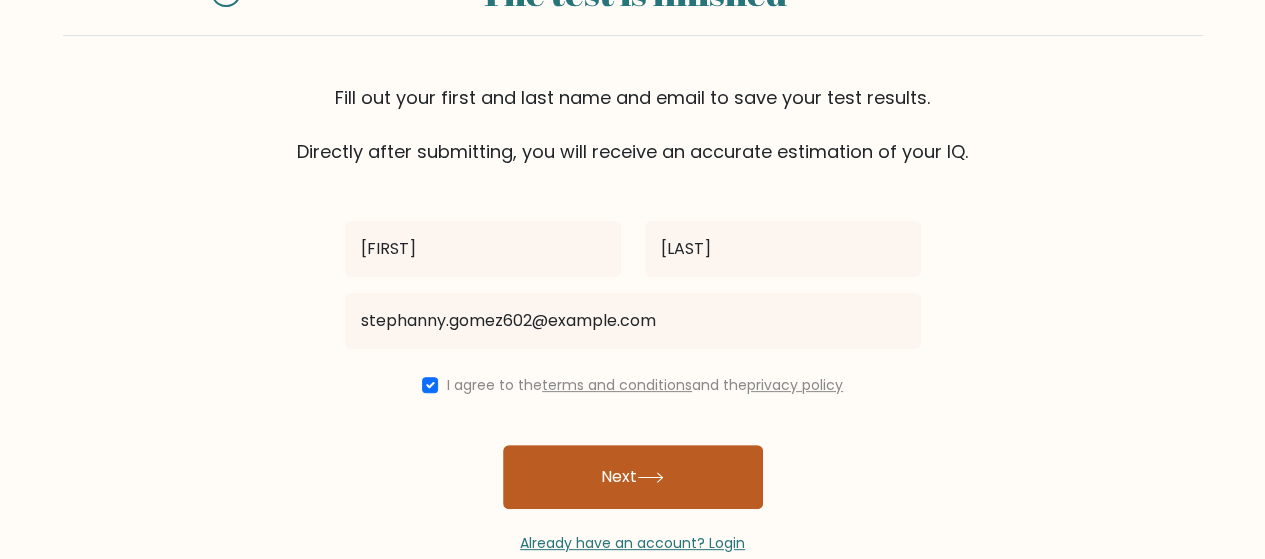 click on "Next" at bounding box center (633, 477) 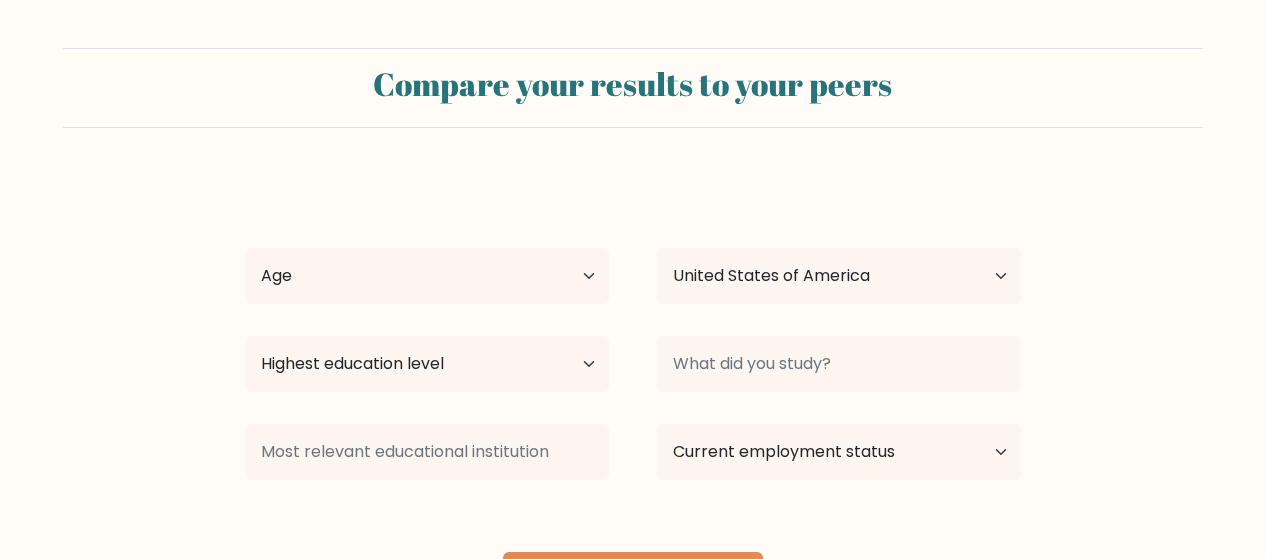 select on "US" 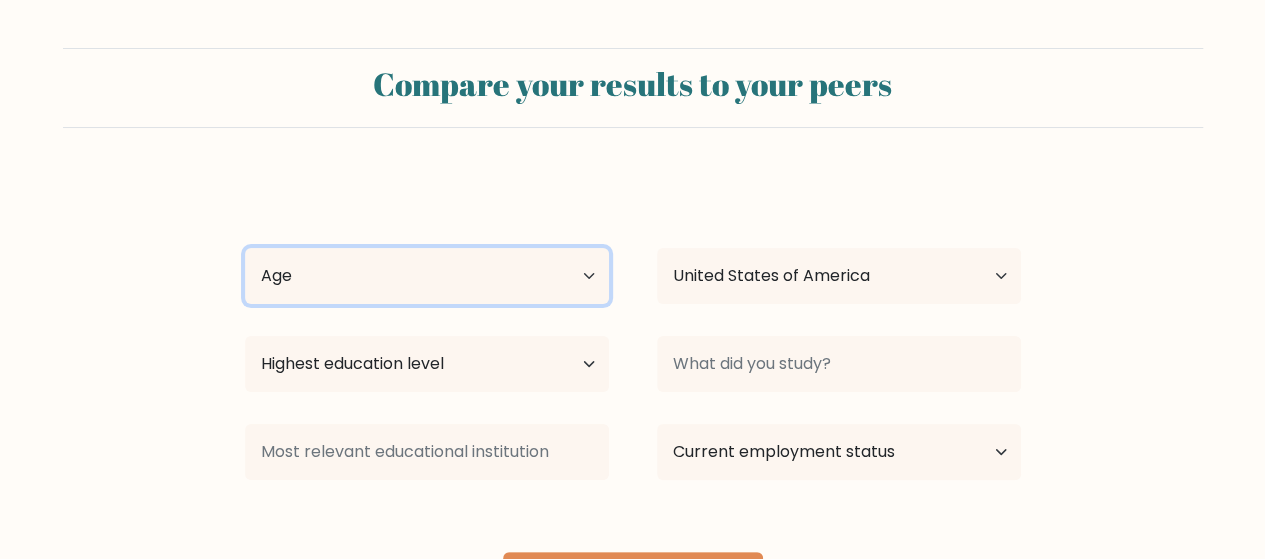 click on "Age
Under 18 years old
18-24 years old
25-34 years old
35-44 years old
45-54 years old
55-64 years old
65 years old and above" at bounding box center (427, 276) 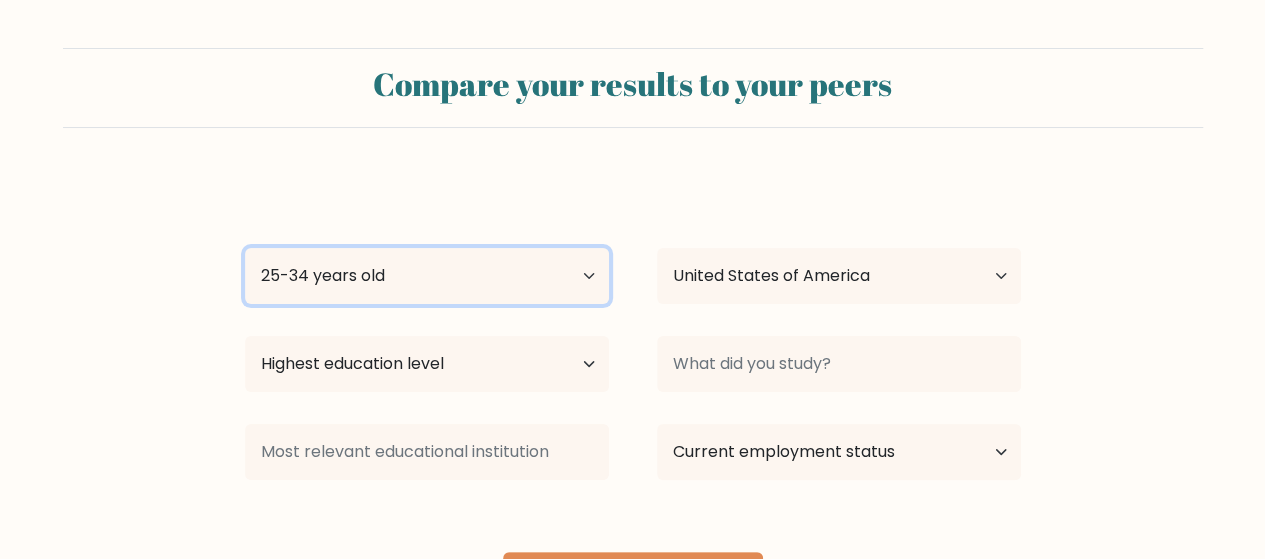click on "Age
Under 18 years old
18-24 years old
25-34 years old
35-44 years old
45-54 years old
55-64 years old
65 years old and above" at bounding box center [427, 276] 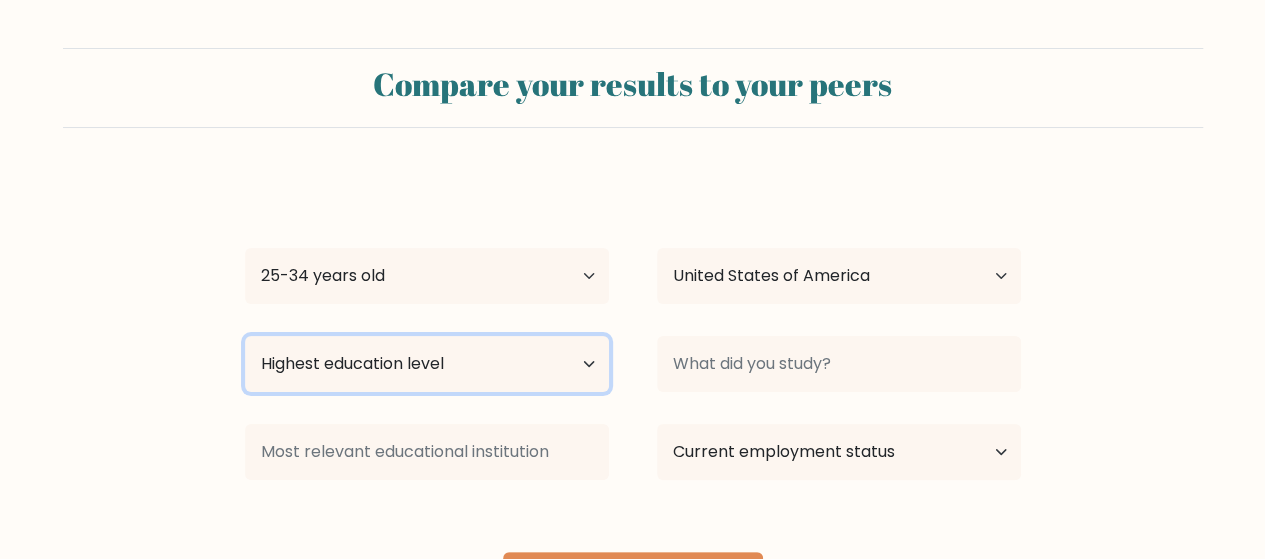 click on "Highest education level
No schooling
Primary
Lower Secondary
Upper Secondary
Occupation Specific
Bachelor's degree
Master's degree
Doctoral degree" at bounding box center [427, 364] 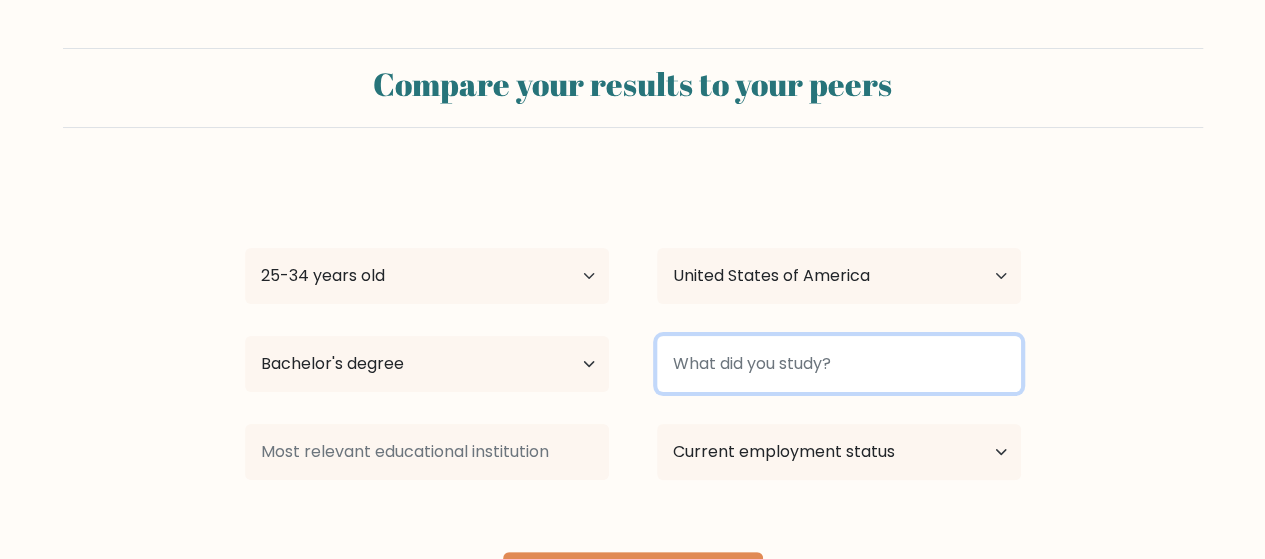 click at bounding box center [839, 364] 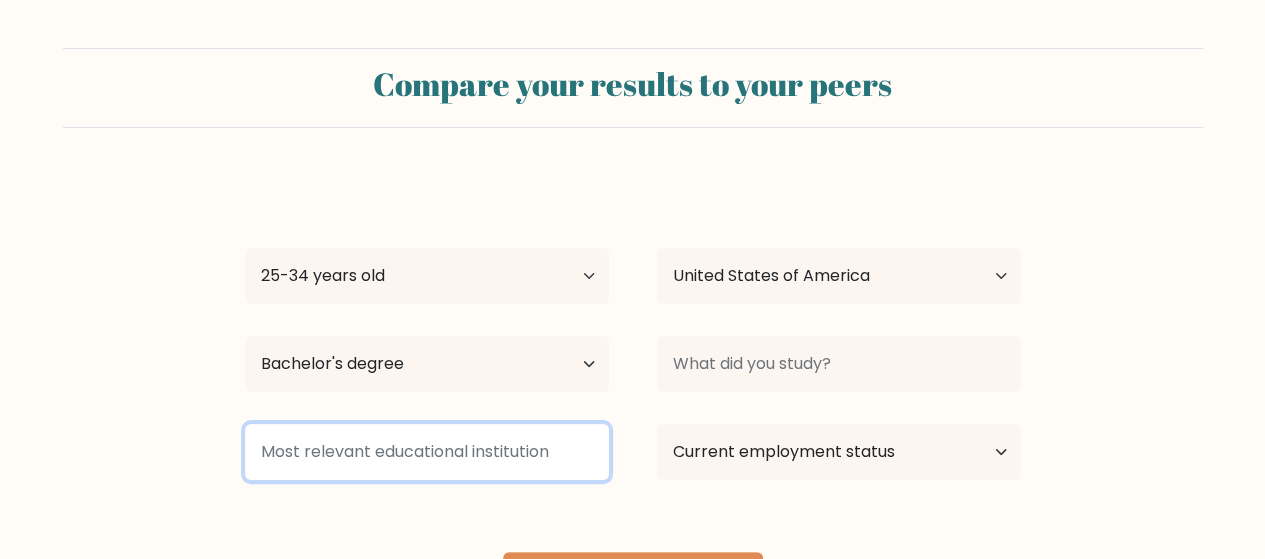 click at bounding box center [427, 452] 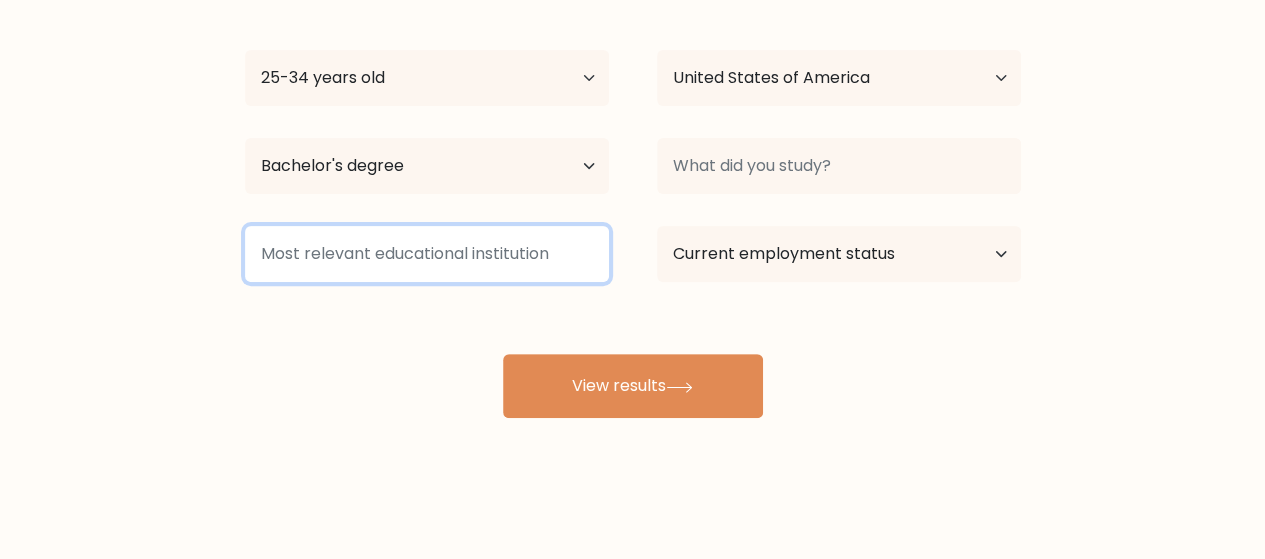 scroll, scrollTop: 198, scrollLeft: 0, axis: vertical 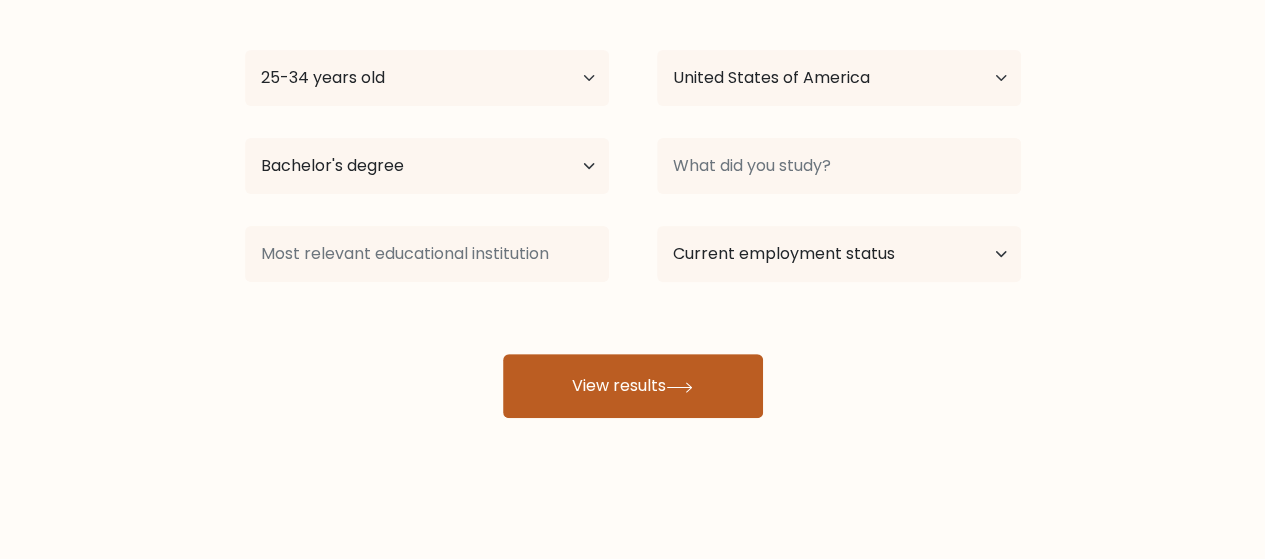 click on "View results" at bounding box center (633, 386) 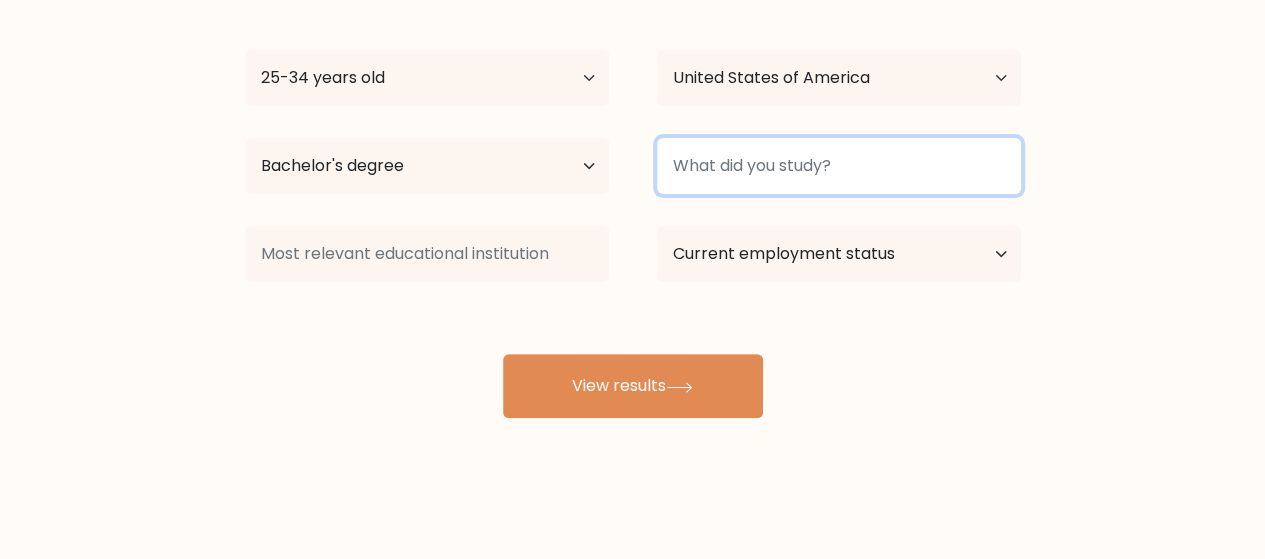 click at bounding box center (839, 166) 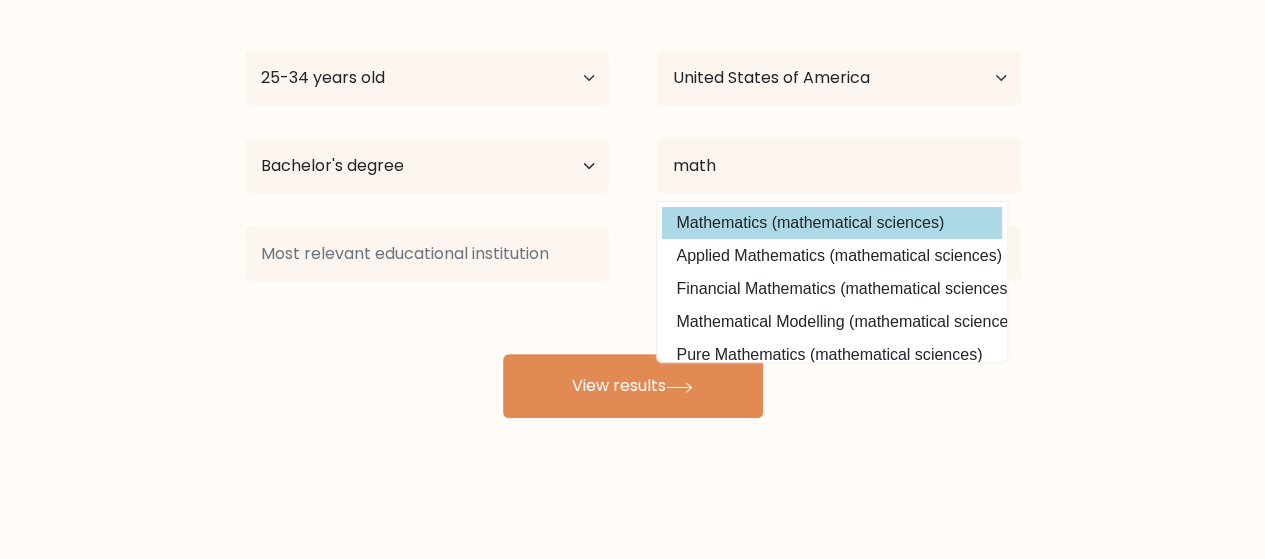 click on "Mathematics (mathematical sciences)" at bounding box center (832, 223) 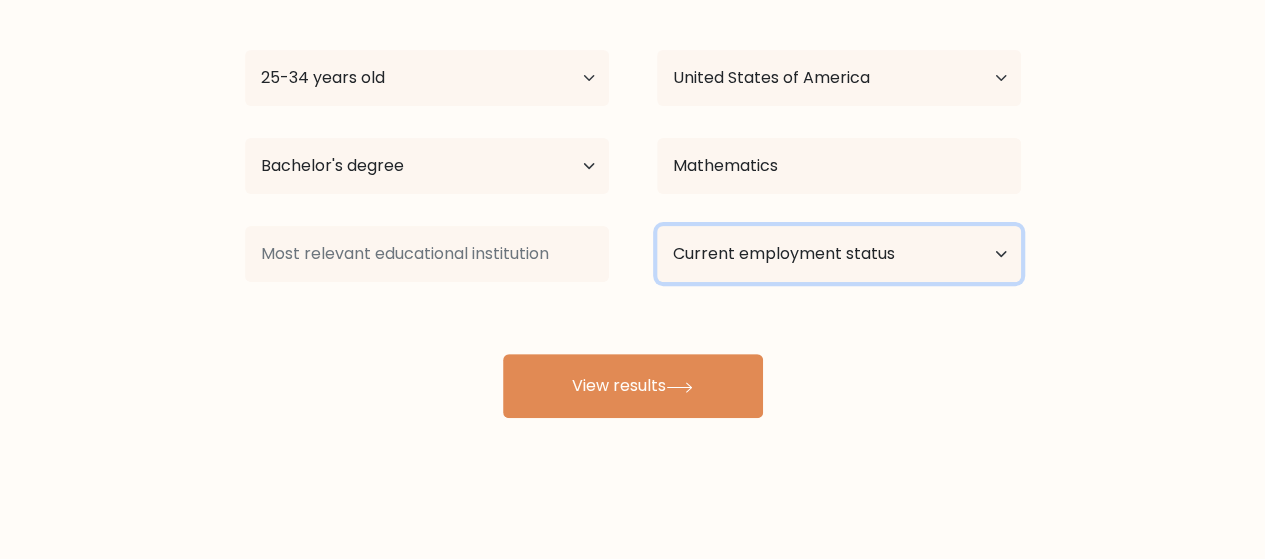 click on "Current employment status
Employed
Student
Retired
Other / prefer not to answer" at bounding box center [839, 254] 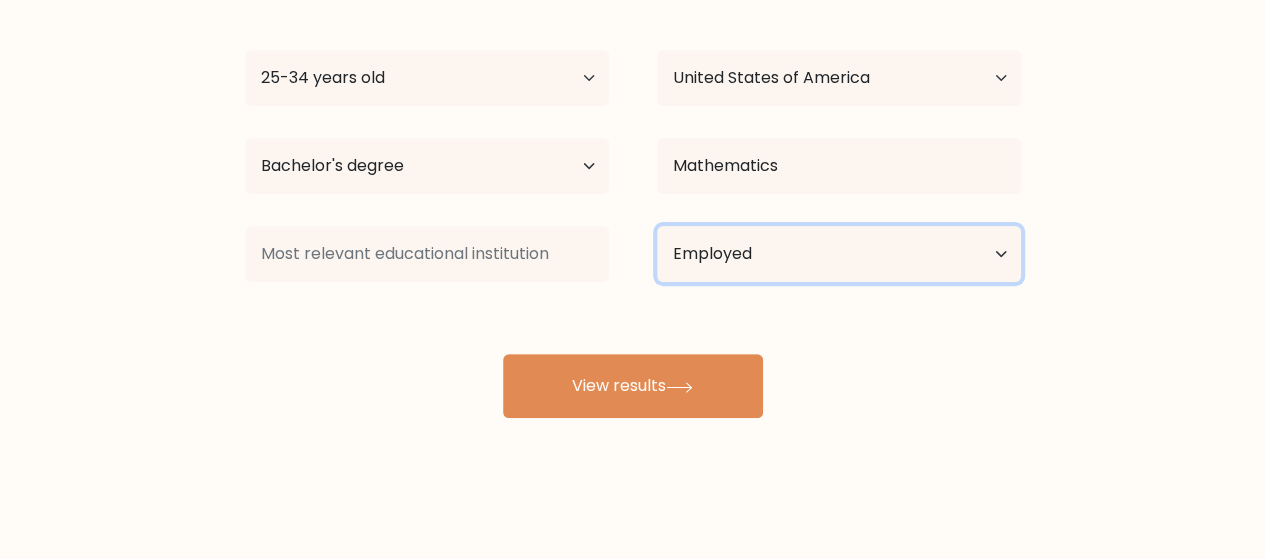 click on "Current employment status
Employed
Student
Retired
Other / prefer not to answer" at bounding box center (839, 254) 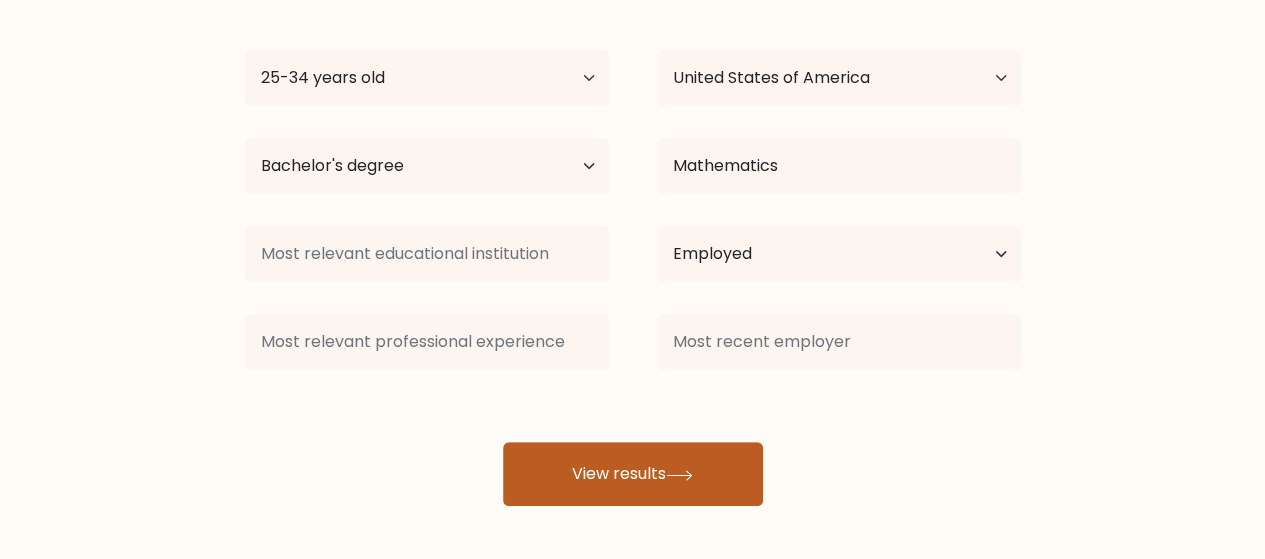 click on "View results" at bounding box center (633, 474) 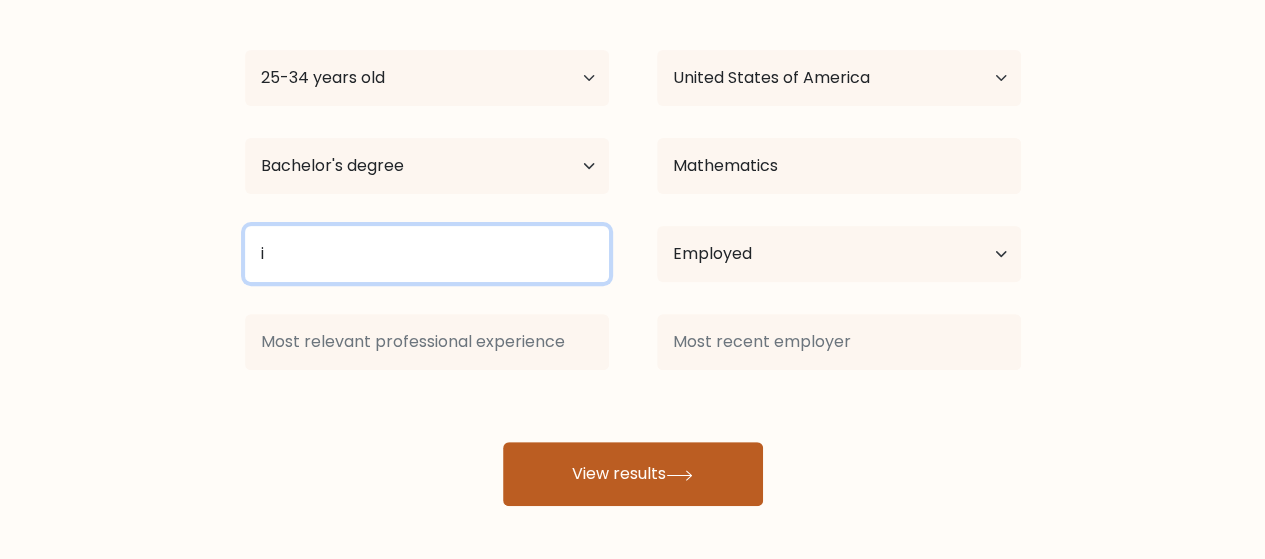 type on "i" 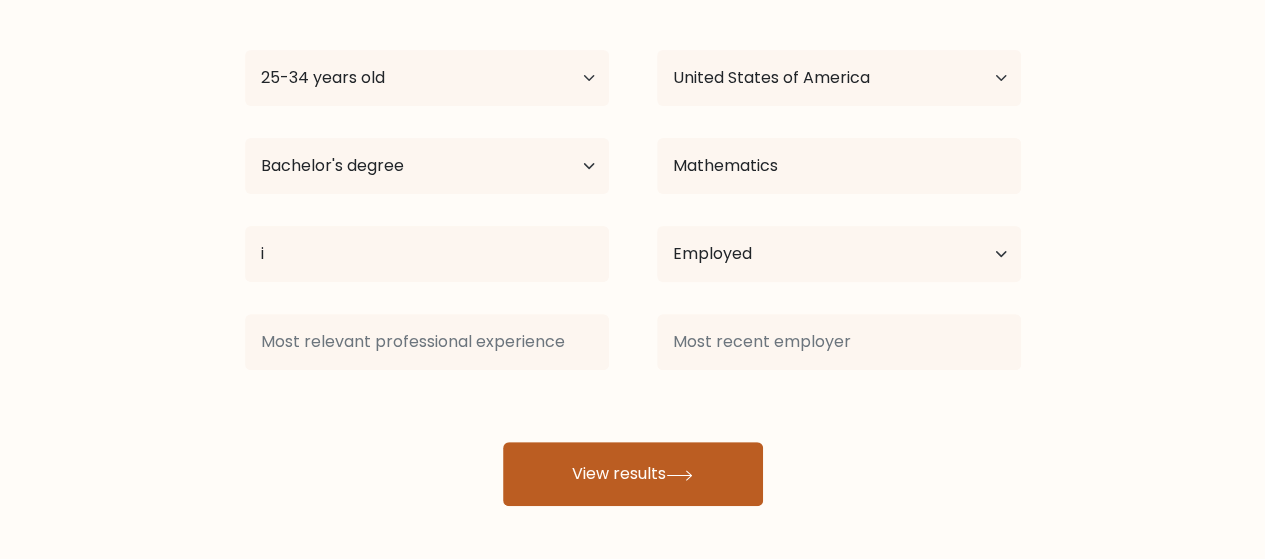 click on "View results" at bounding box center (633, 474) 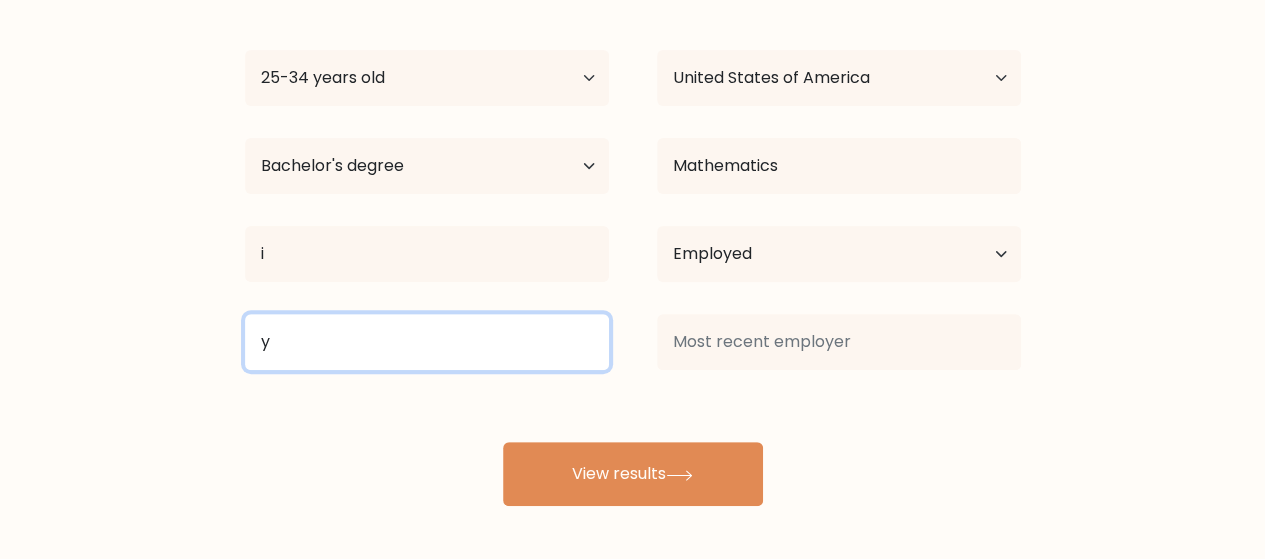 type on "y" 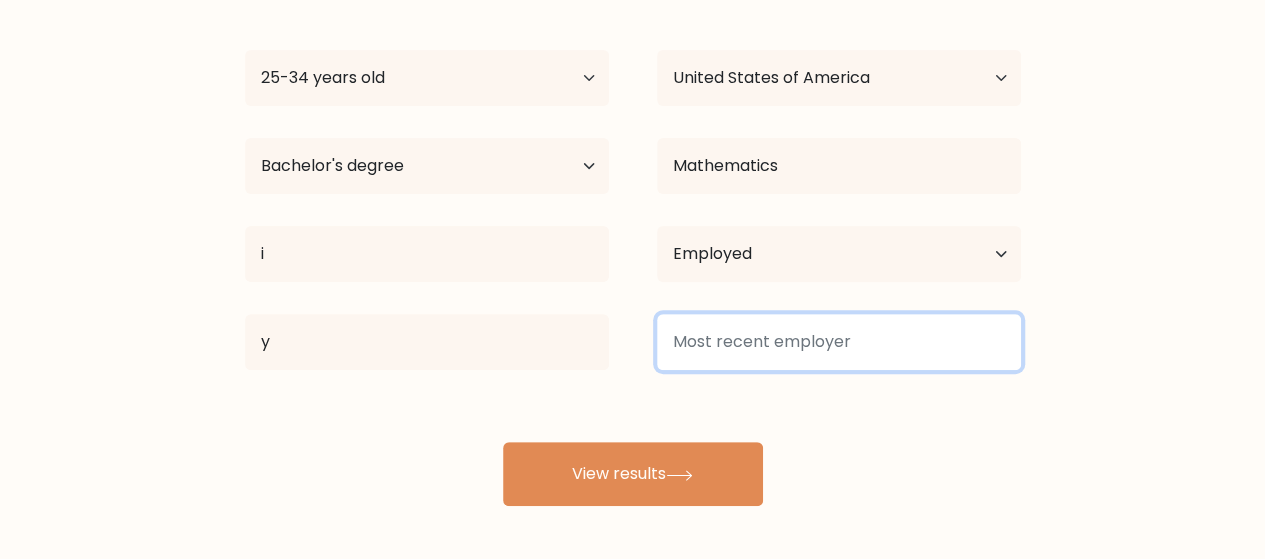 click at bounding box center [839, 342] 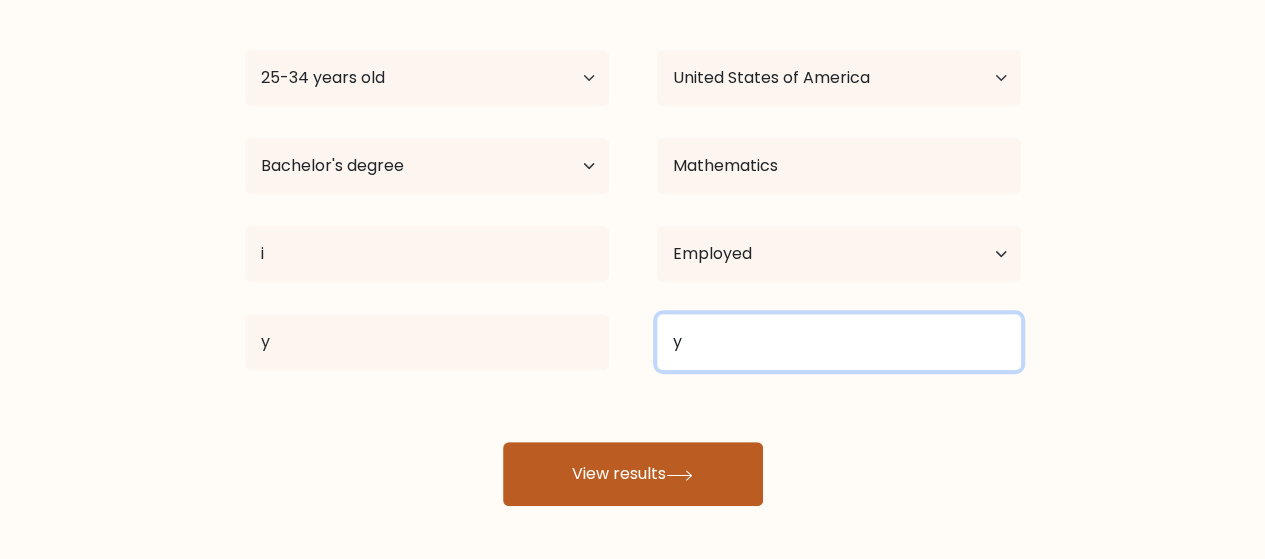 type on "y" 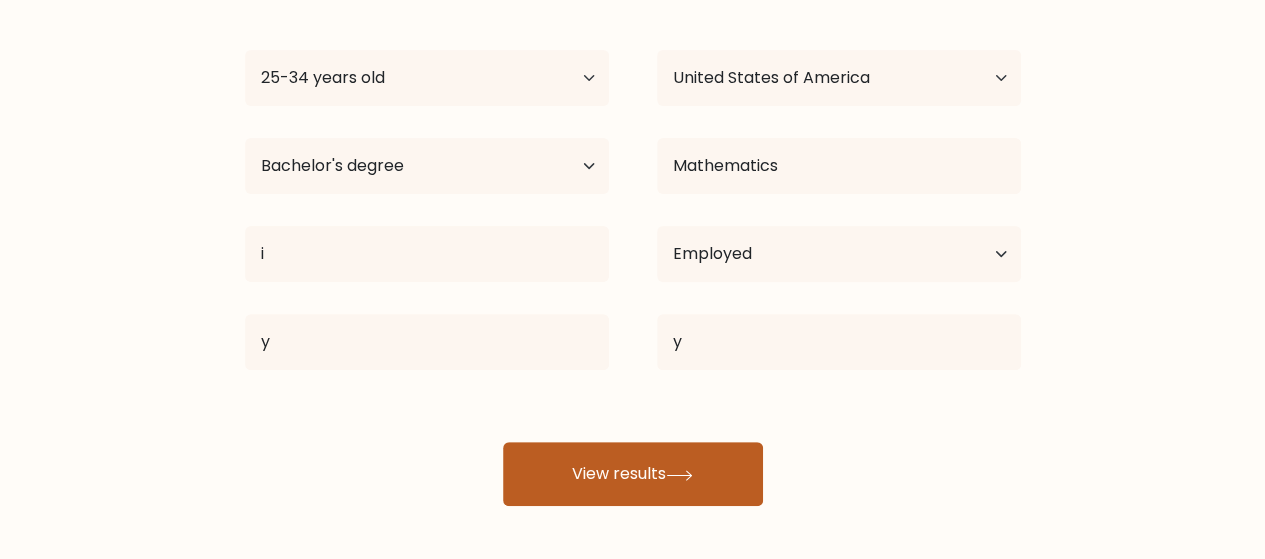 click on "View results" at bounding box center [633, 474] 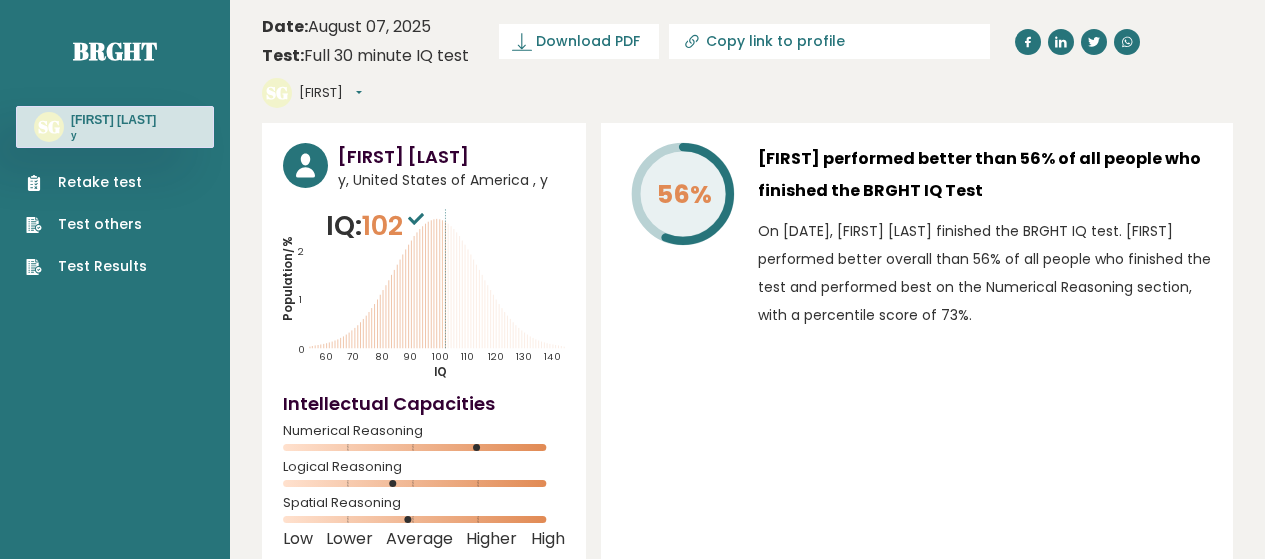scroll, scrollTop: 0, scrollLeft: 0, axis: both 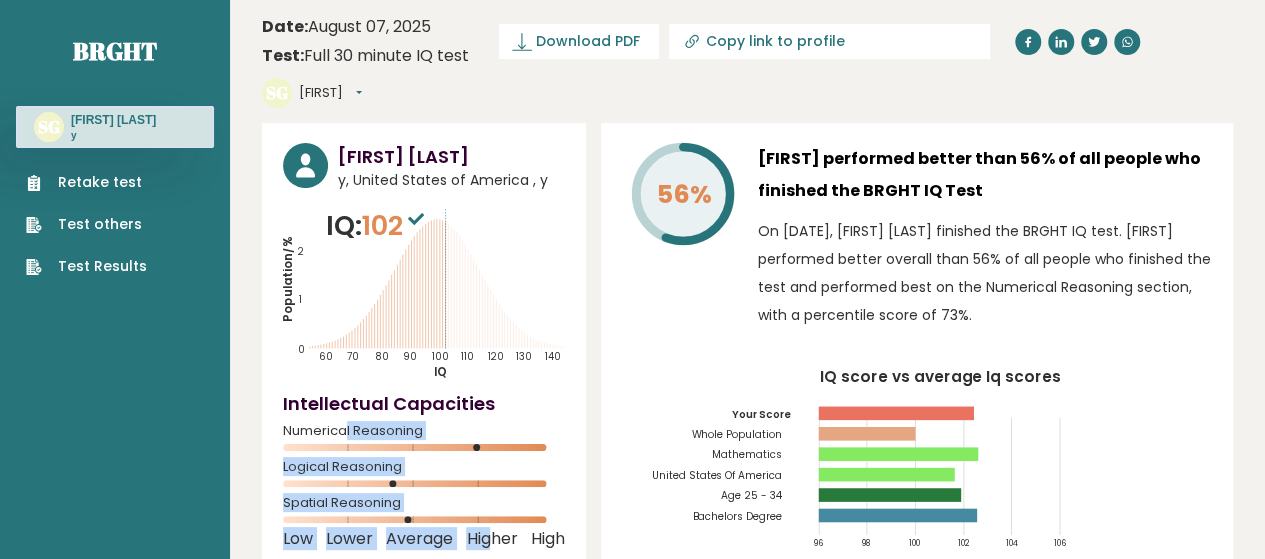 drag, startPoint x: 398, startPoint y: 391, endPoint x: 552, endPoint y: 483, distance: 179.38785 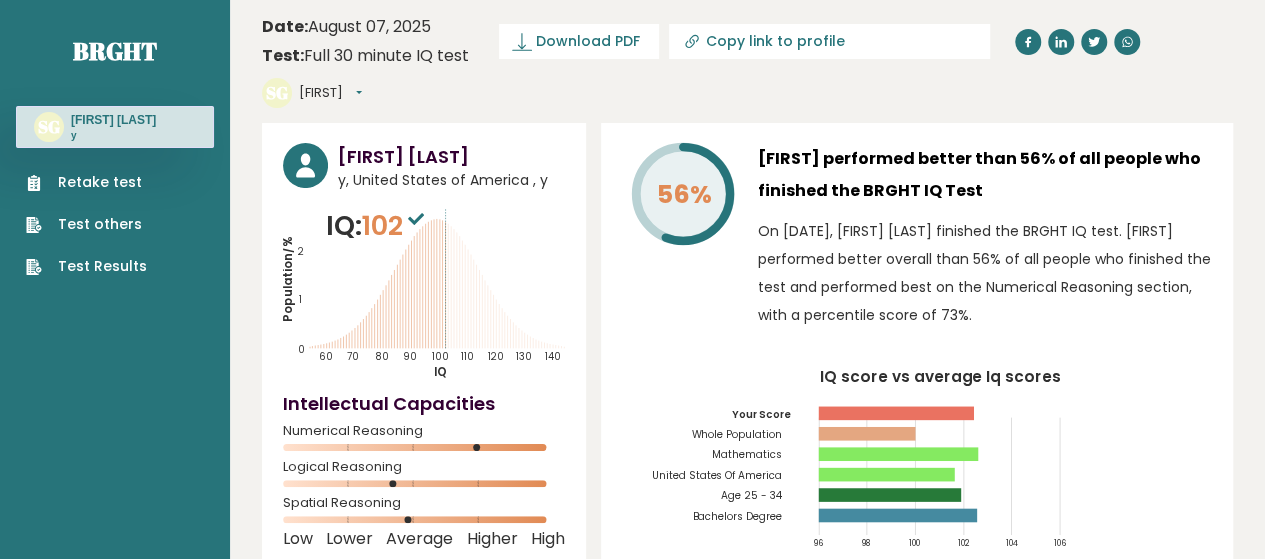 click on "[FIRST] [LAST]
y,
United States of America
, y
IQ:  102
Population/%
IQ
0
1
2
60
70
80
90
100
110
120
130
140
Low" at bounding box center [747, 488] 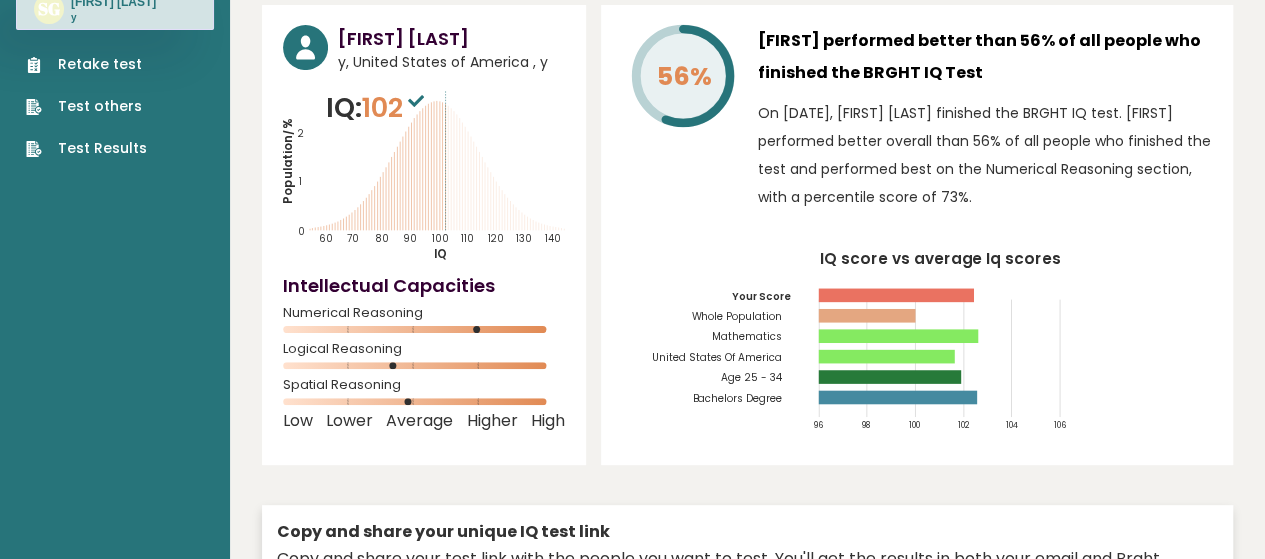 scroll, scrollTop: 0, scrollLeft: 0, axis: both 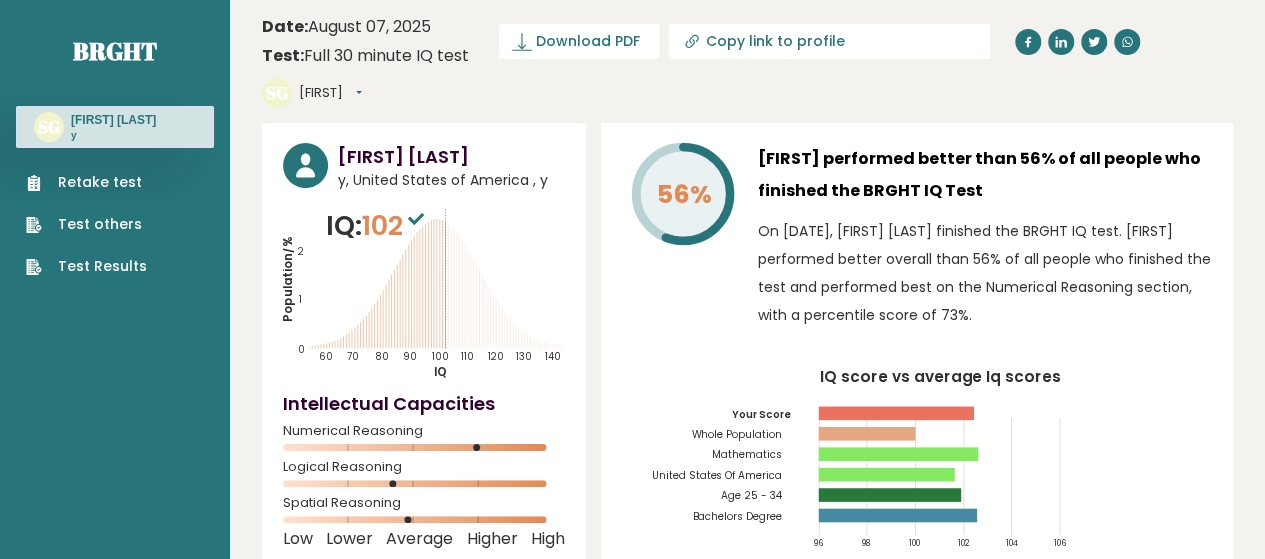 drag, startPoint x: 827, startPoint y: 211, endPoint x: 1153, endPoint y: 274, distance: 332.03162 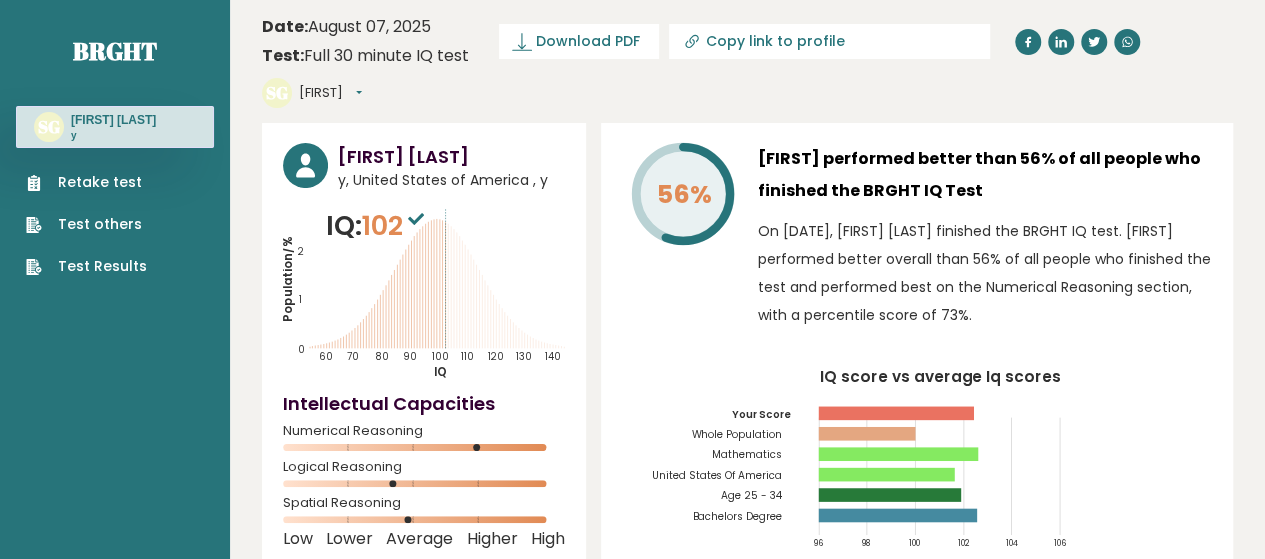 drag, startPoint x: 1160, startPoint y: 271, endPoint x: 731, endPoint y: 184, distance: 437.7328 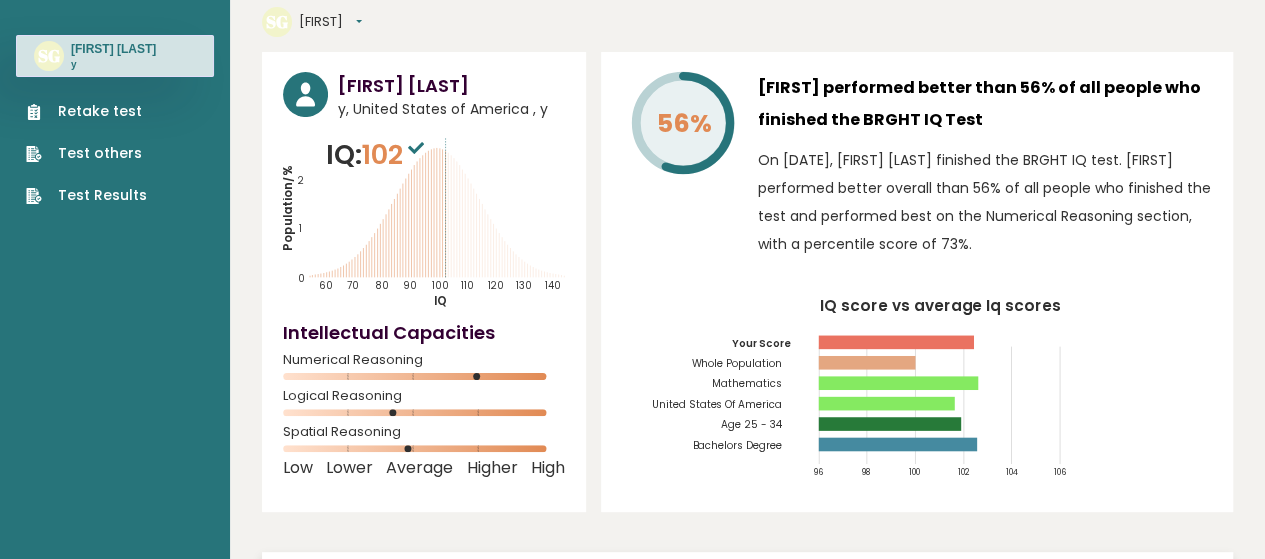 scroll, scrollTop: 100, scrollLeft: 0, axis: vertical 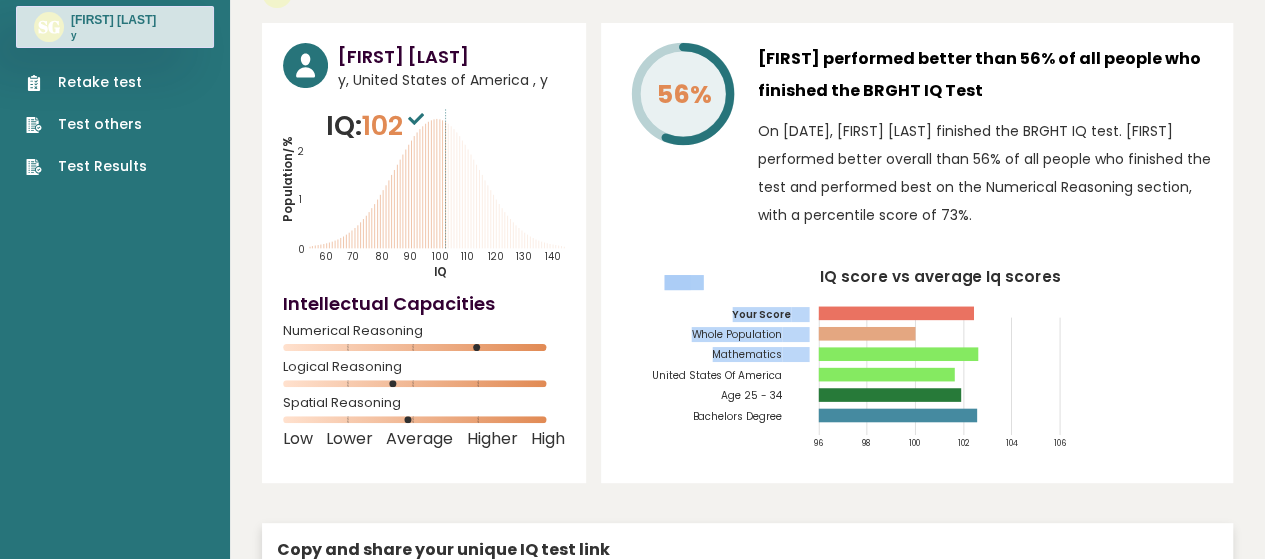drag, startPoint x: 835, startPoint y: 255, endPoint x: 1180, endPoint y: 363, distance: 361.50934 